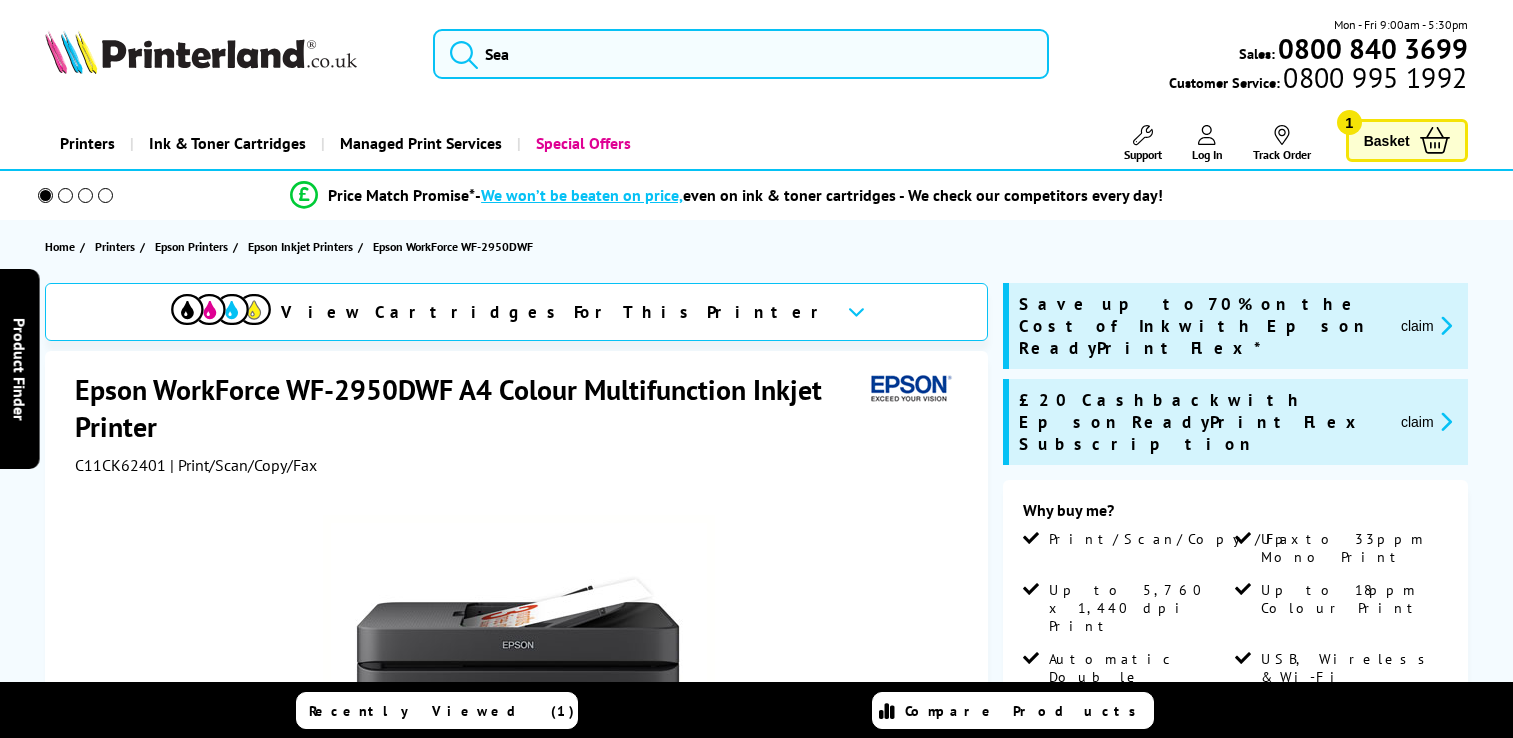 scroll, scrollTop: 0, scrollLeft: 0, axis: both 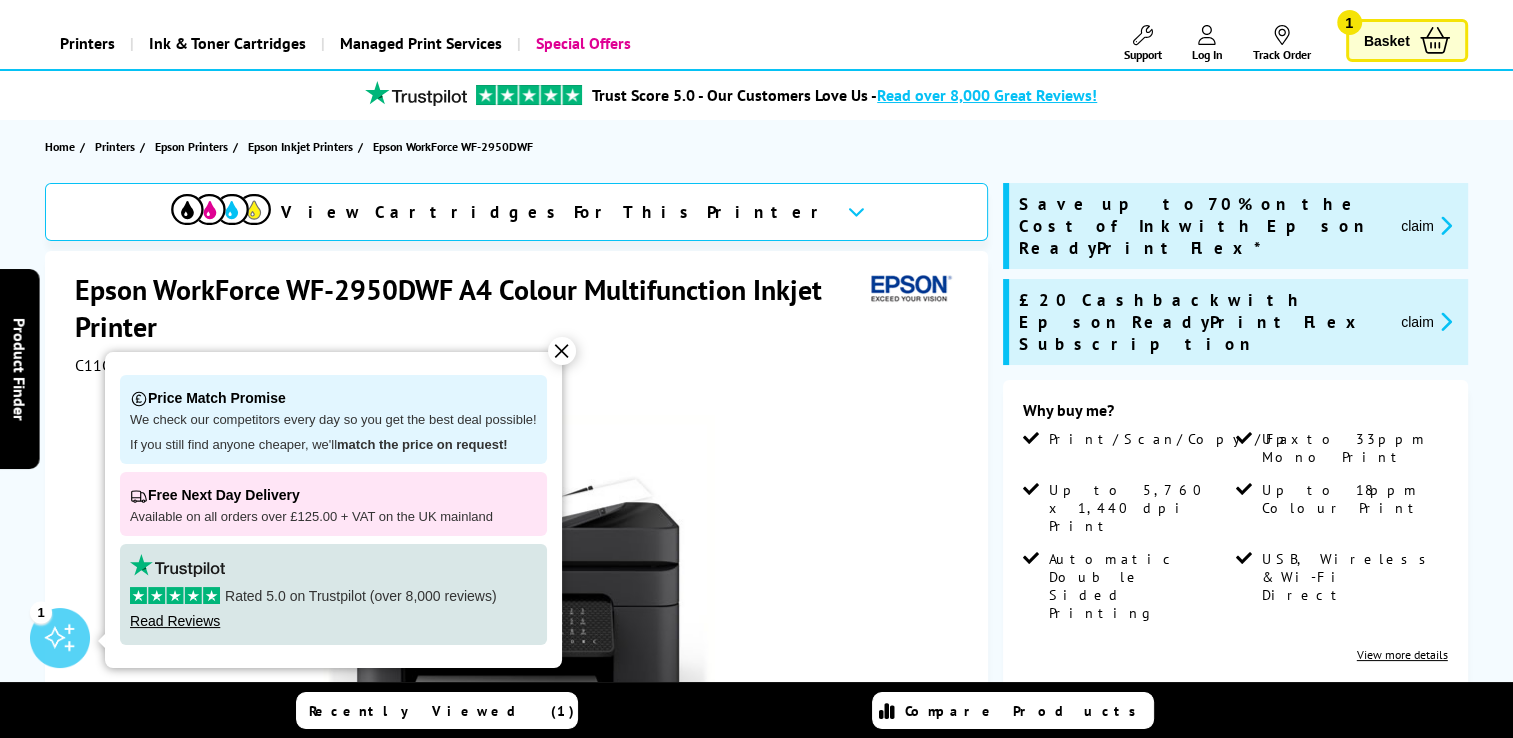 click on "✕" at bounding box center (562, 351) 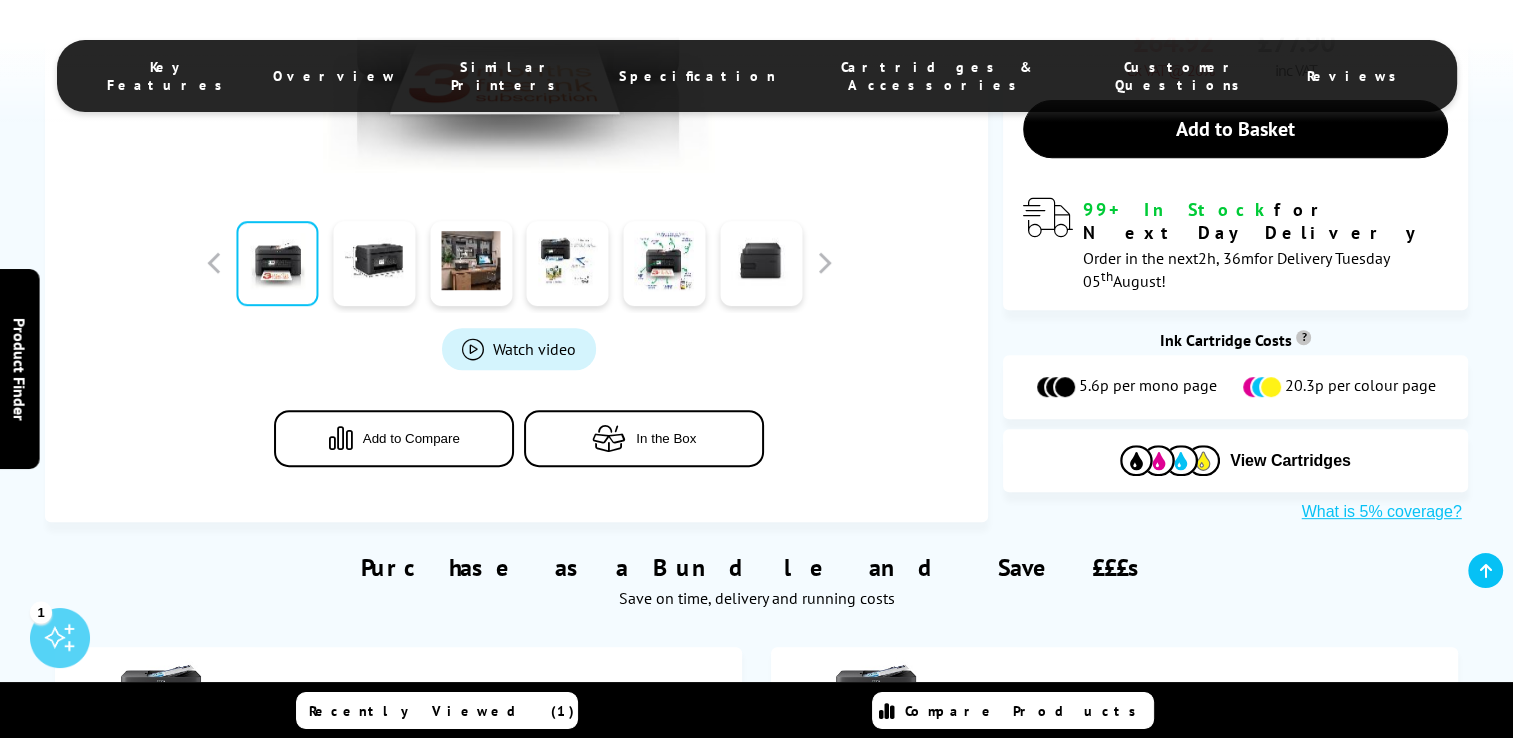 scroll, scrollTop: 700, scrollLeft: 0, axis: vertical 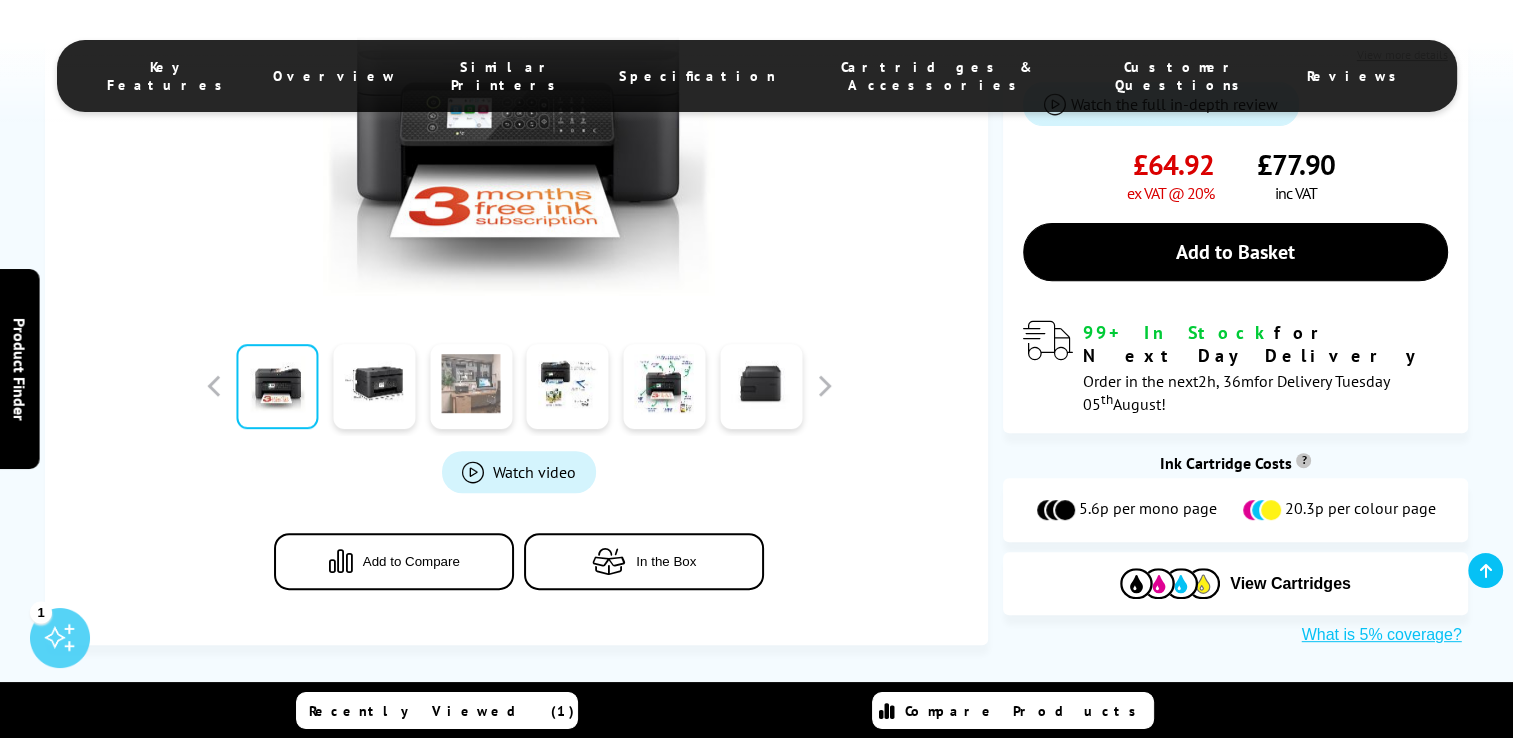 click at bounding box center (471, 386) 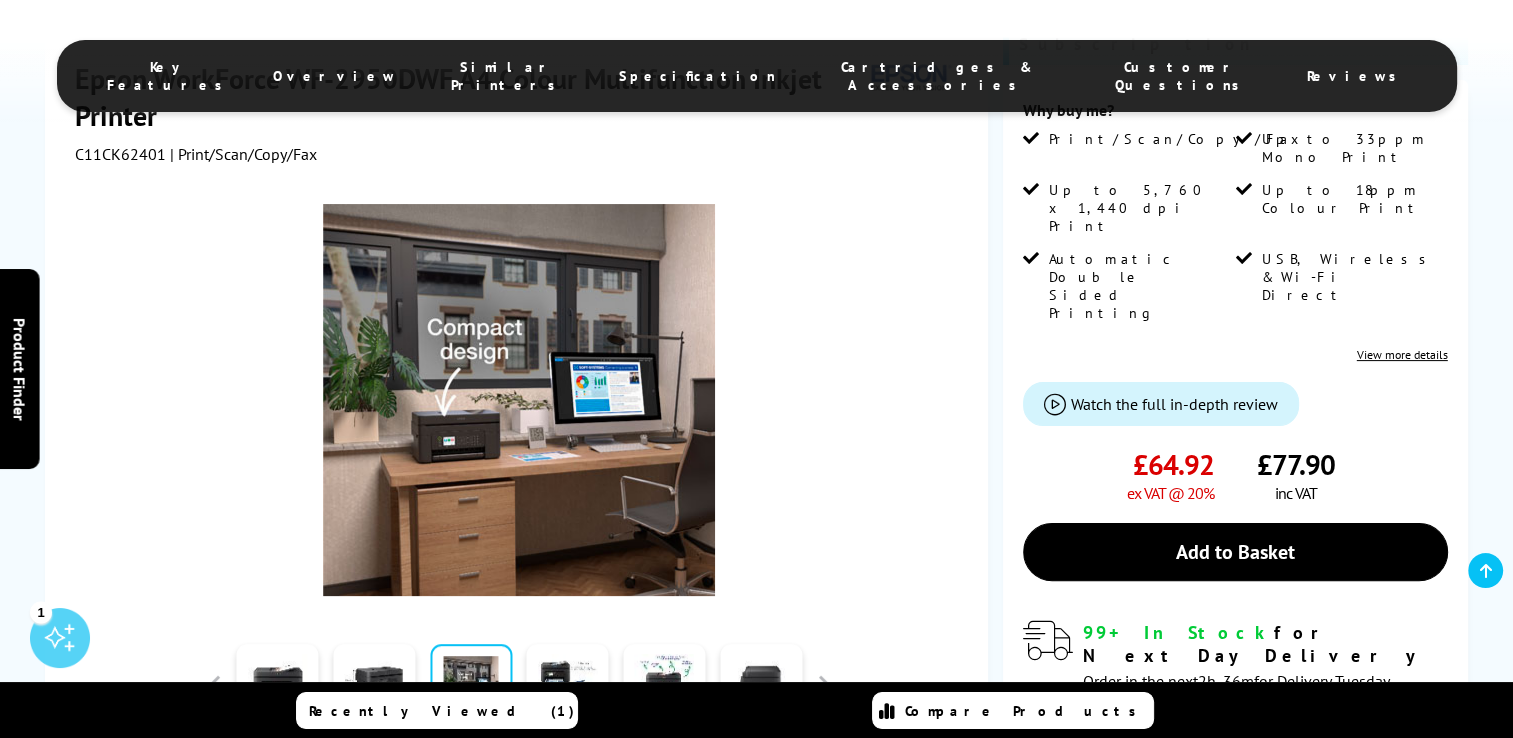 scroll, scrollTop: 500, scrollLeft: 0, axis: vertical 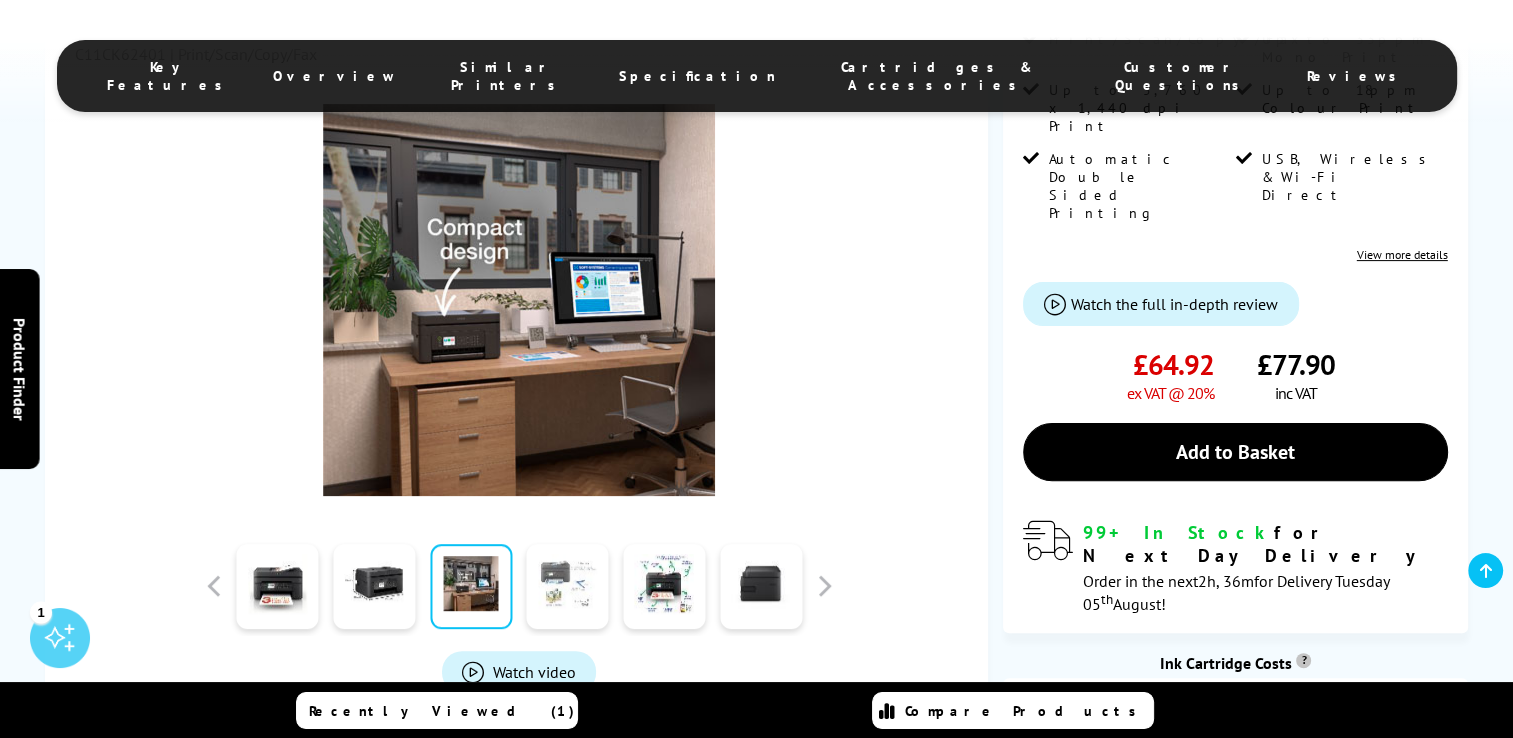 click at bounding box center (568, 586) 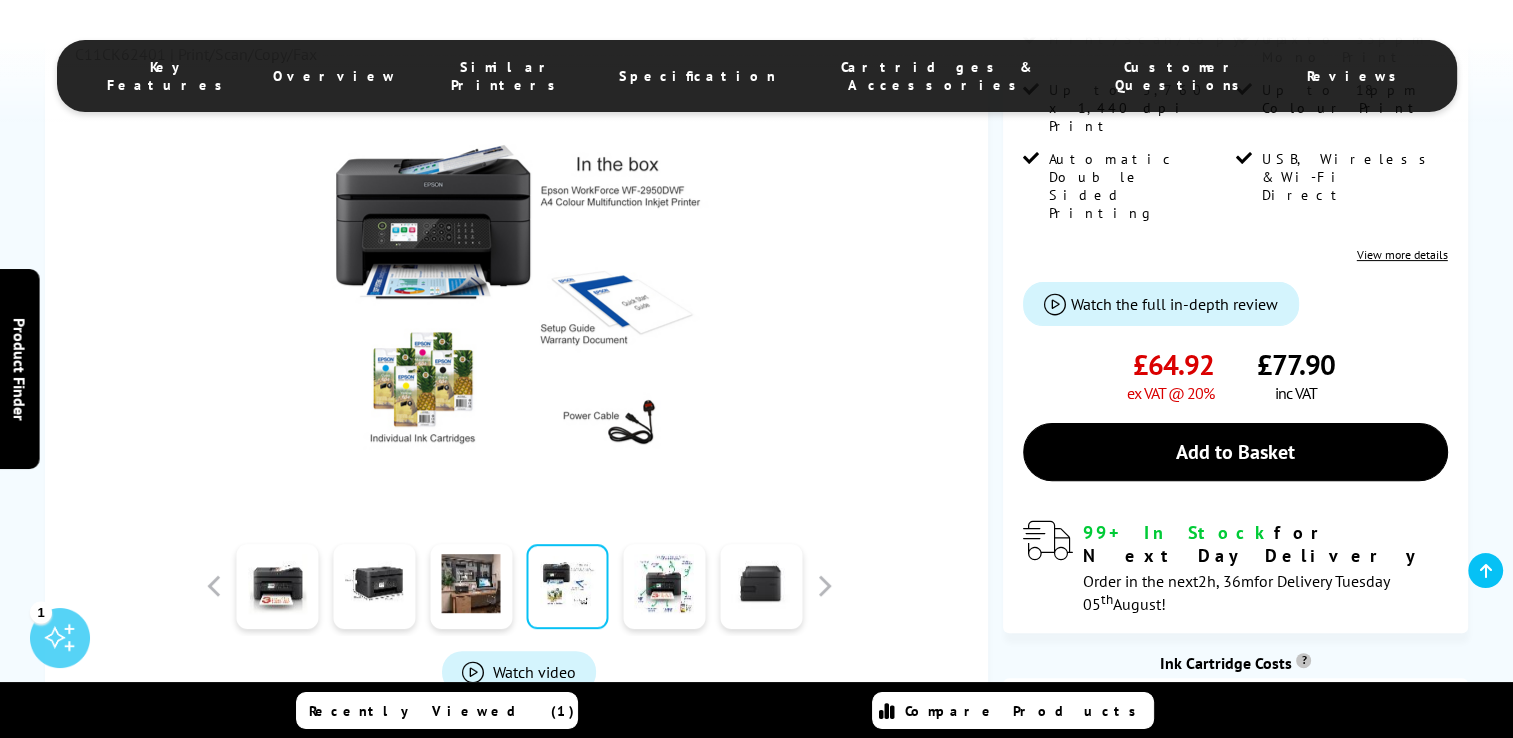 scroll, scrollTop: 400, scrollLeft: 0, axis: vertical 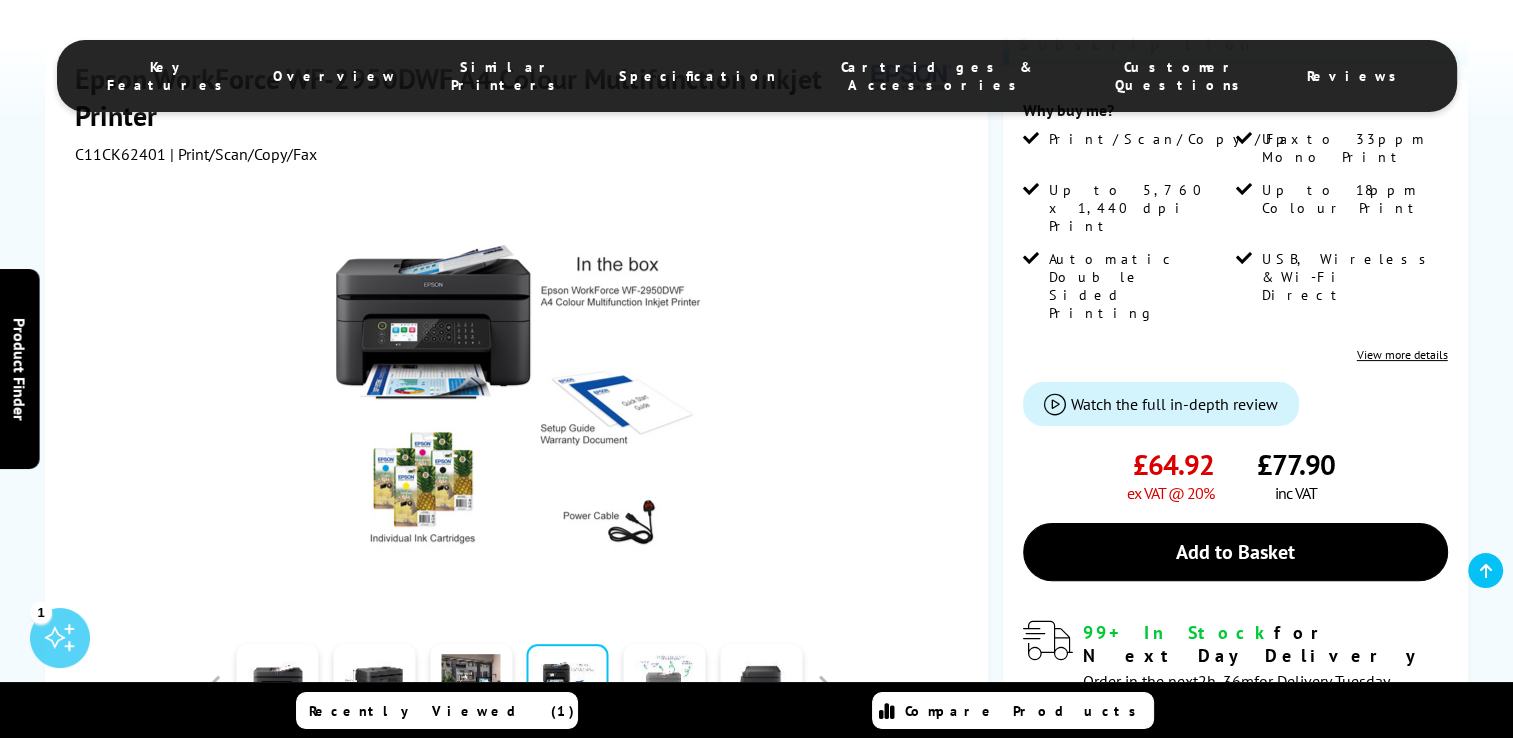 click at bounding box center [664, 686] 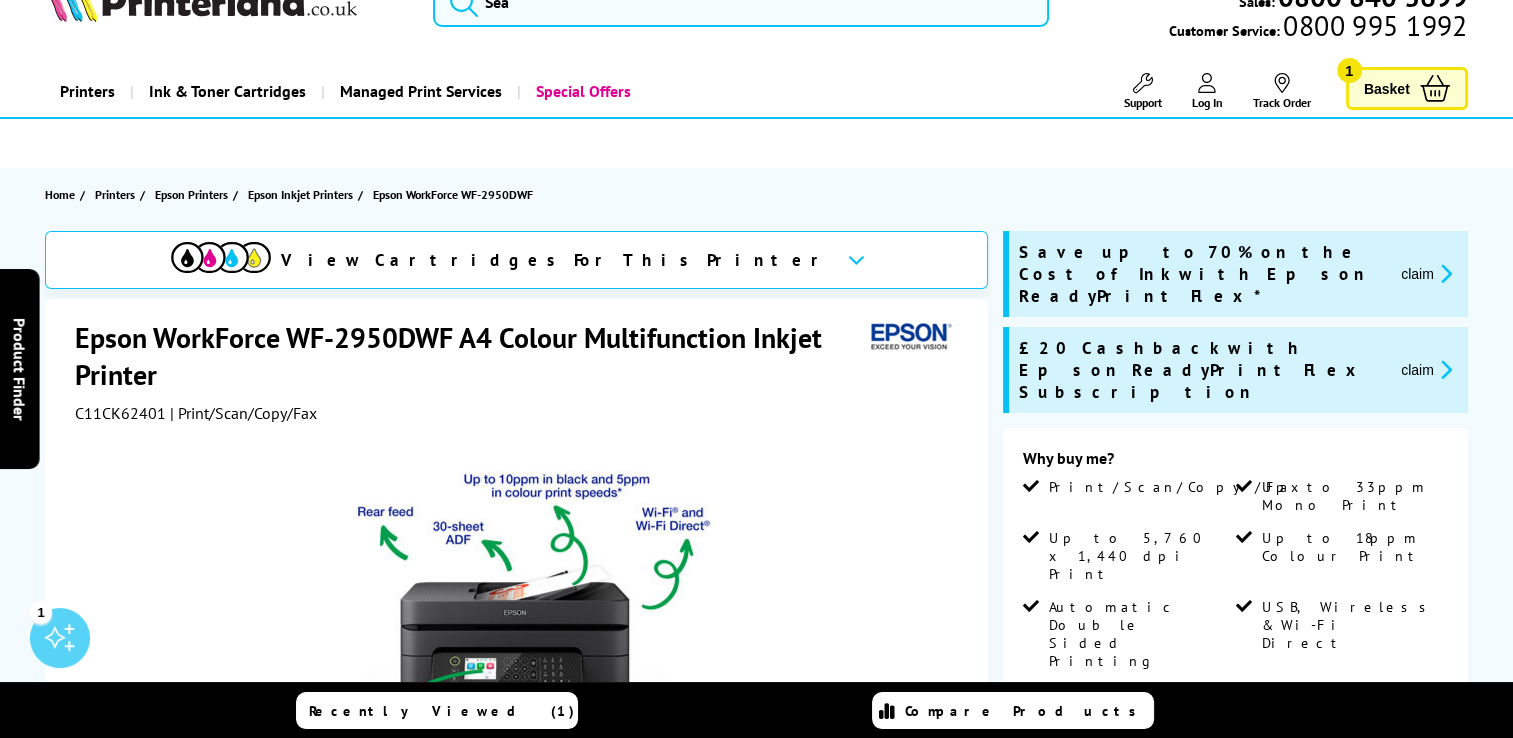 scroll, scrollTop: 0, scrollLeft: 0, axis: both 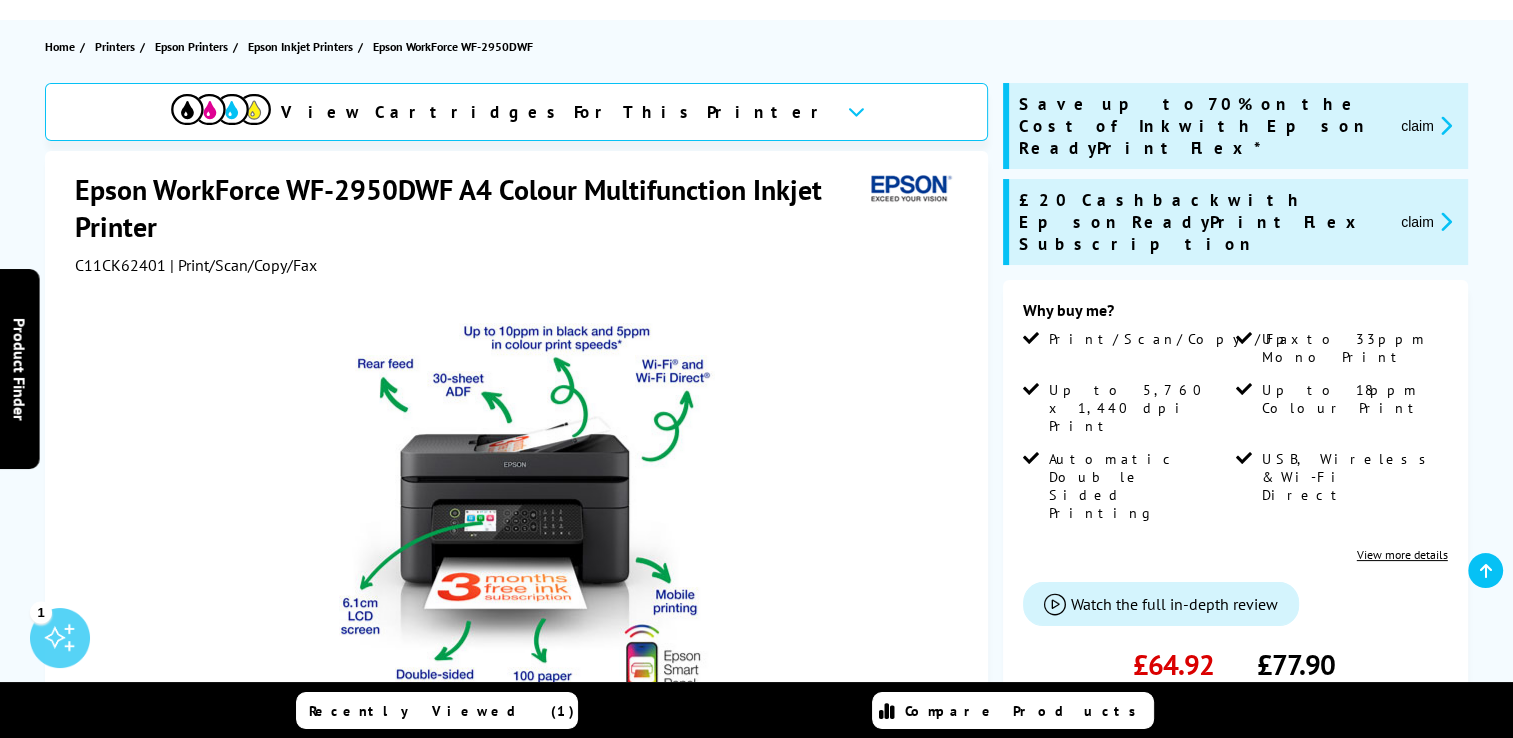 click on "View Cartridges For This Printer" at bounding box center [556, 112] 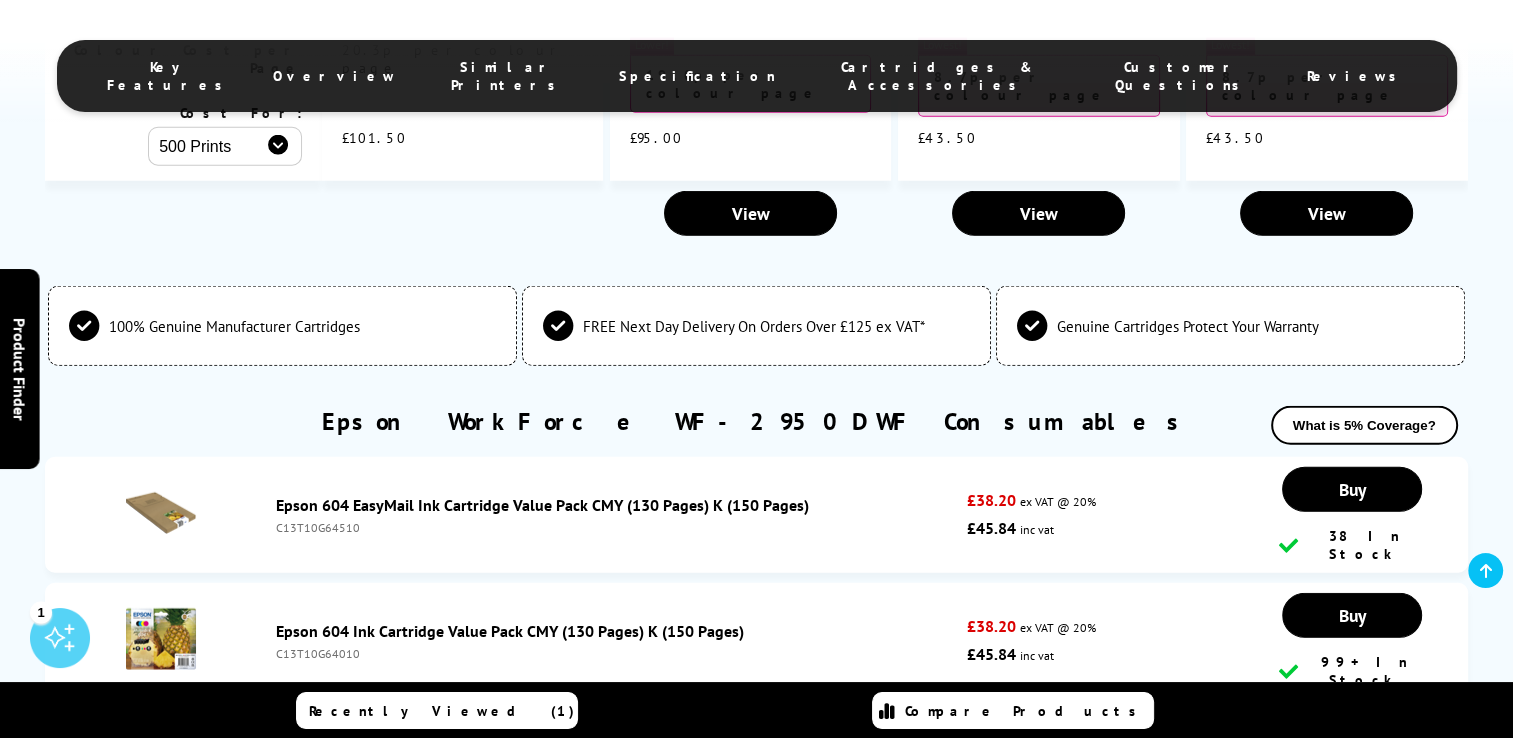 scroll, scrollTop: 5377, scrollLeft: 0, axis: vertical 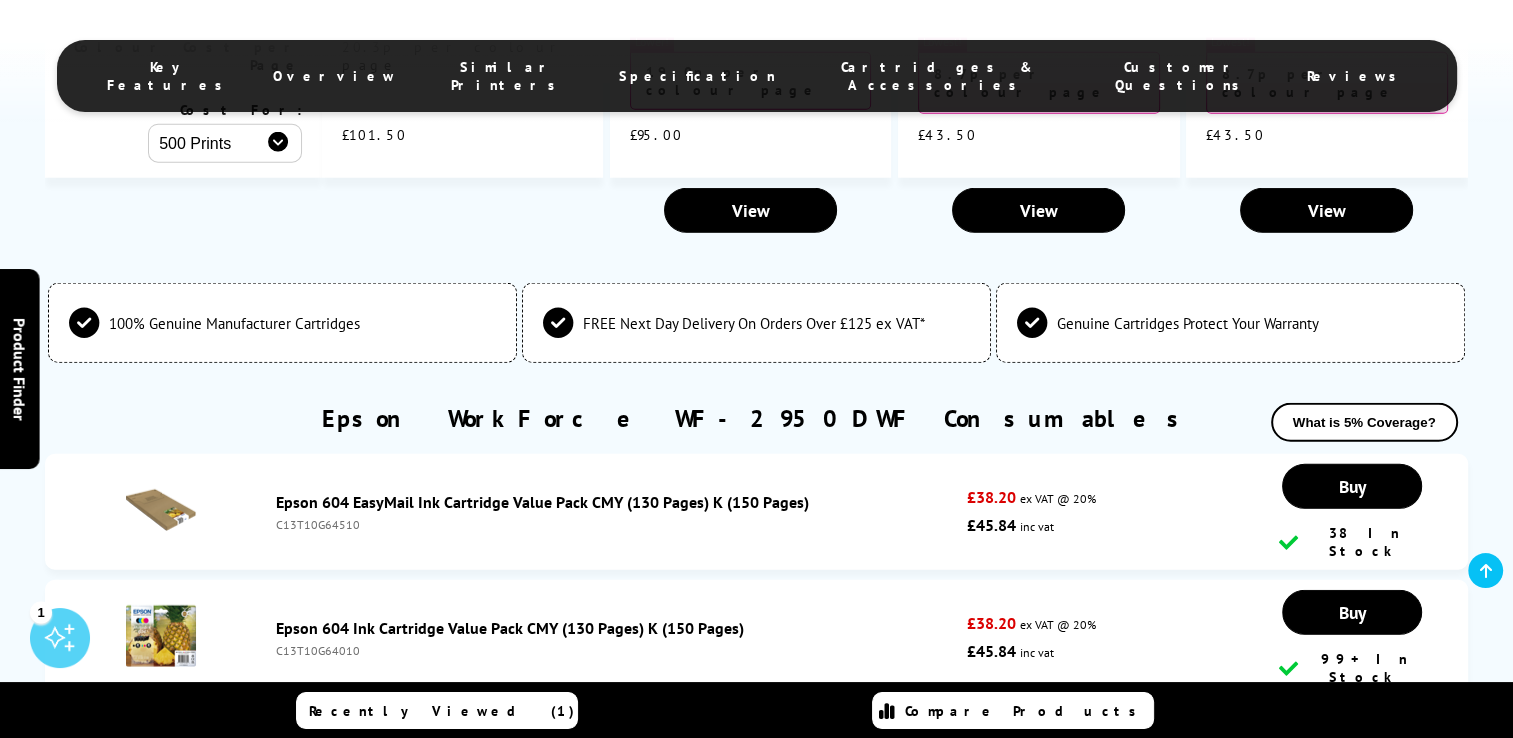 click at bounding box center (161, 510) 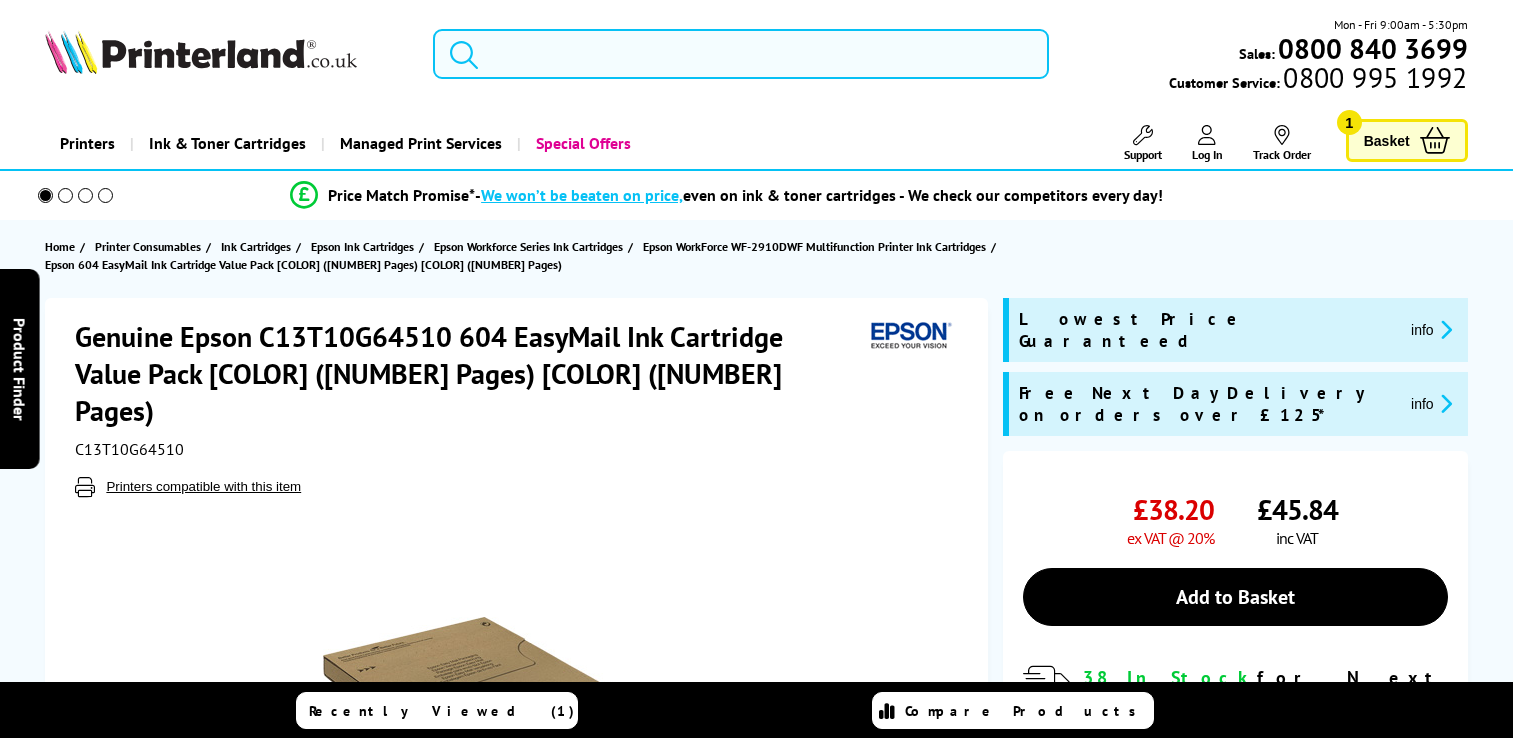 scroll, scrollTop: 0, scrollLeft: 0, axis: both 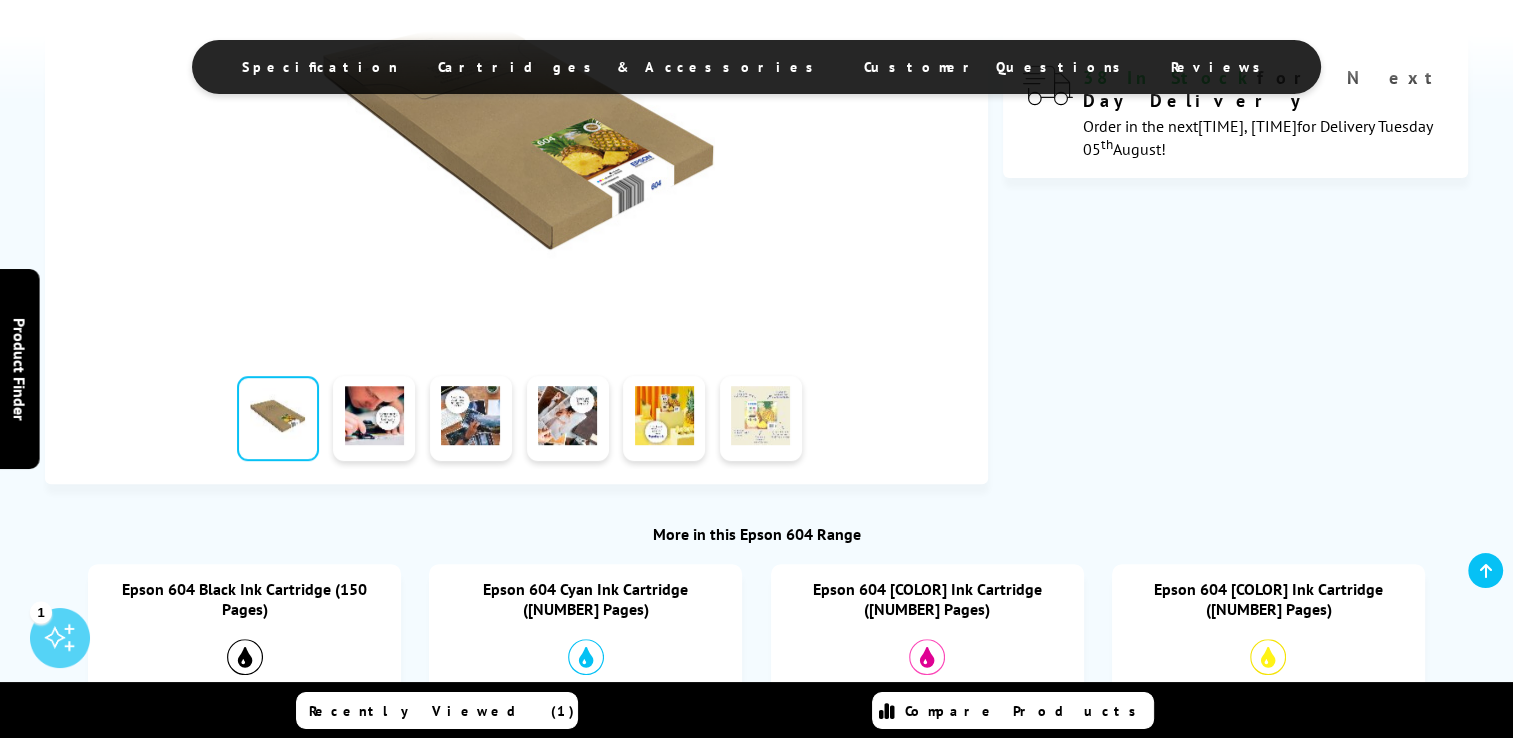 click at bounding box center (761, 418) 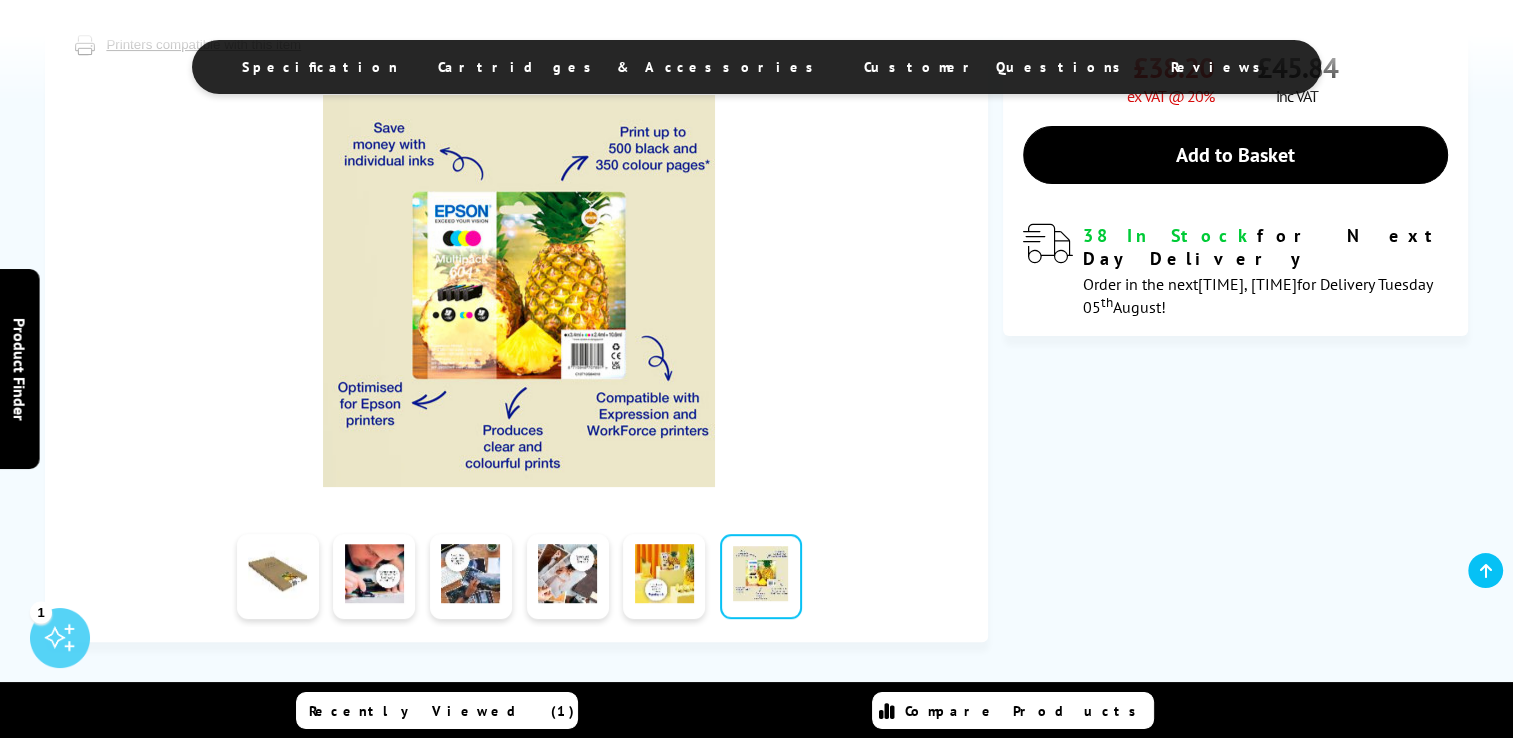 scroll, scrollTop: 400, scrollLeft: 0, axis: vertical 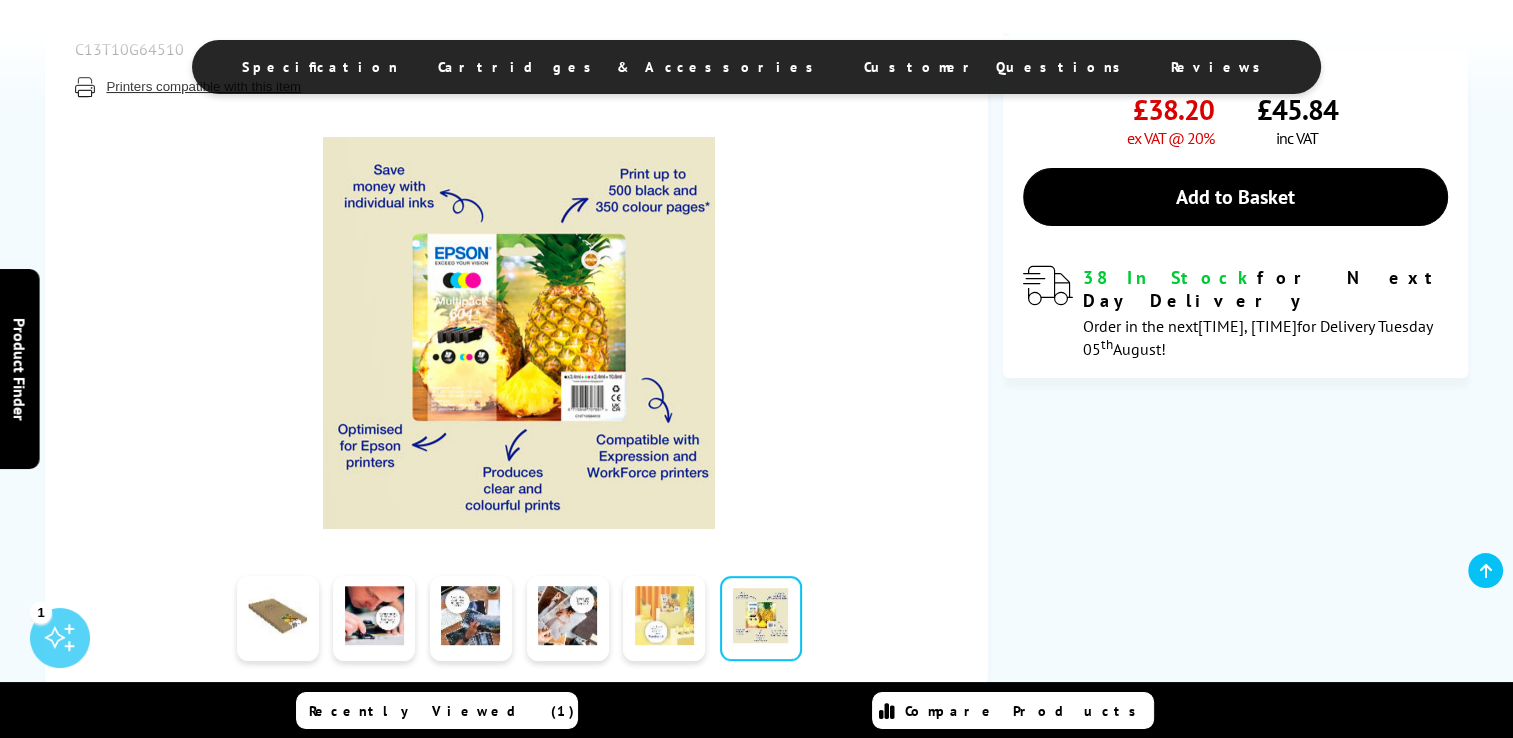click at bounding box center (664, 618) 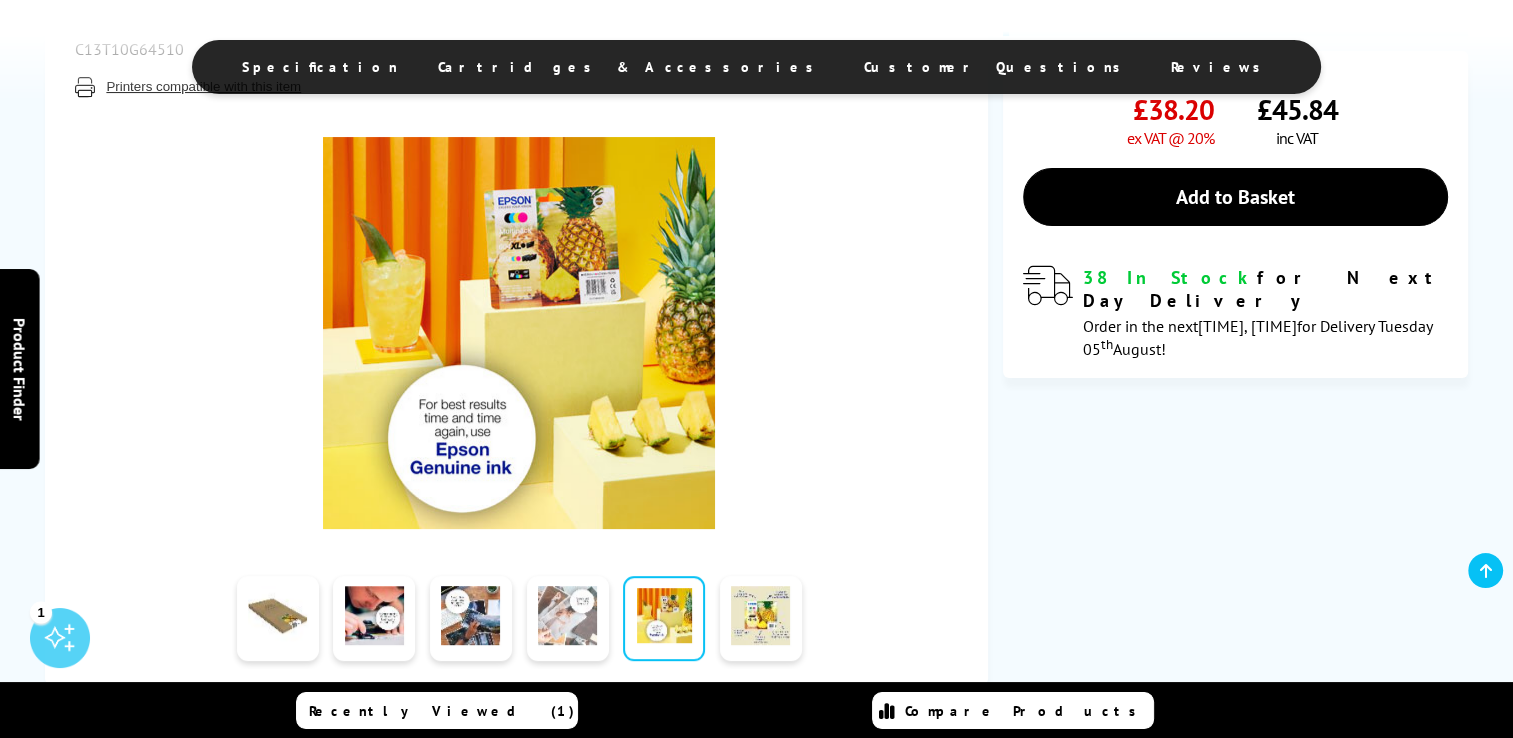 click at bounding box center [568, 618] 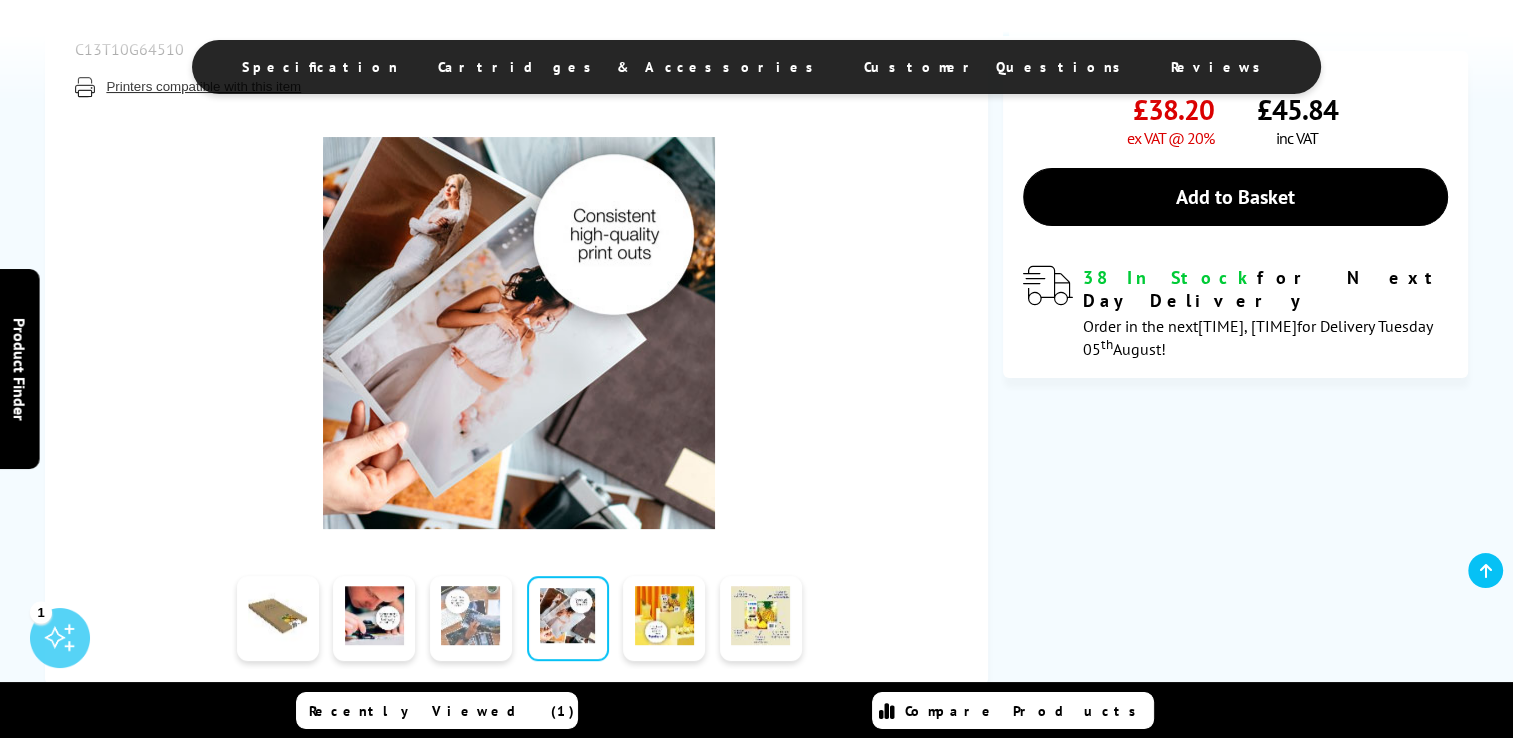 click at bounding box center [471, 618] 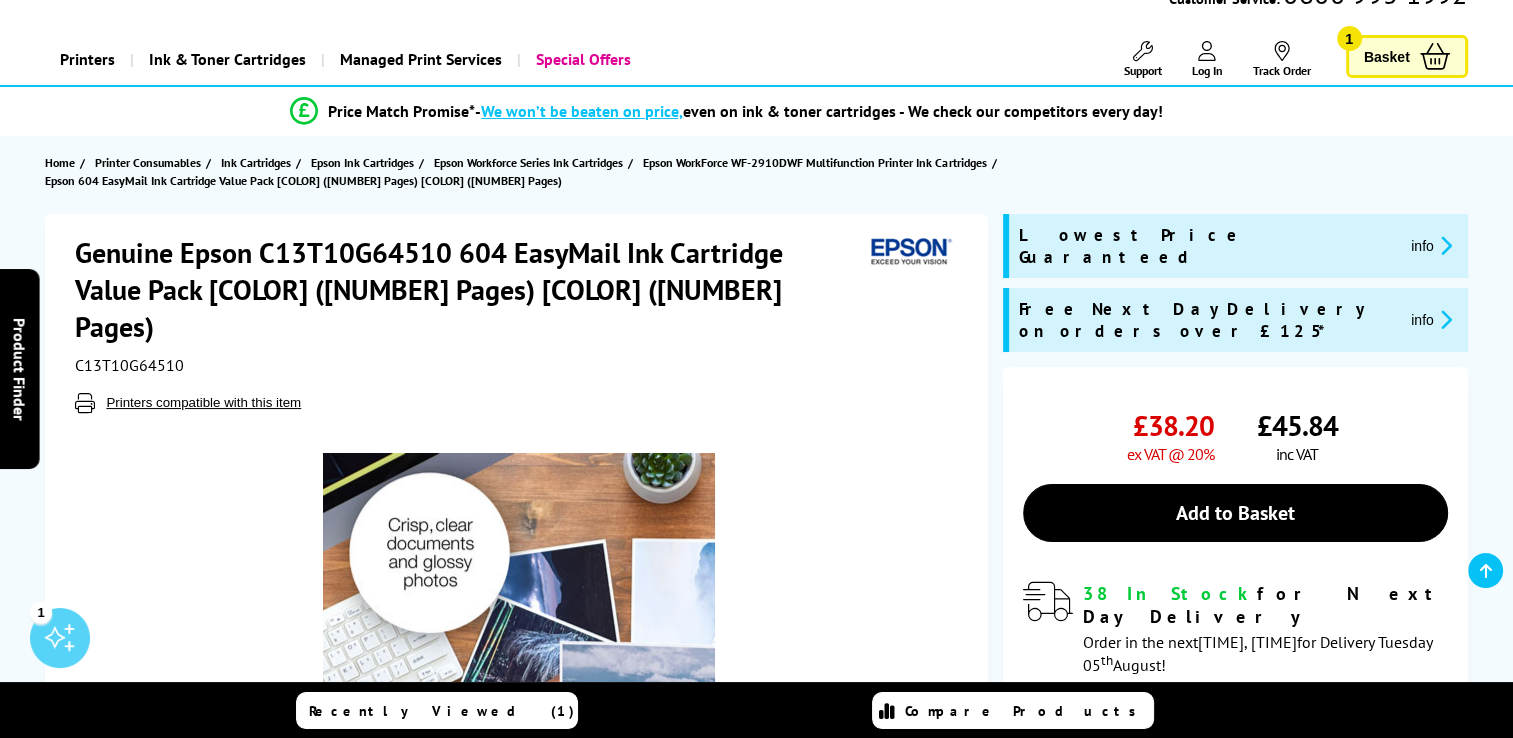 scroll, scrollTop: 0, scrollLeft: 0, axis: both 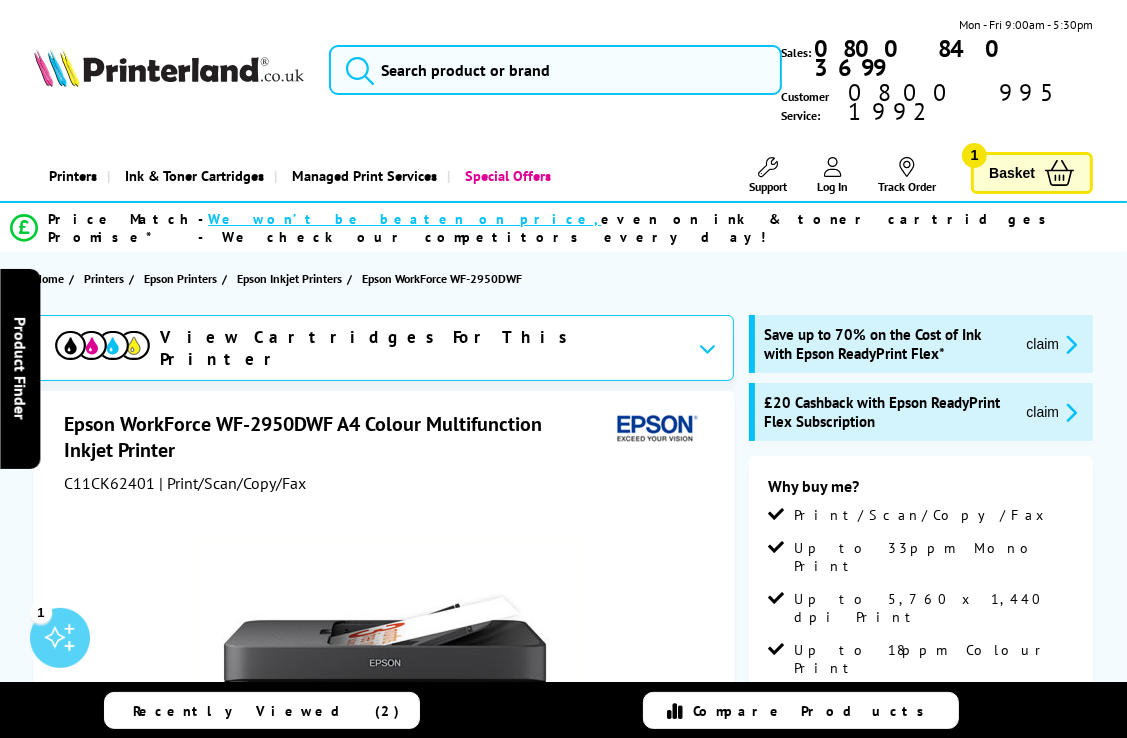 click on "Basket" at bounding box center (1012, 173) 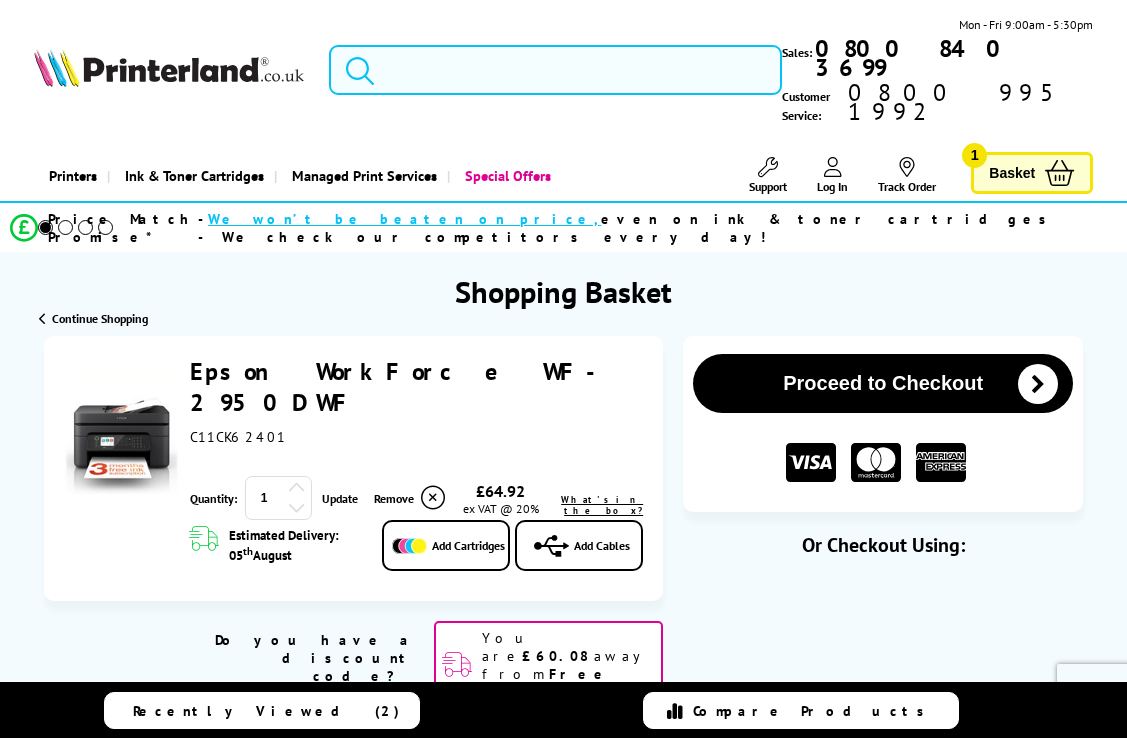 scroll, scrollTop: 0, scrollLeft: 0, axis: both 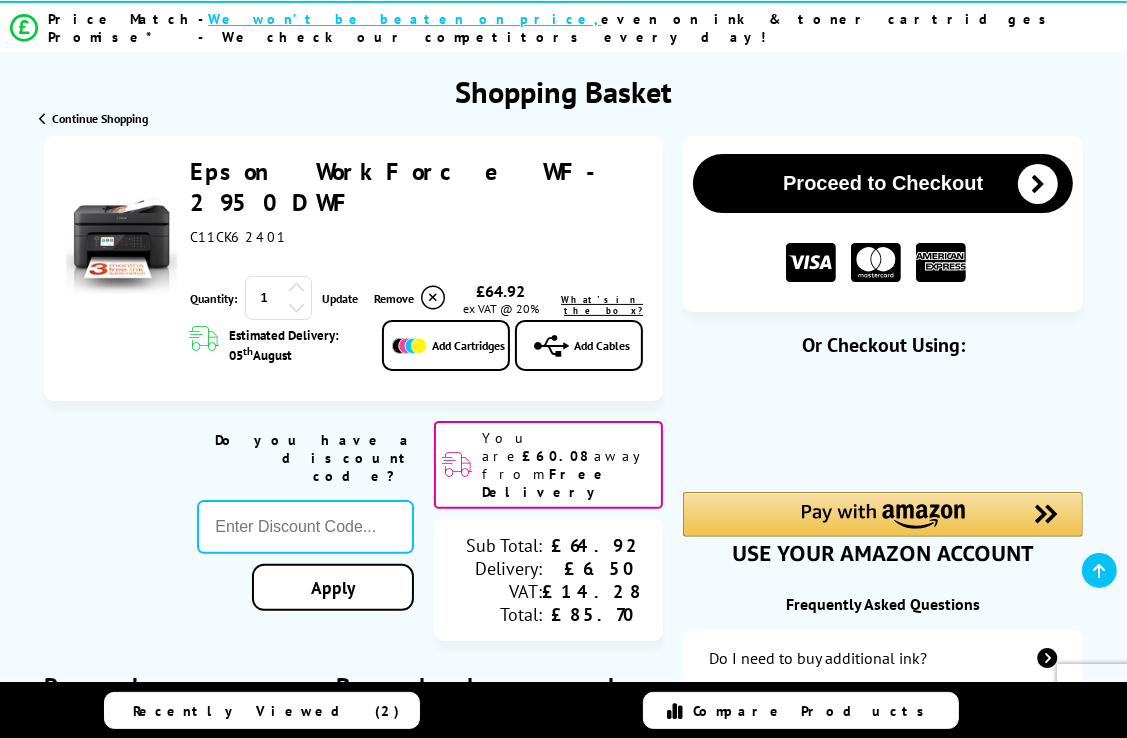 click at bounding box center (563, 2761) 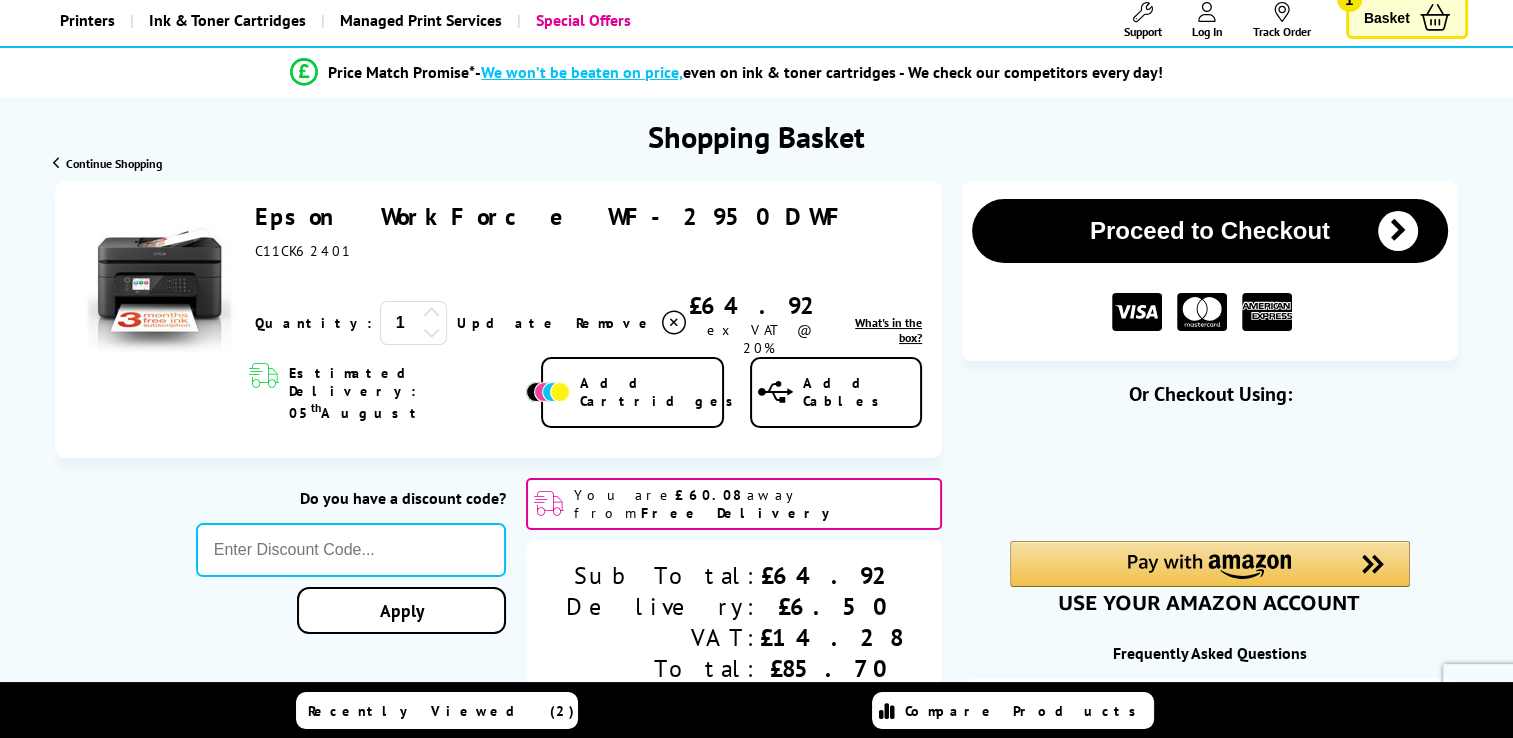 scroll, scrollTop: 100, scrollLeft: 0, axis: vertical 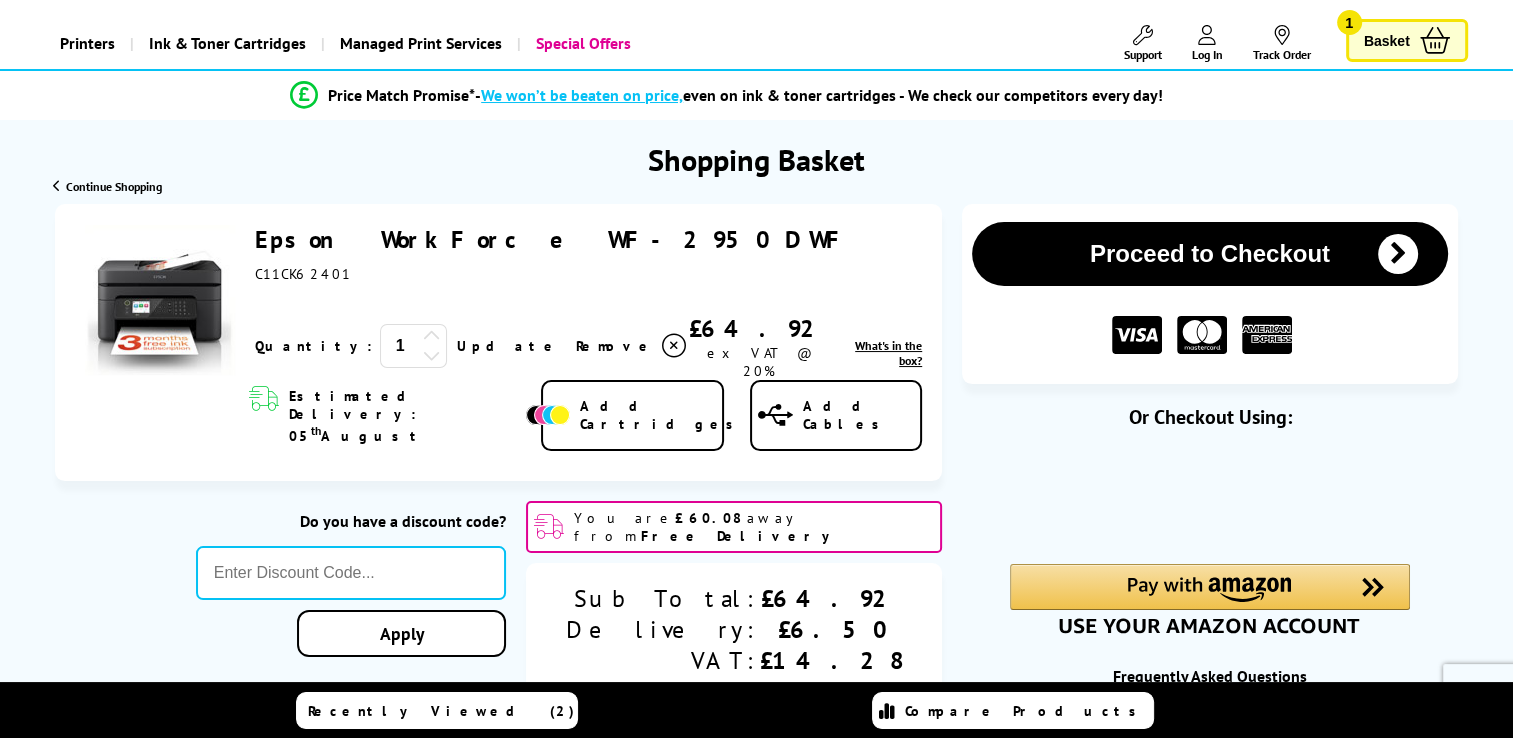 click on "Proceed to Checkout" at bounding box center [1210, 254] 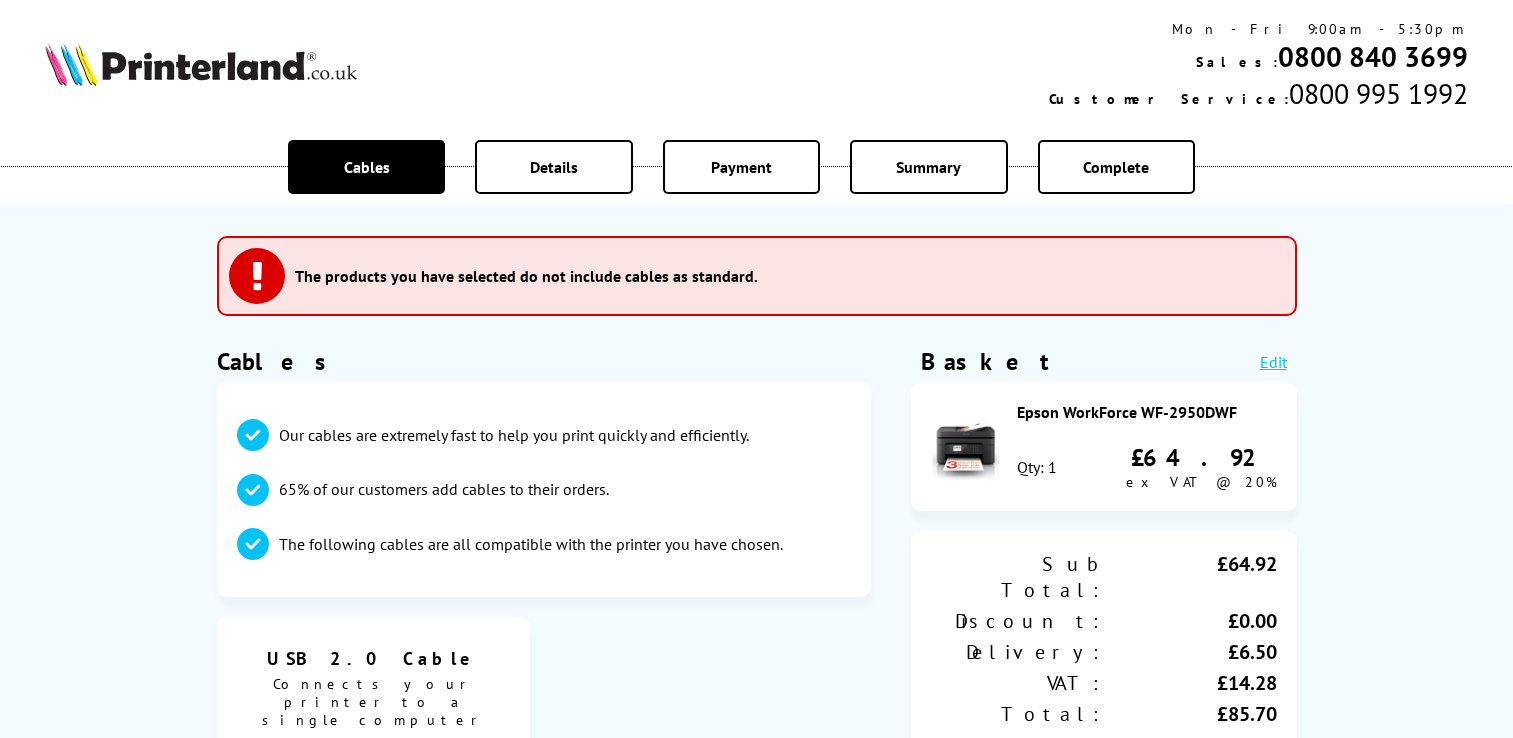 scroll, scrollTop: 0, scrollLeft: 0, axis: both 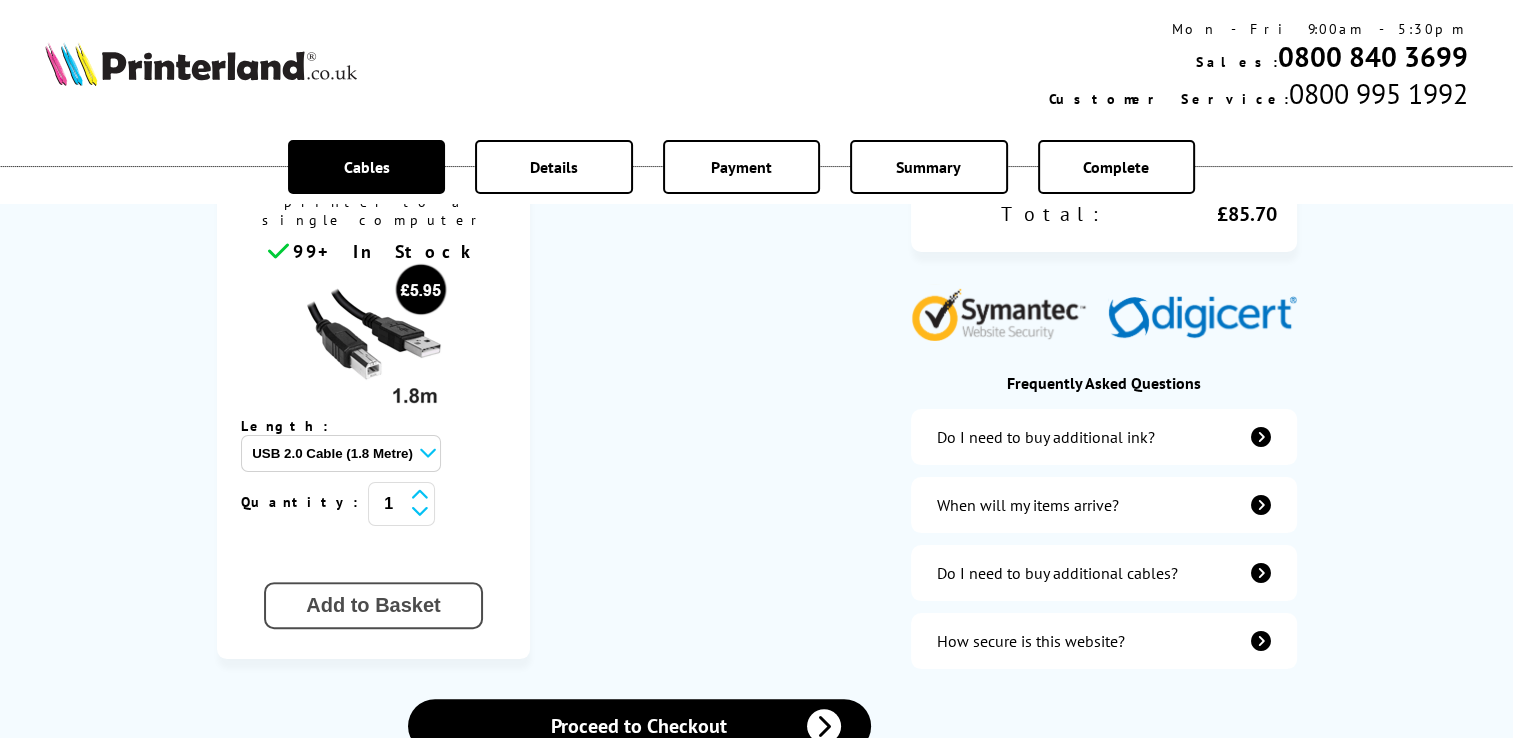click on "Add to Basket" at bounding box center (373, 605) 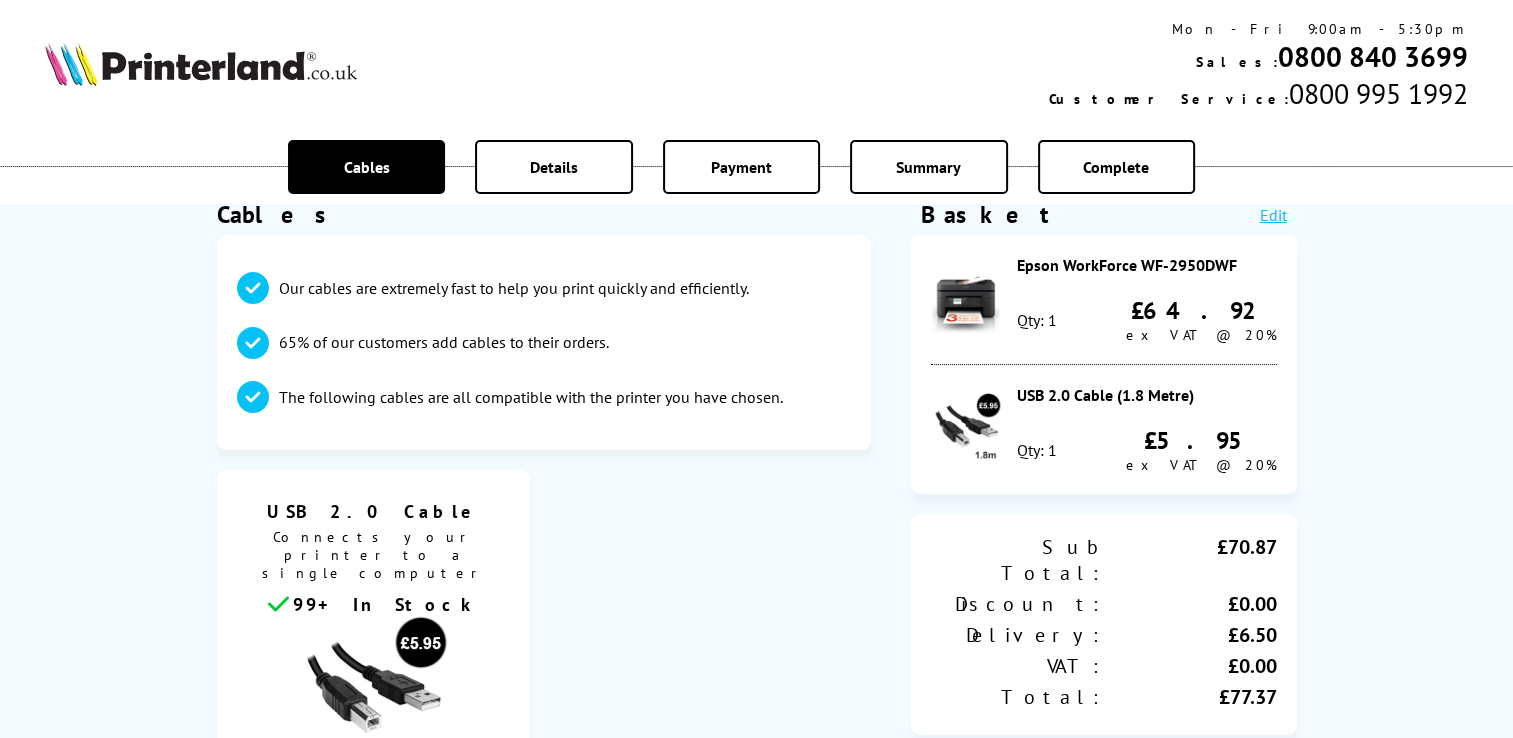 scroll, scrollTop: 0, scrollLeft: 0, axis: both 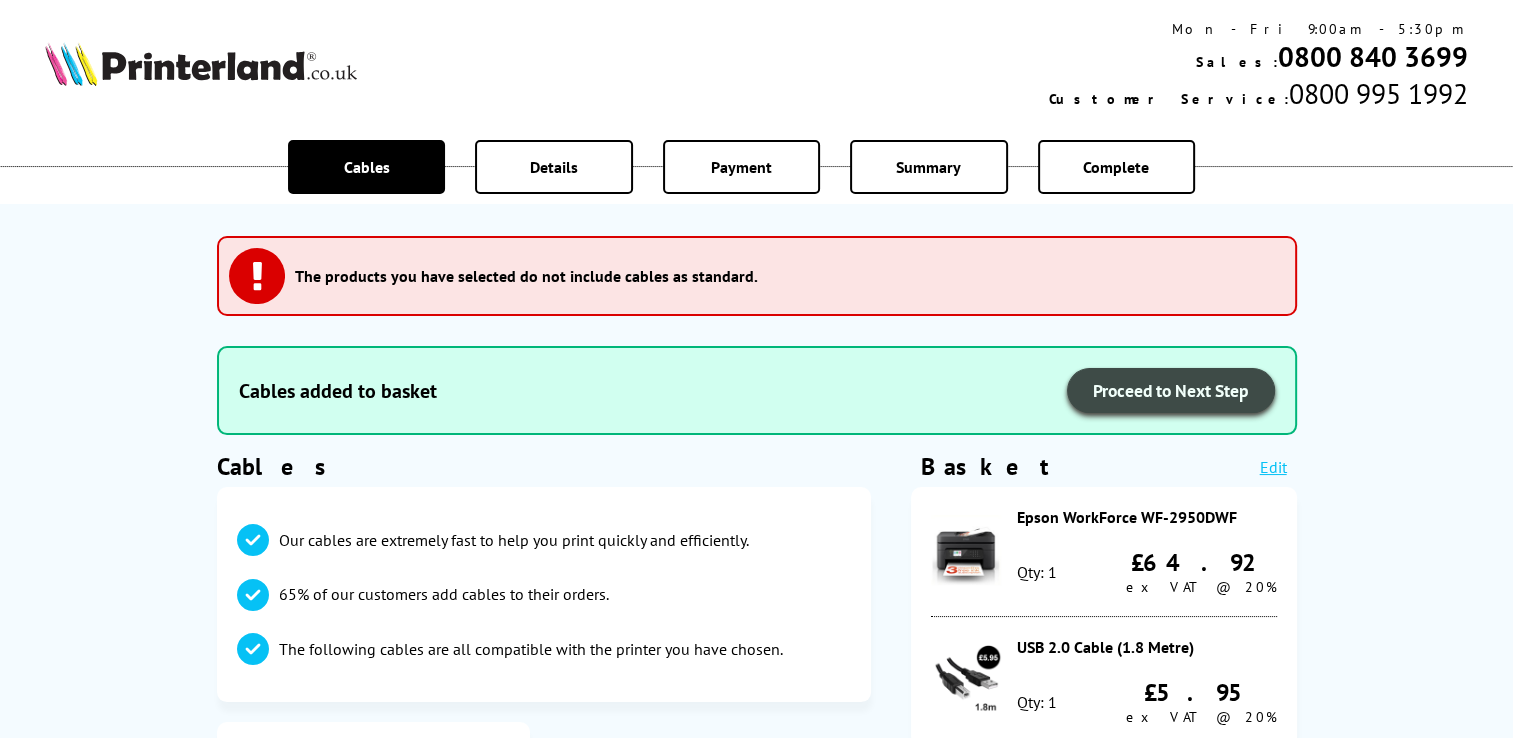 click on "Proceed to Next Step" at bounding box center [1171, 390] 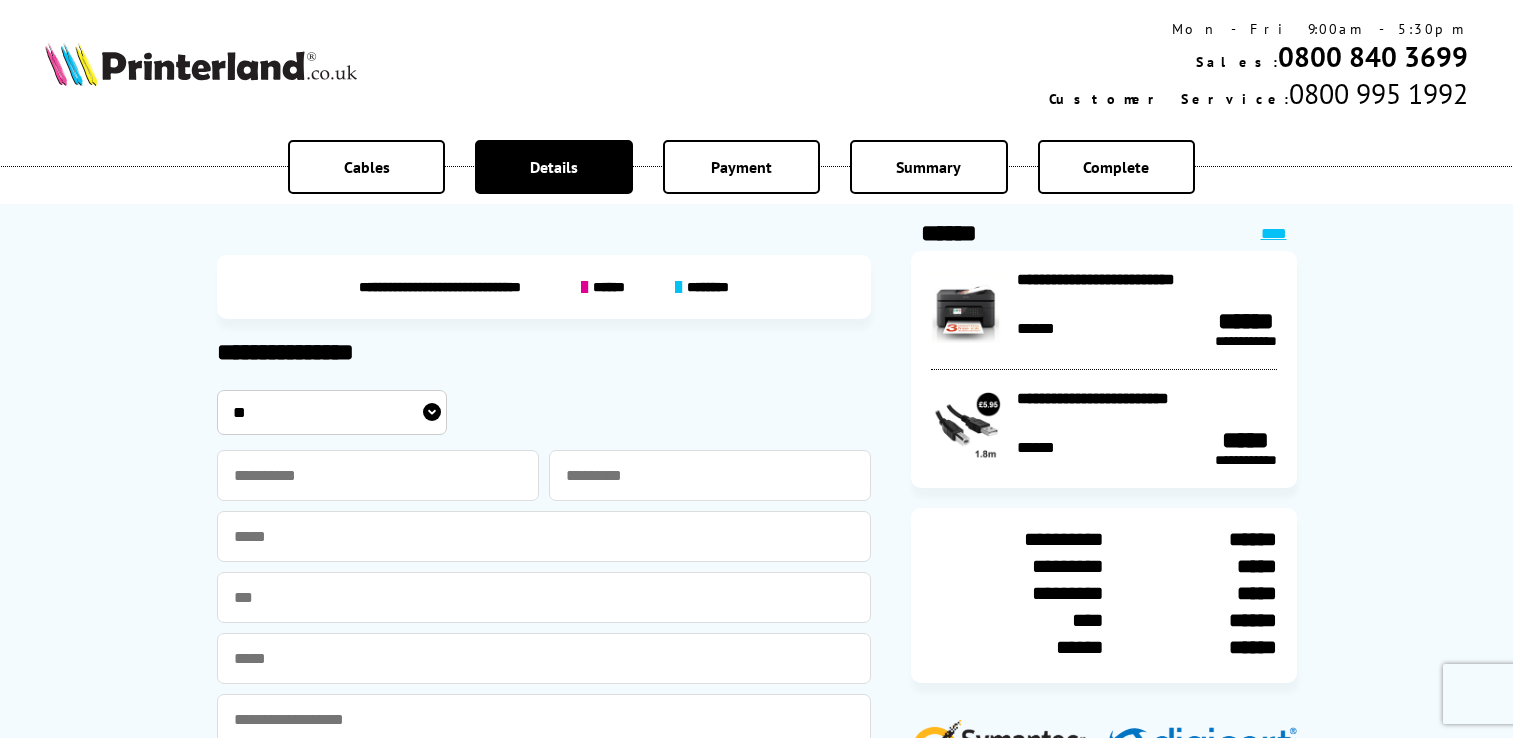 scroll, scrollTop: 0, scrollLeft: 0, axis: both 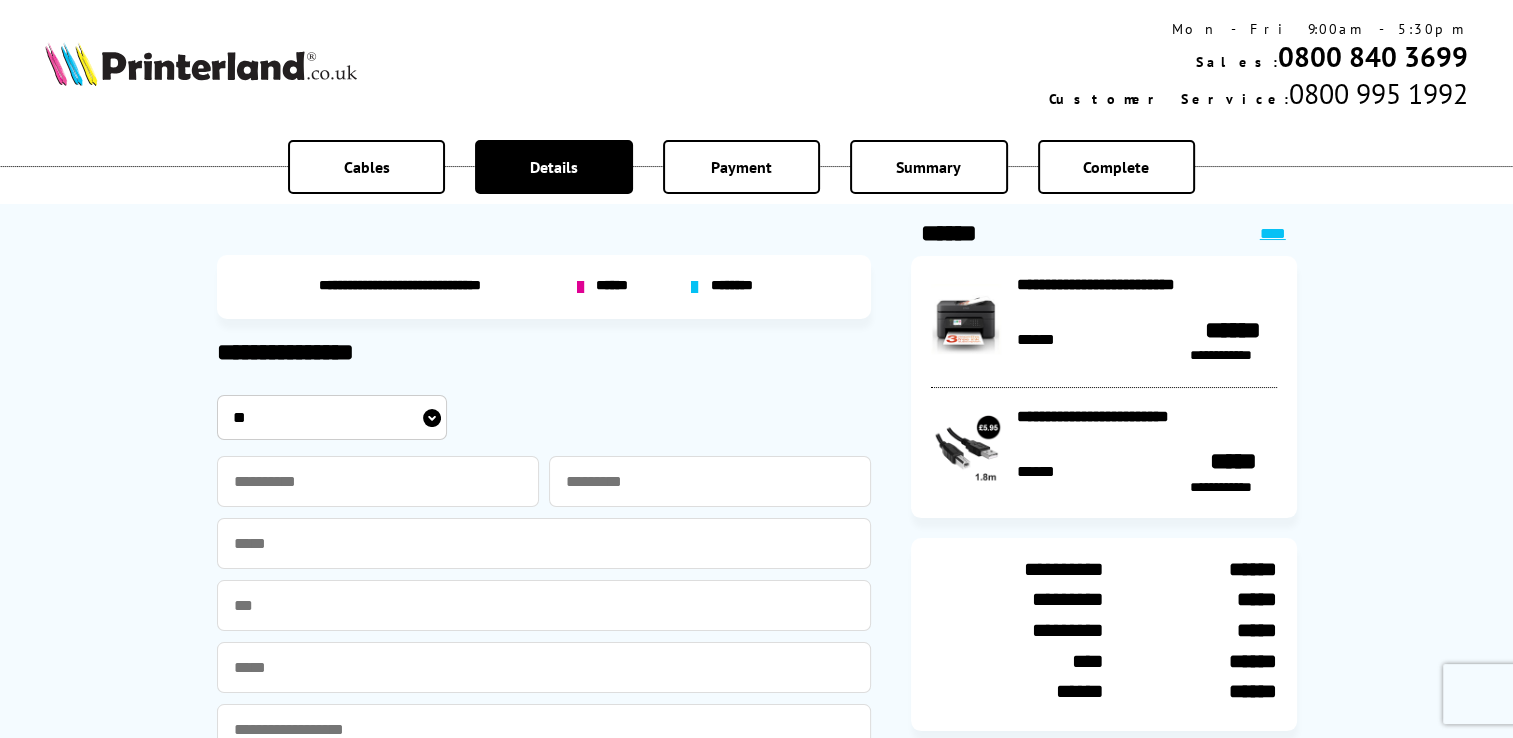 click on "**
***
****
**" at bounding box center [332, 417] 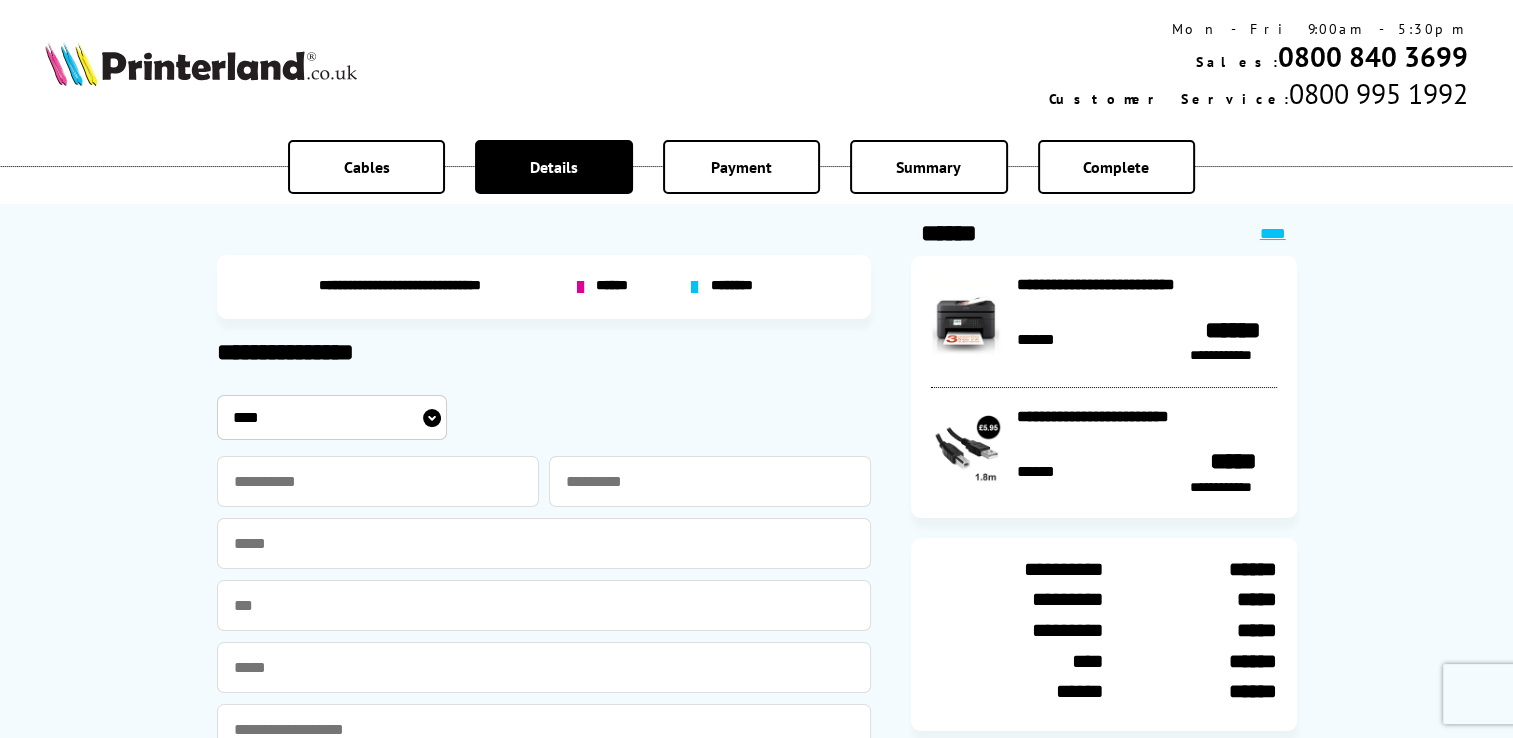 scroll, scrollTop: 100, scrollLeft: 0, axis: vertical 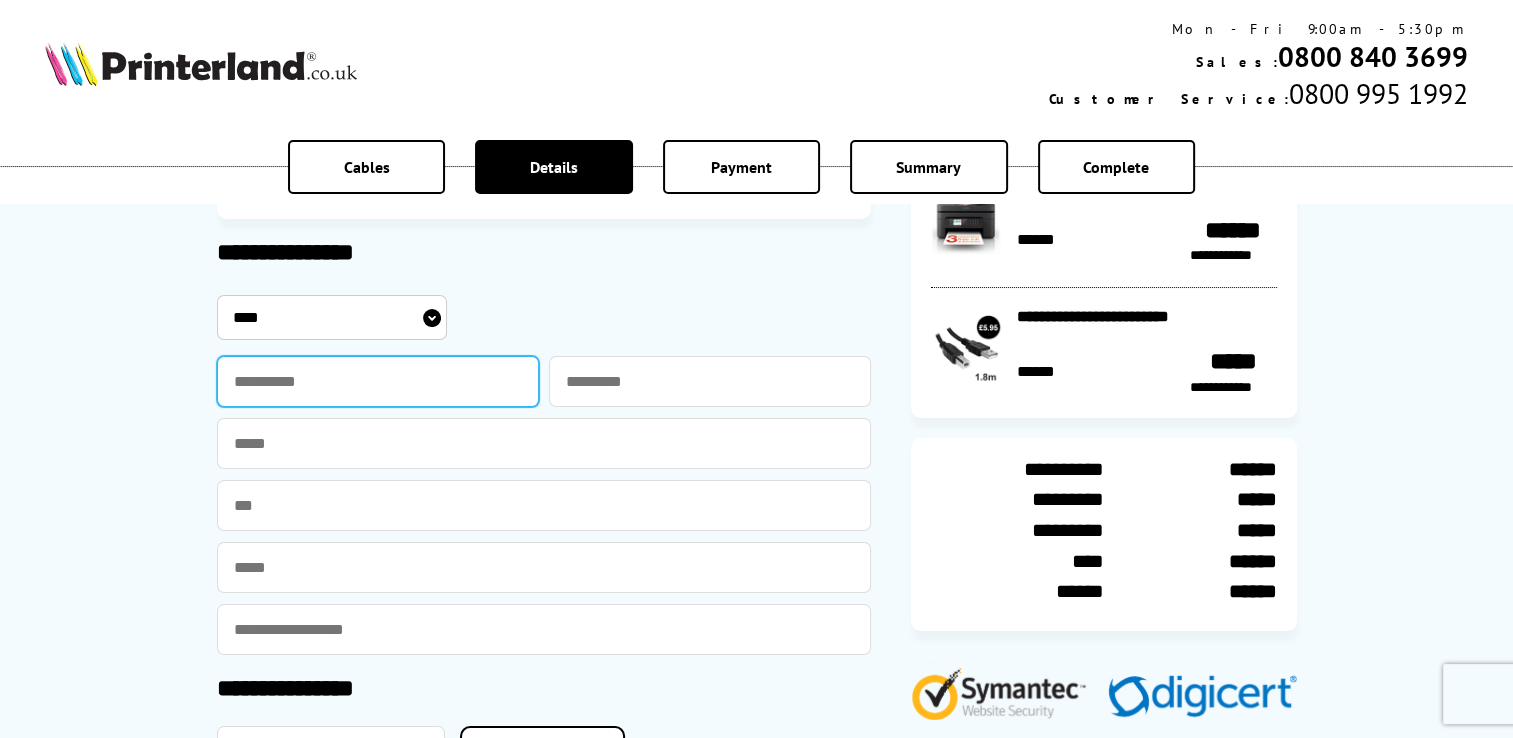 click at bounding box center (378, 381) 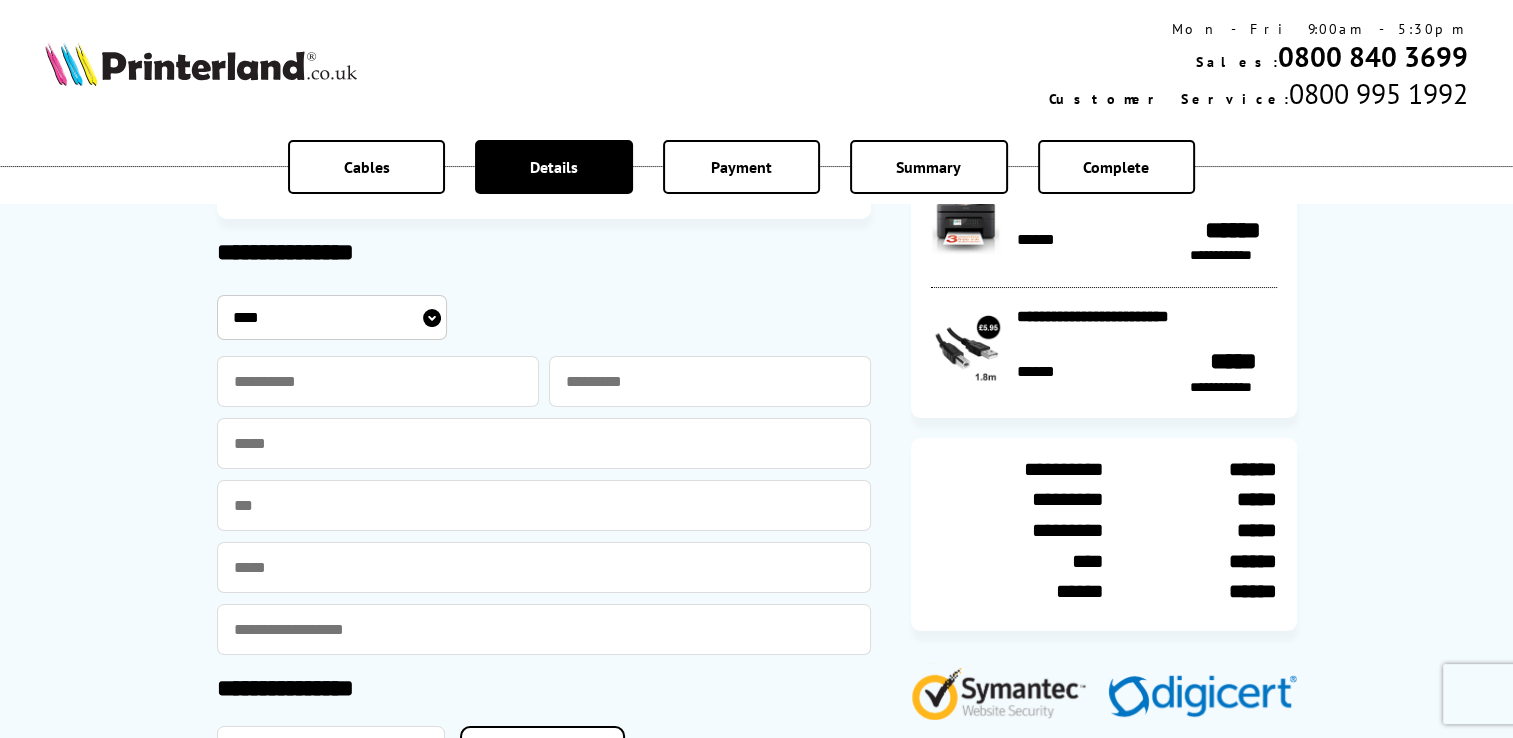 click on "**
***
****
**" at bounding box center [462, 317] 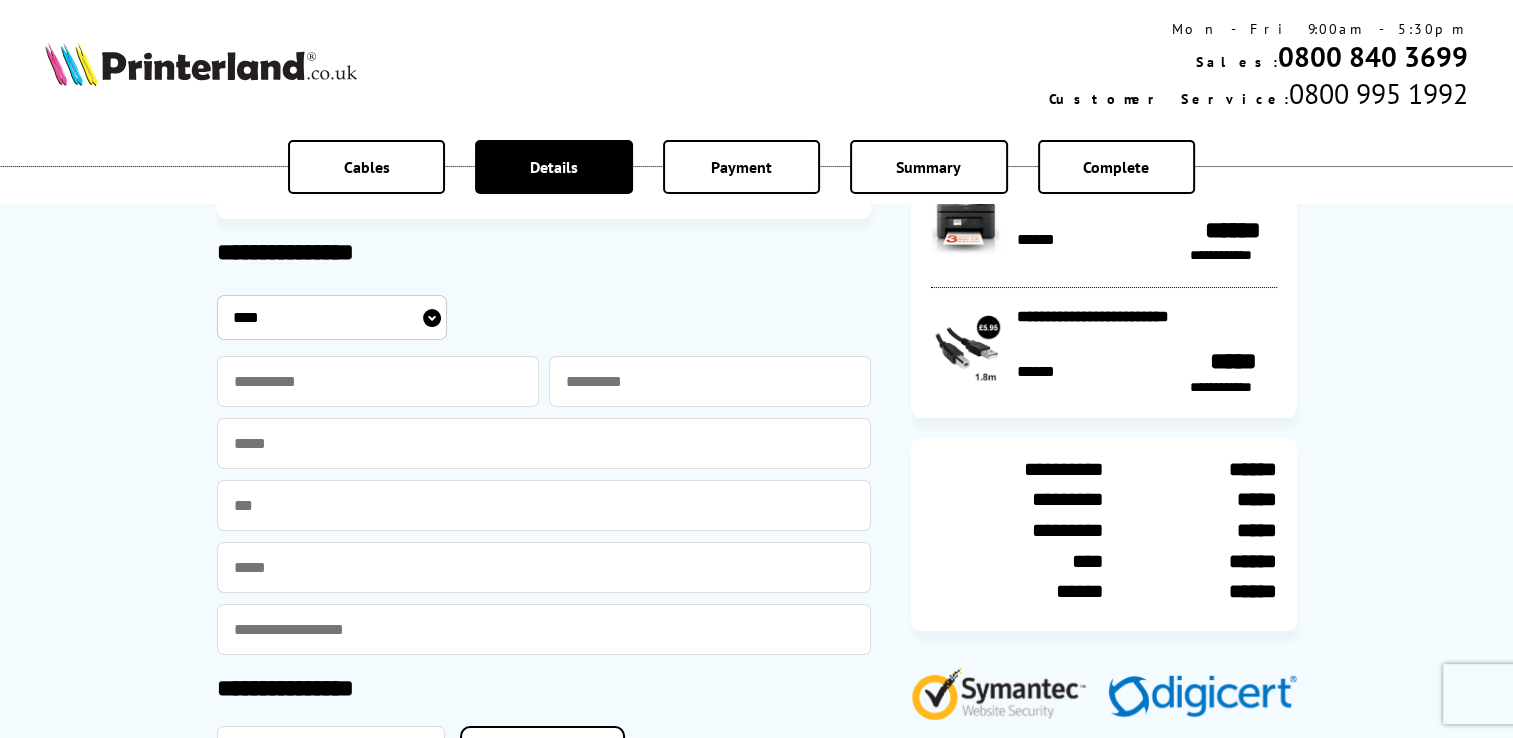 click on "**
***
****
**" at bounding box center [332, 317] 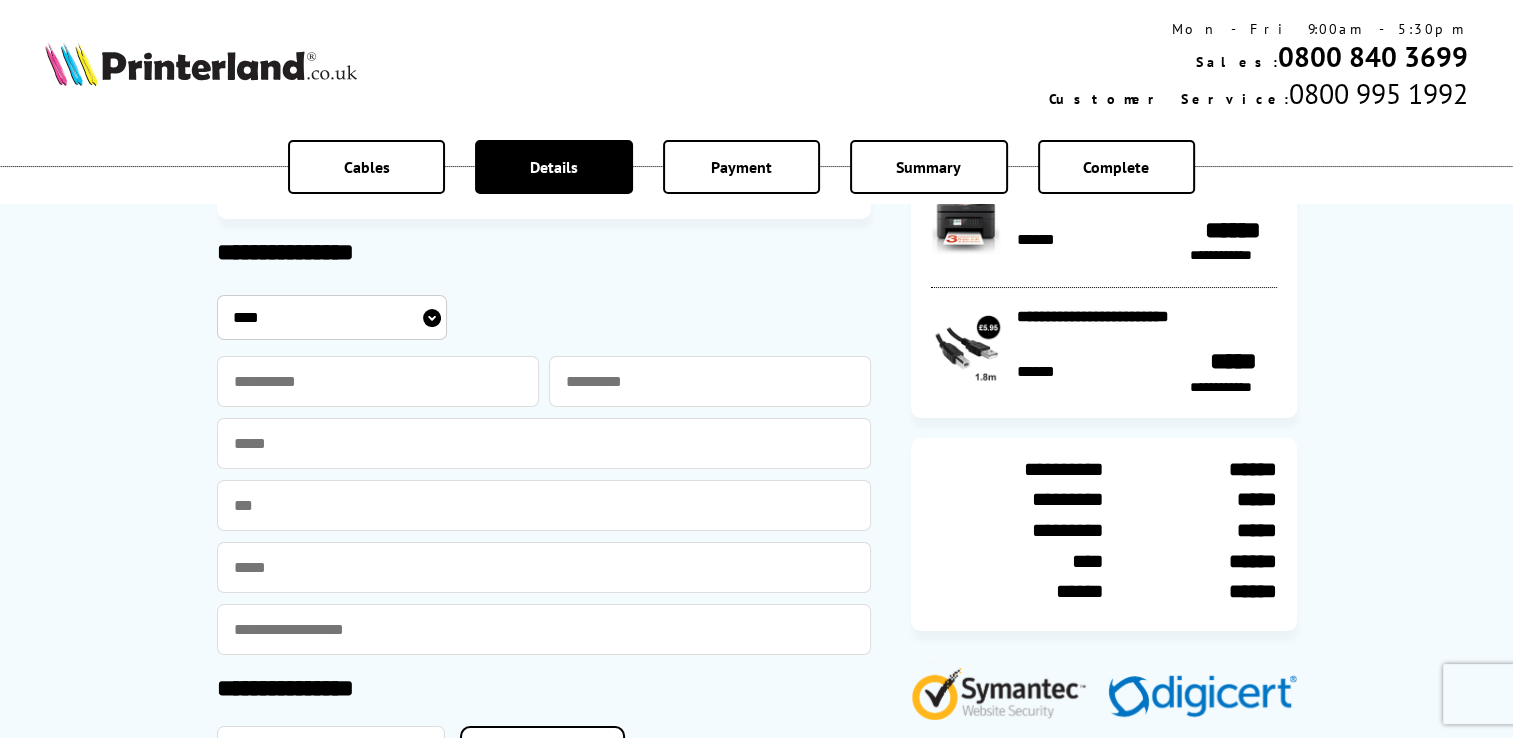 select on "**" 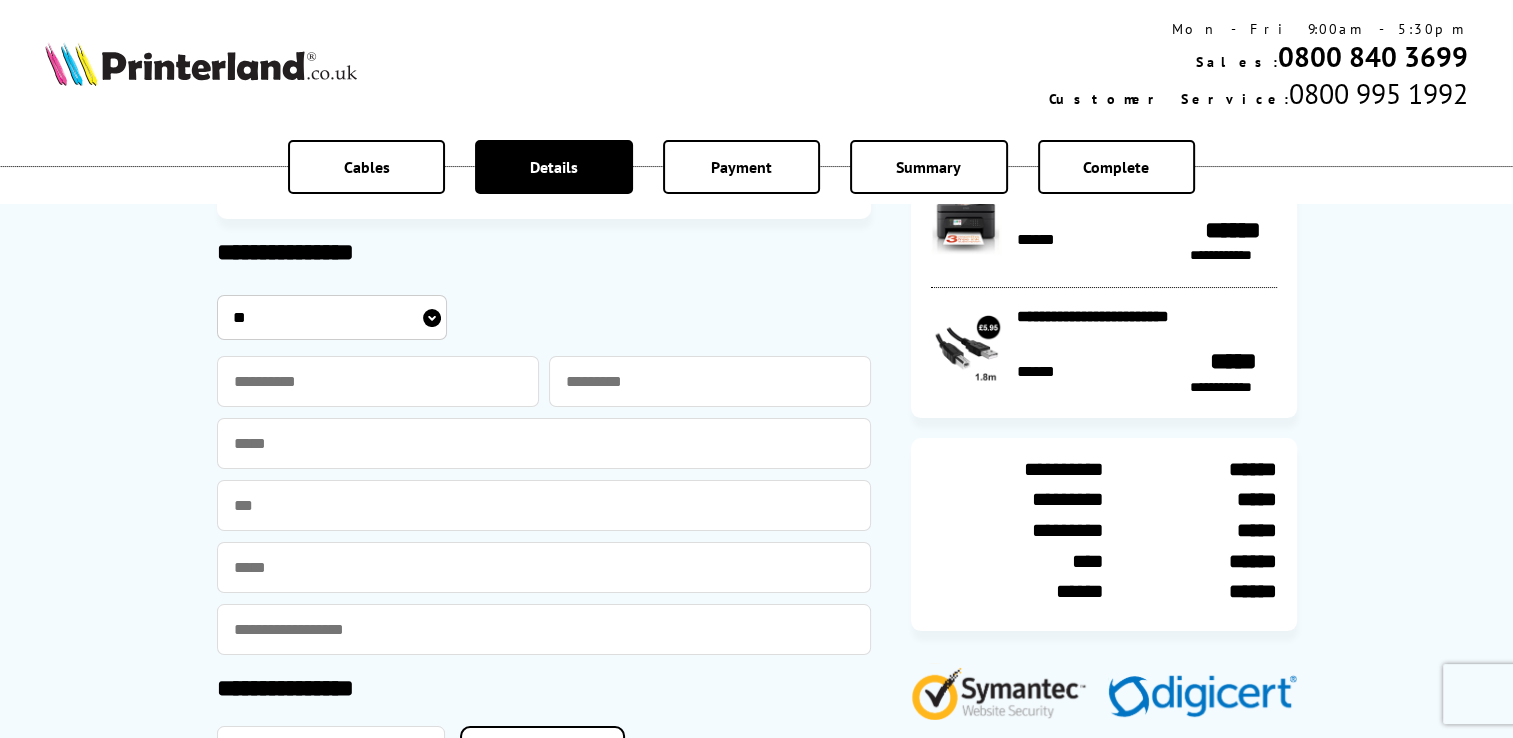 click on "**
***
****
**" at bounding box center [332, 317] 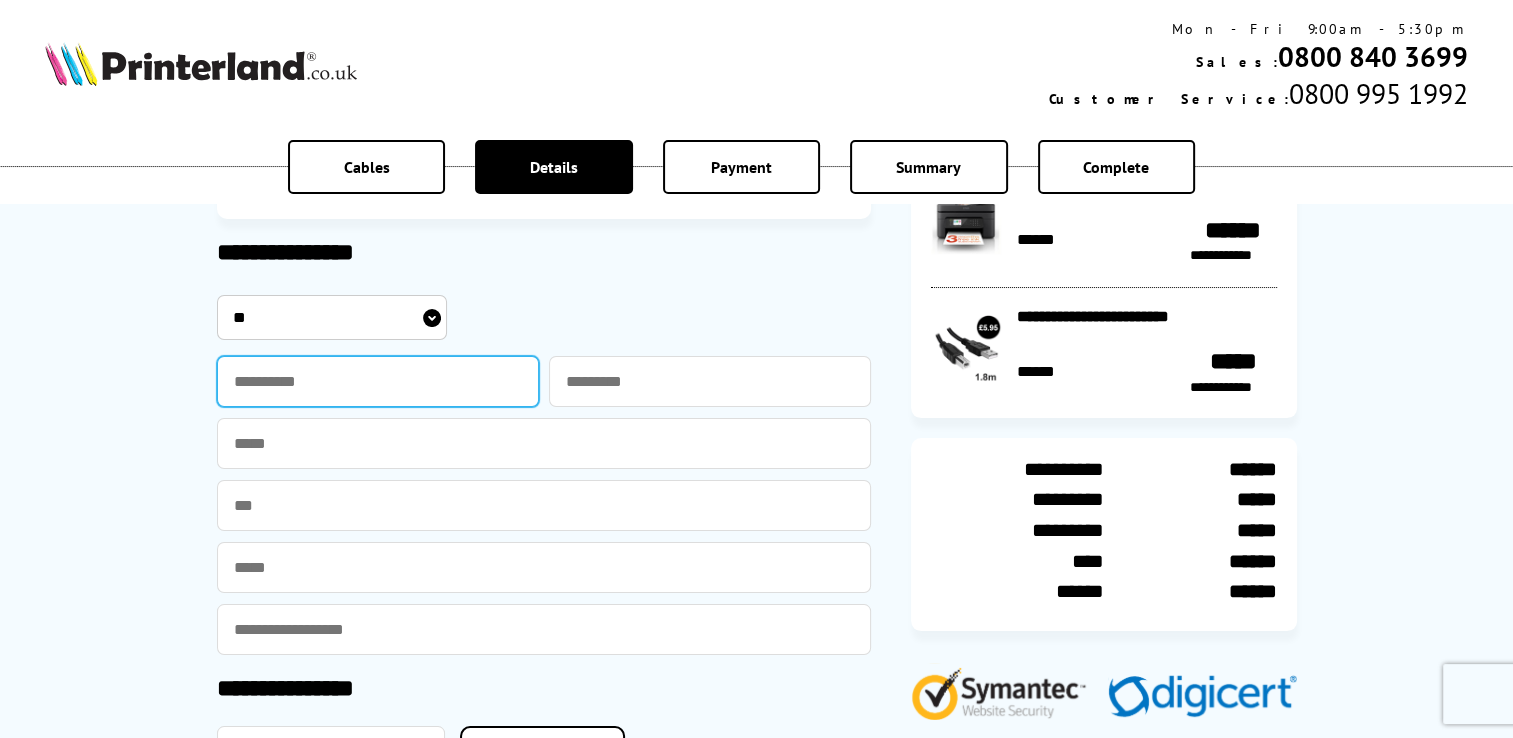 click at bounding box center [378, 381] 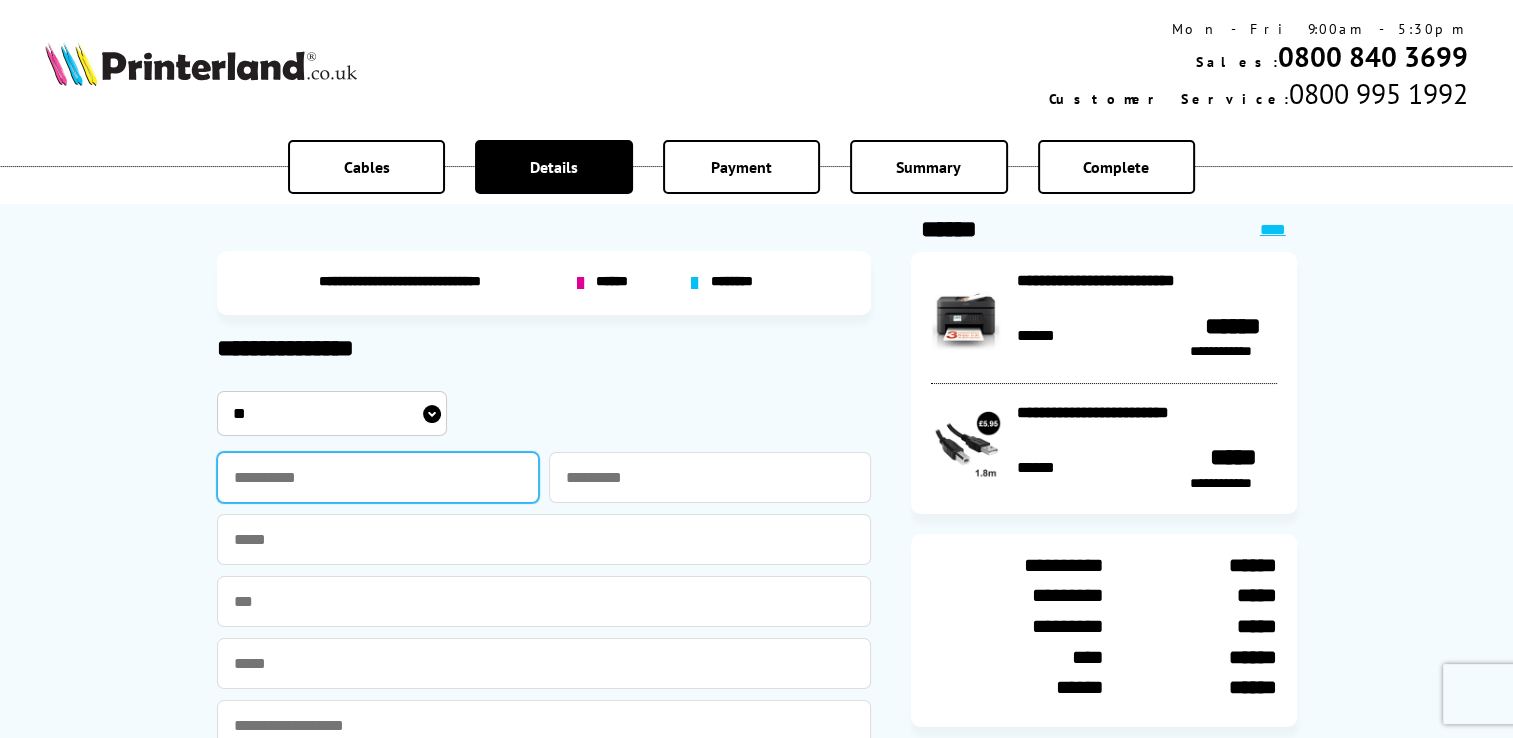scroll, scrollTop: 0, scrollLeft: 0, axis: both 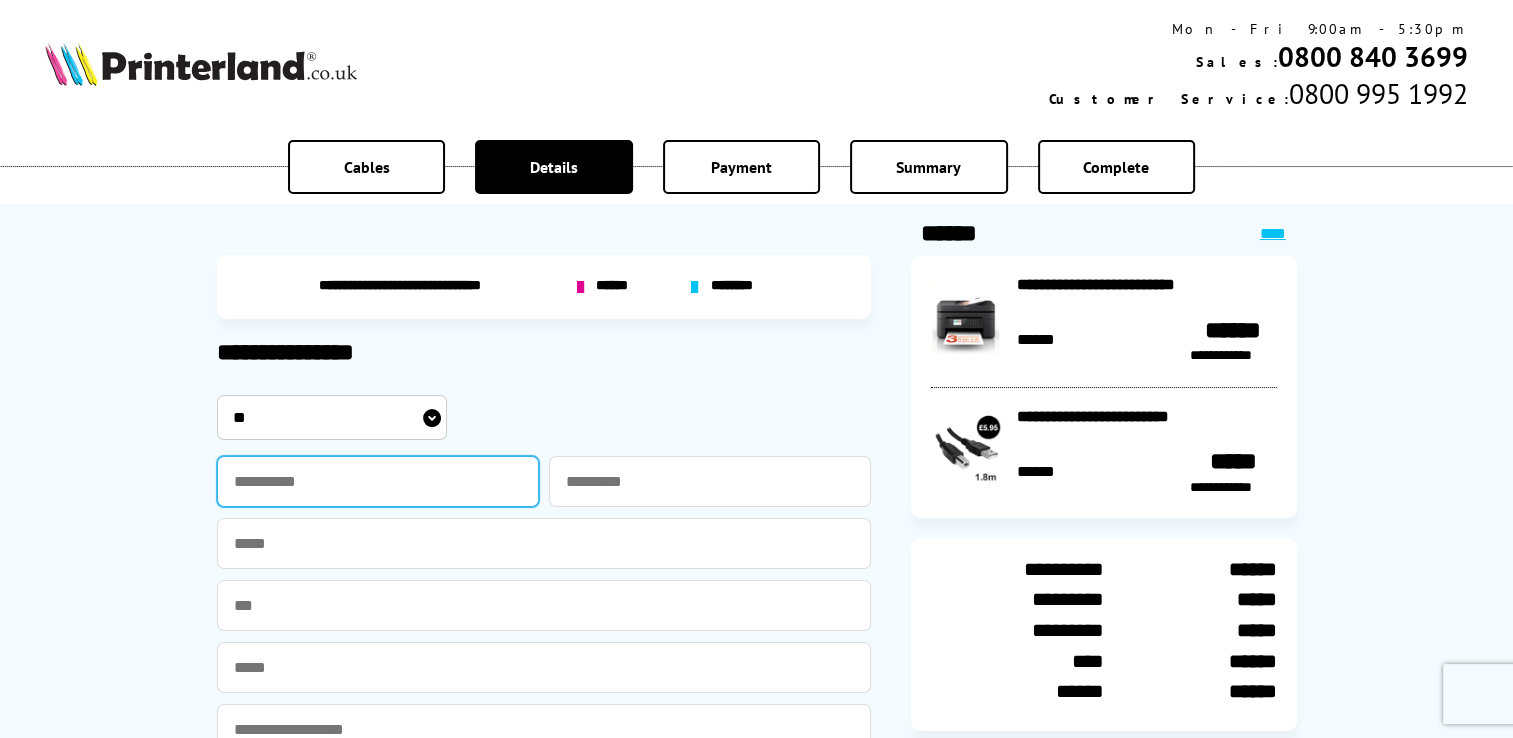 click at bounding box center [378, 481] 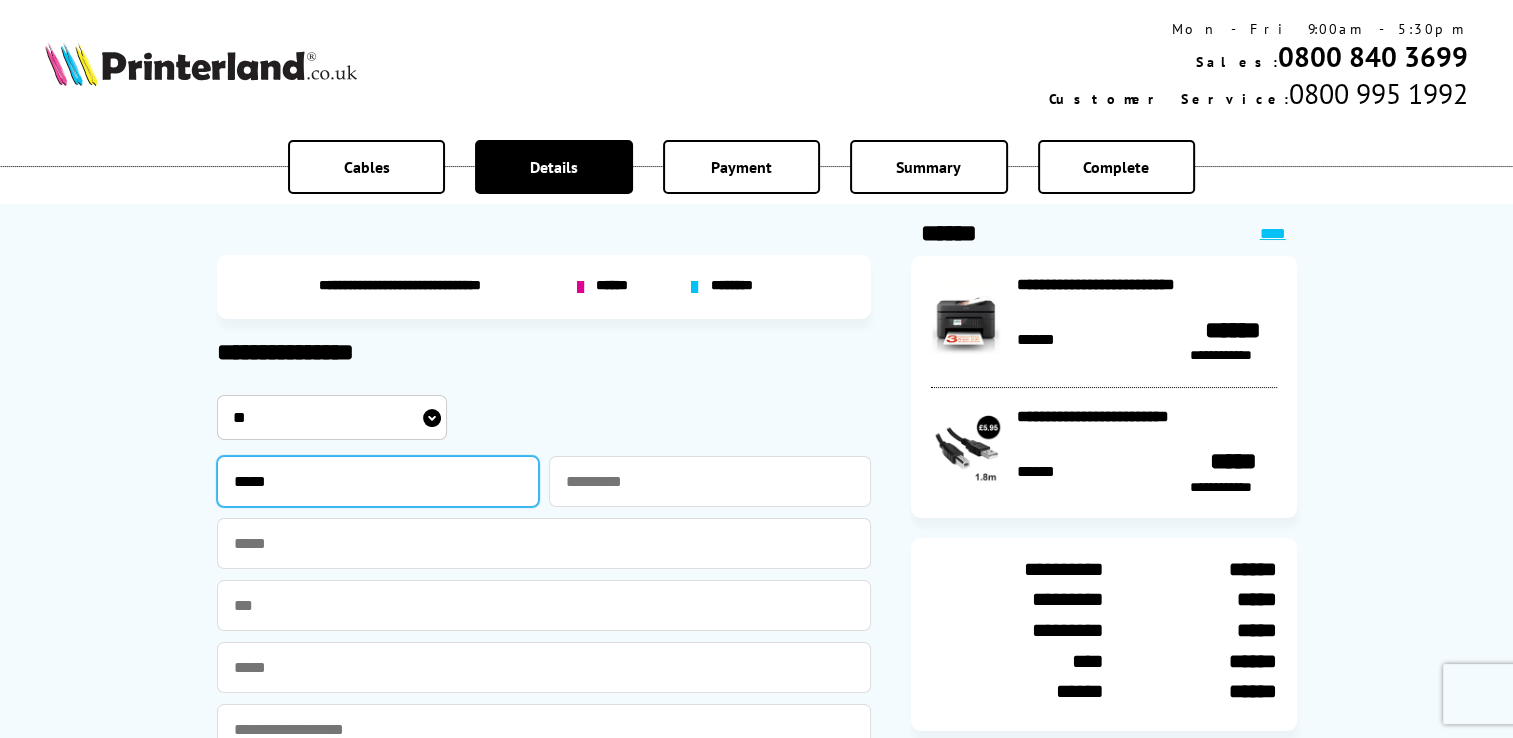 type on "****" 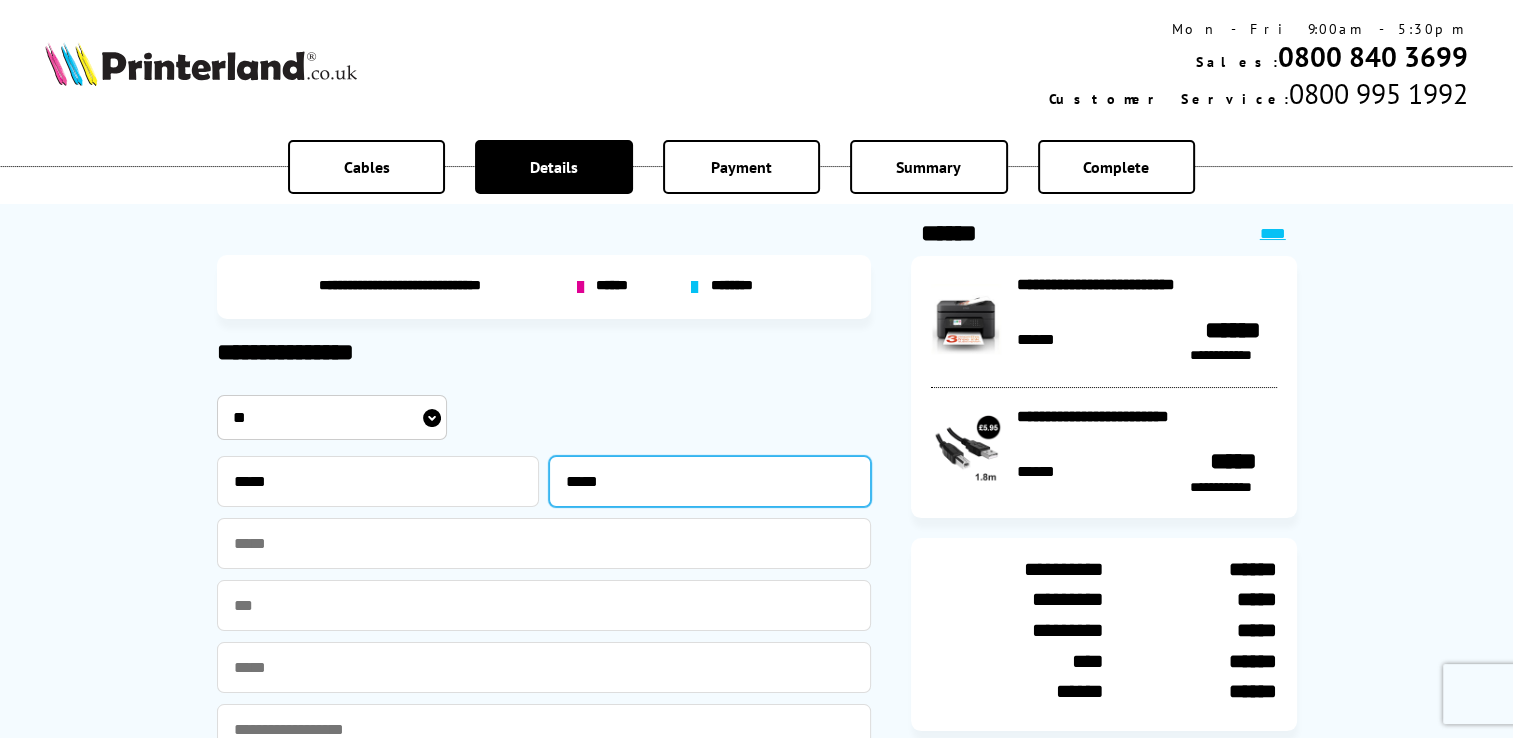 type on "****" 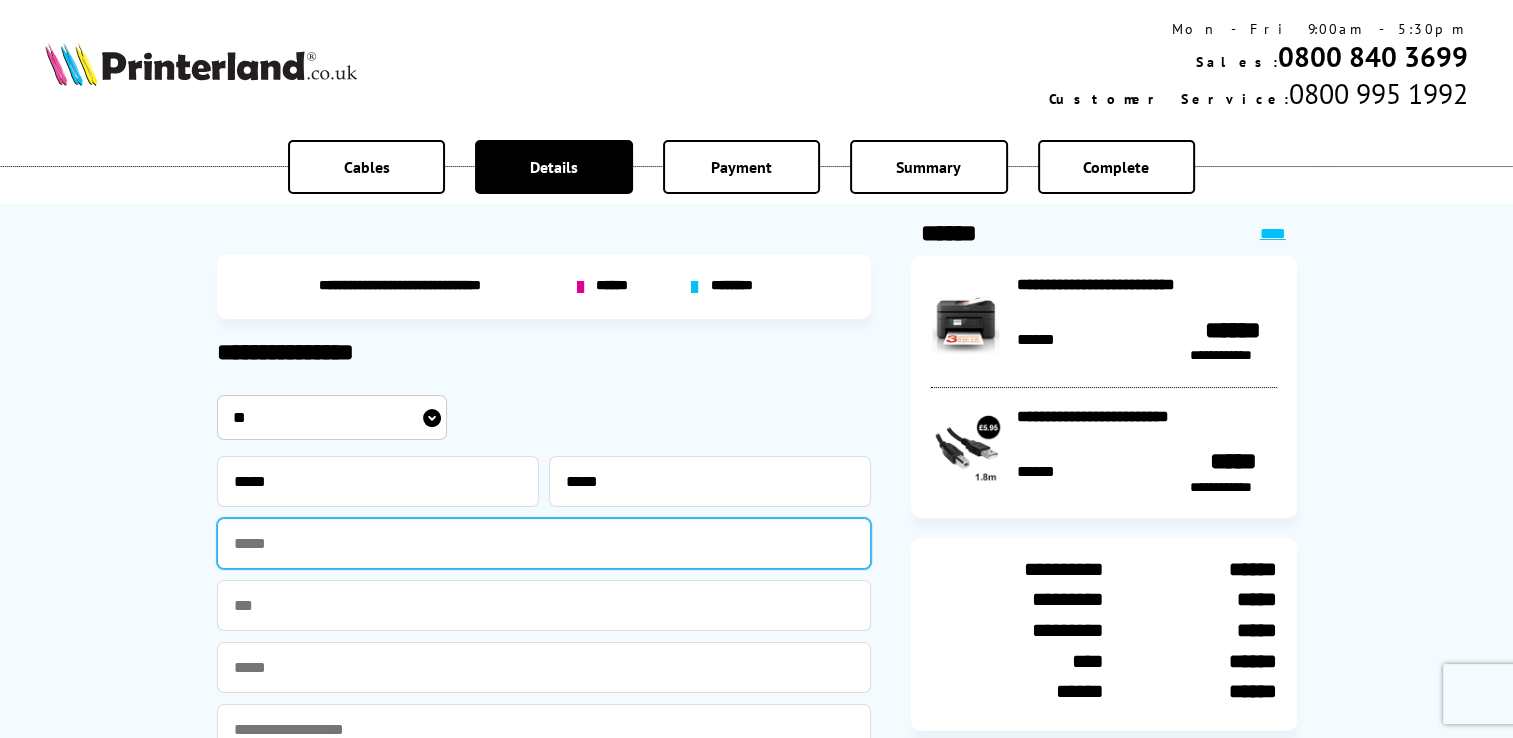 type on "*" 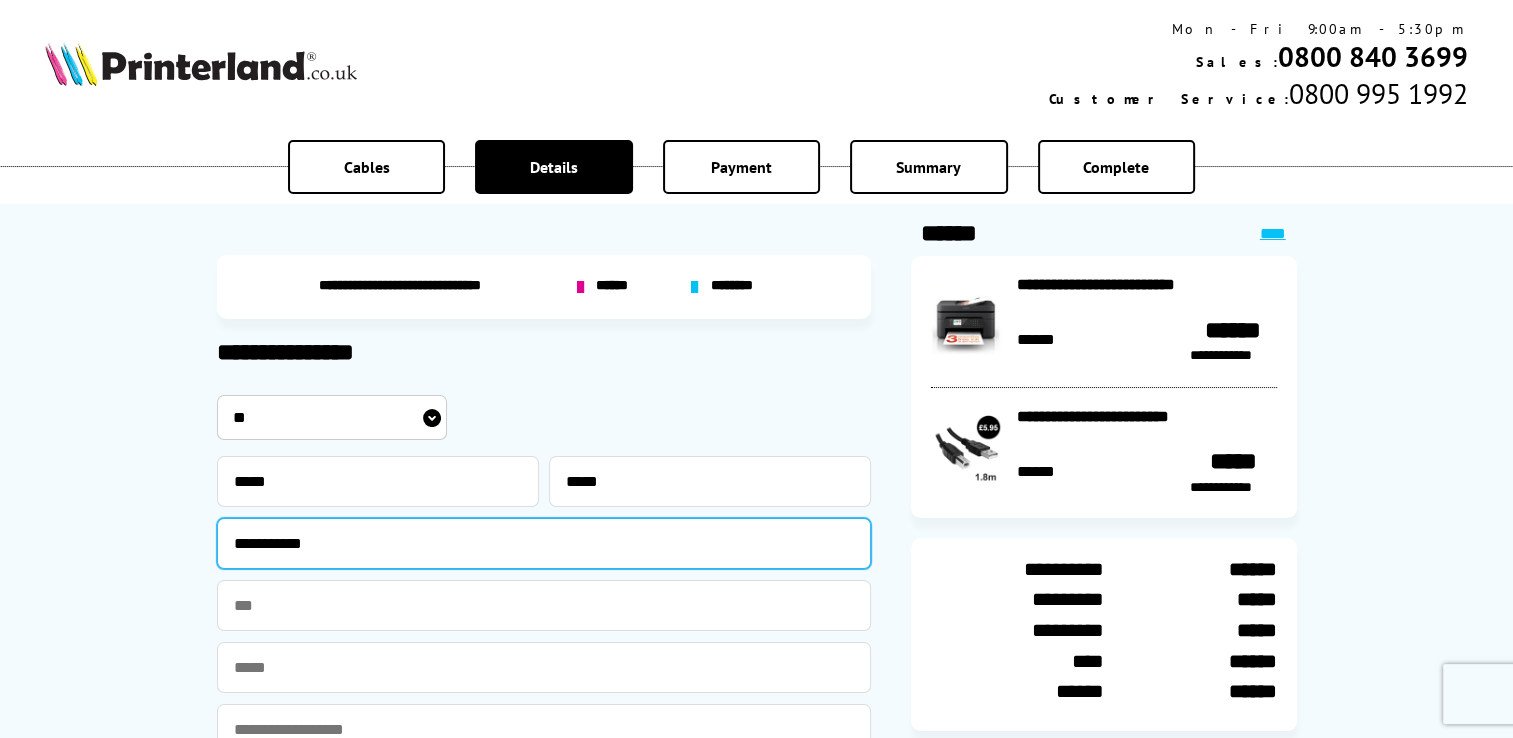 type on "**********" 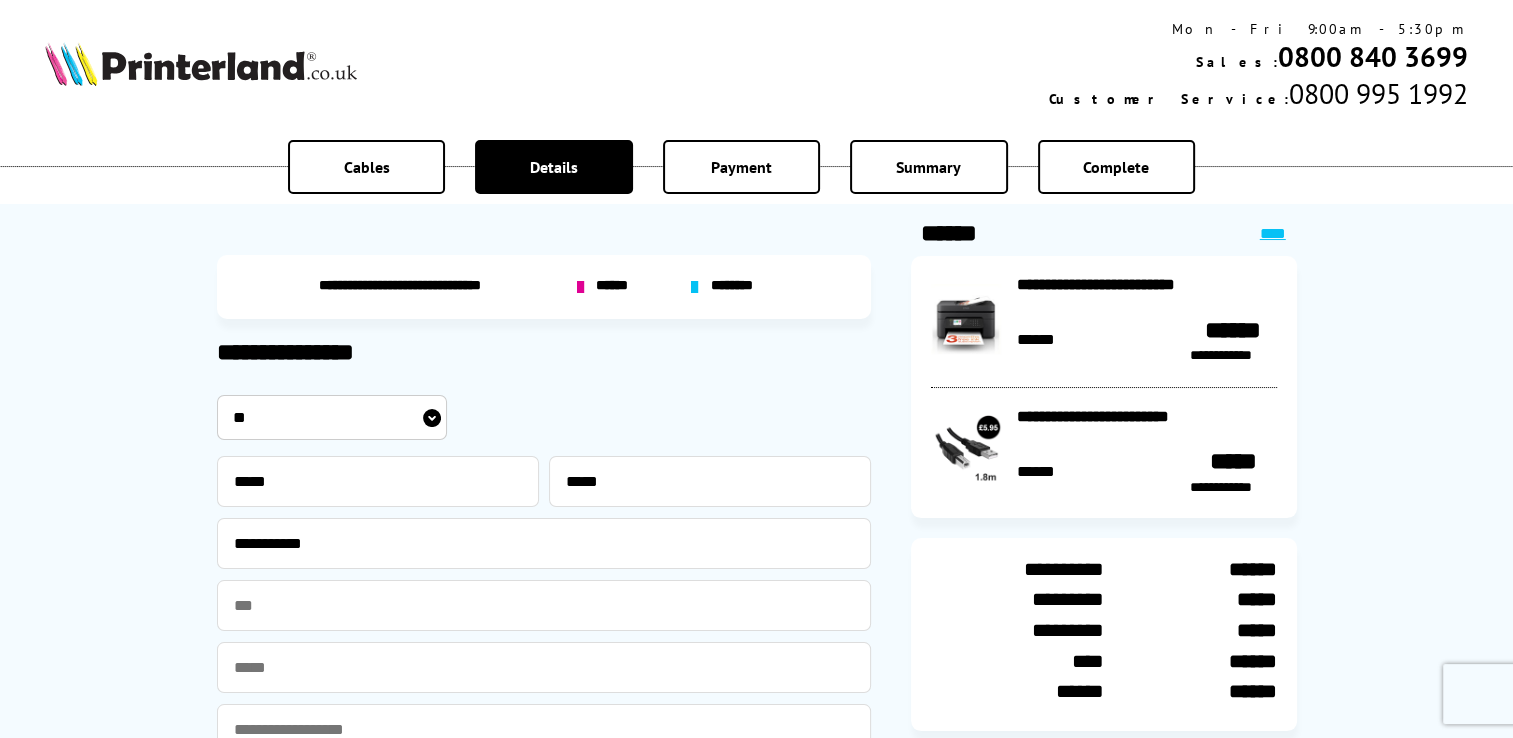 click on "**********" at bounding box center [756, 592] 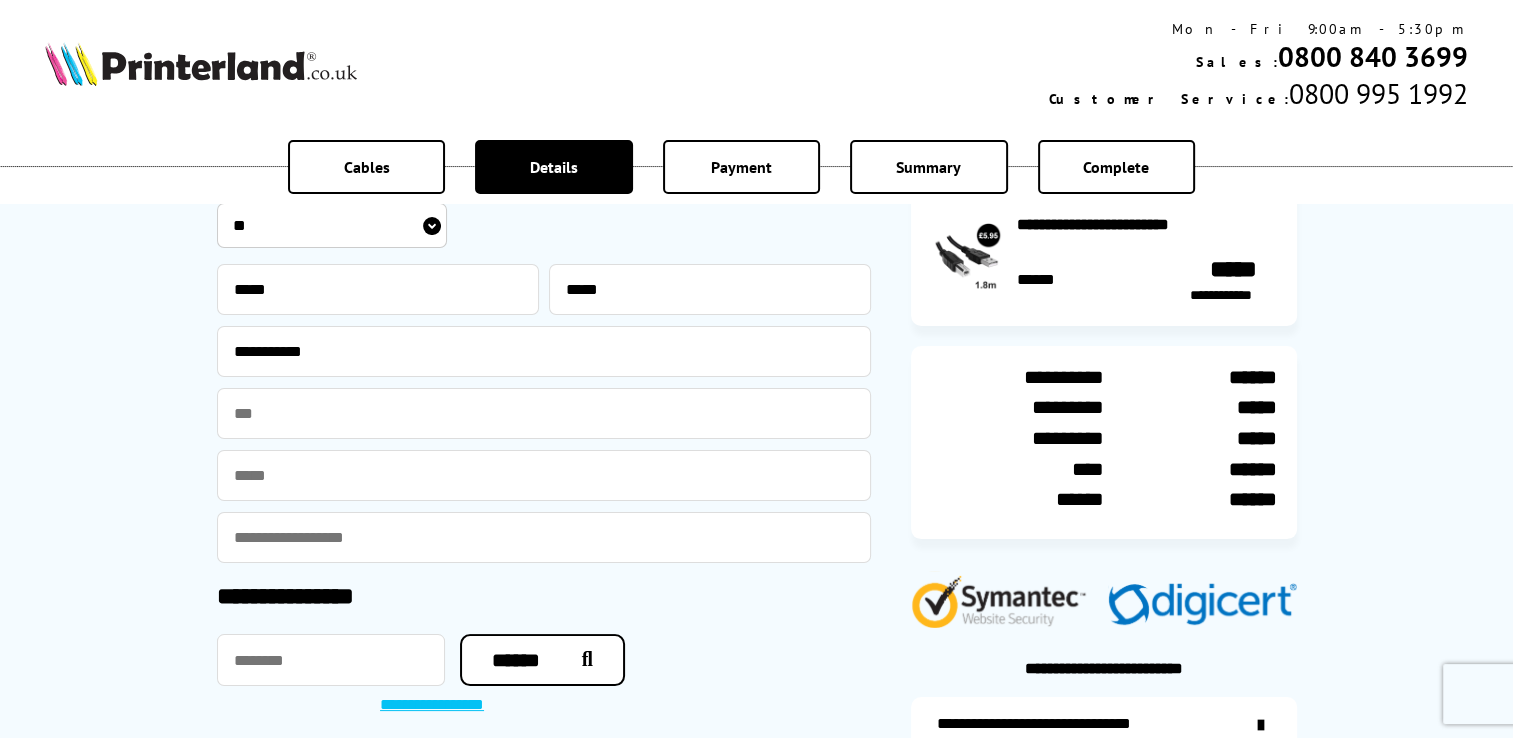 scroll, scrollTop: 200, scrollLeft: 0, axis: vertical 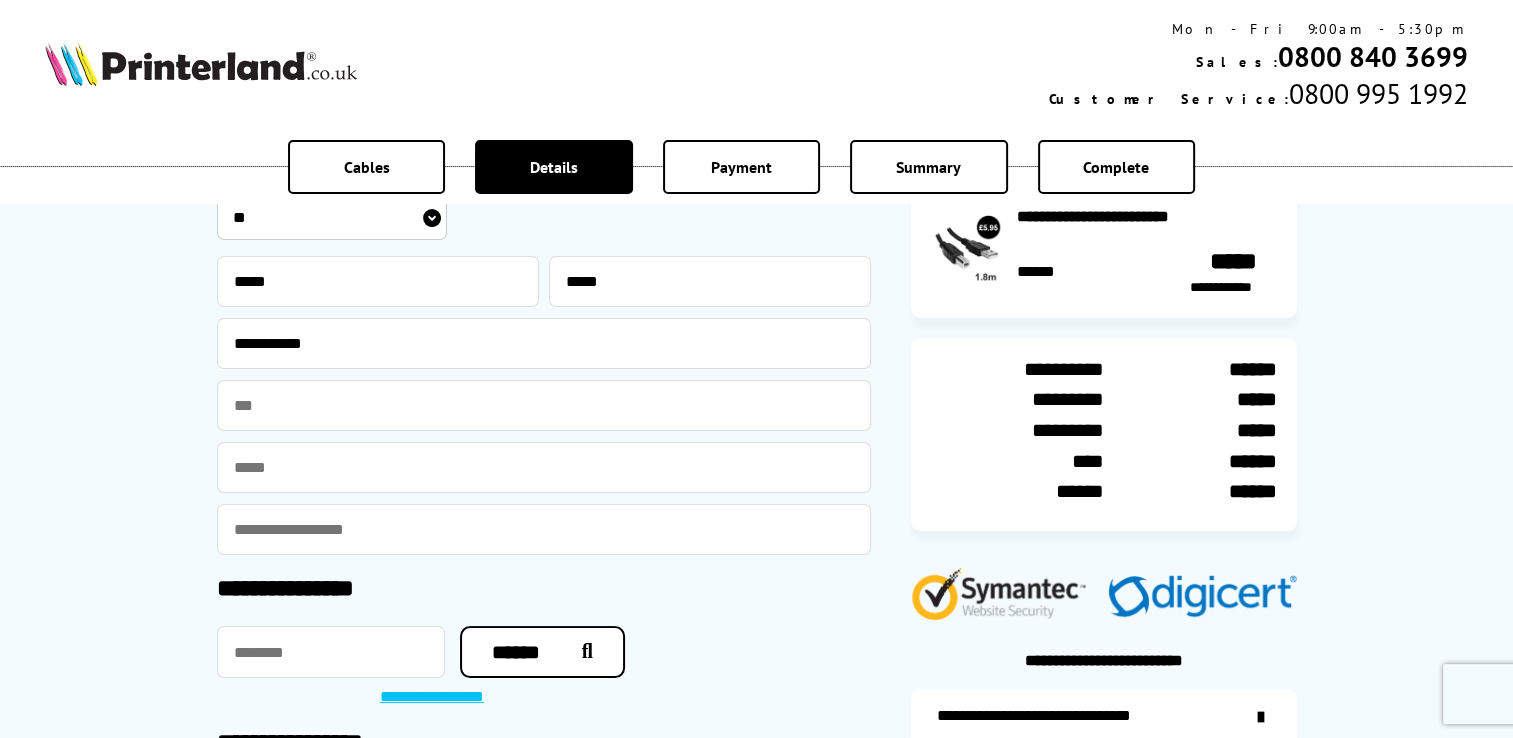 click at bounding box center [544, 467] 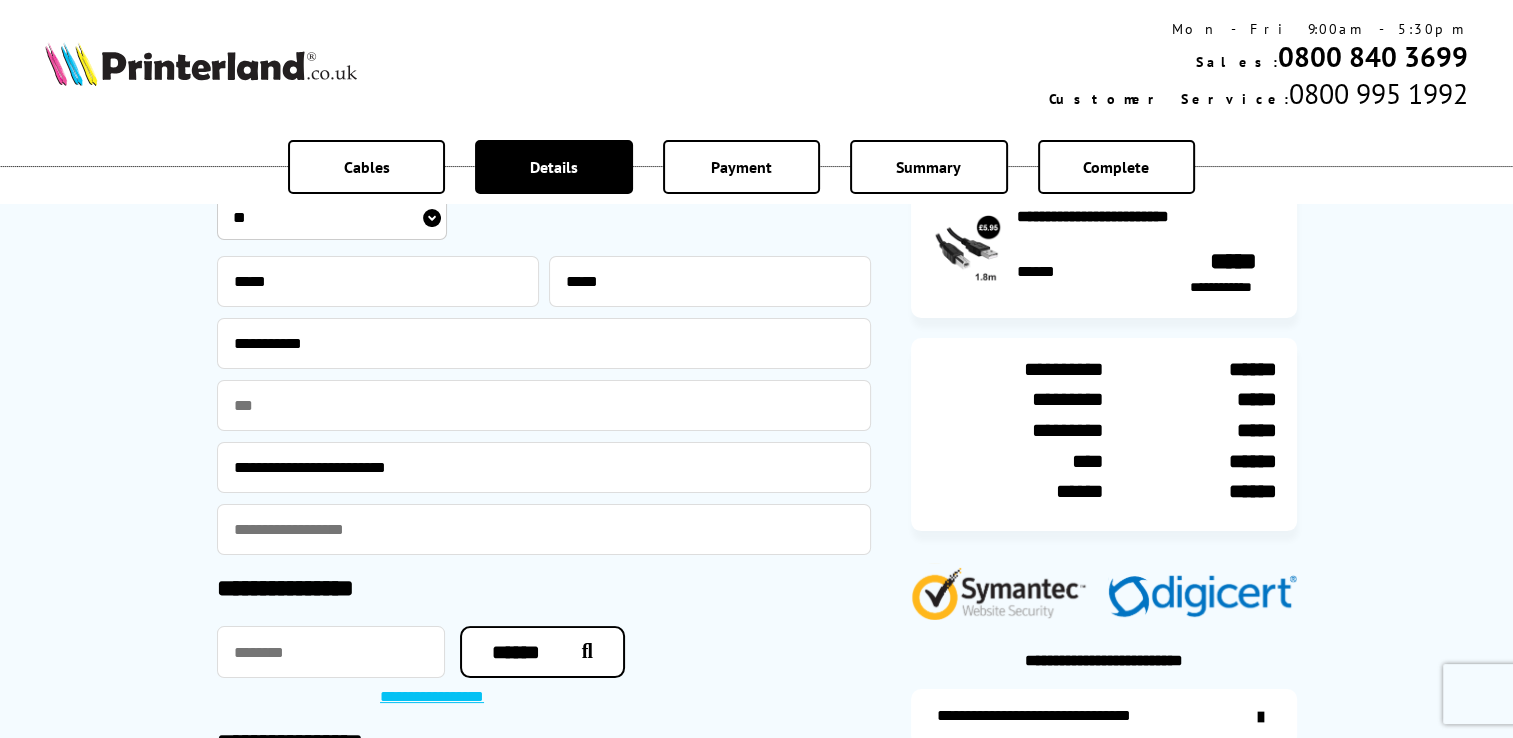 type on "**********" 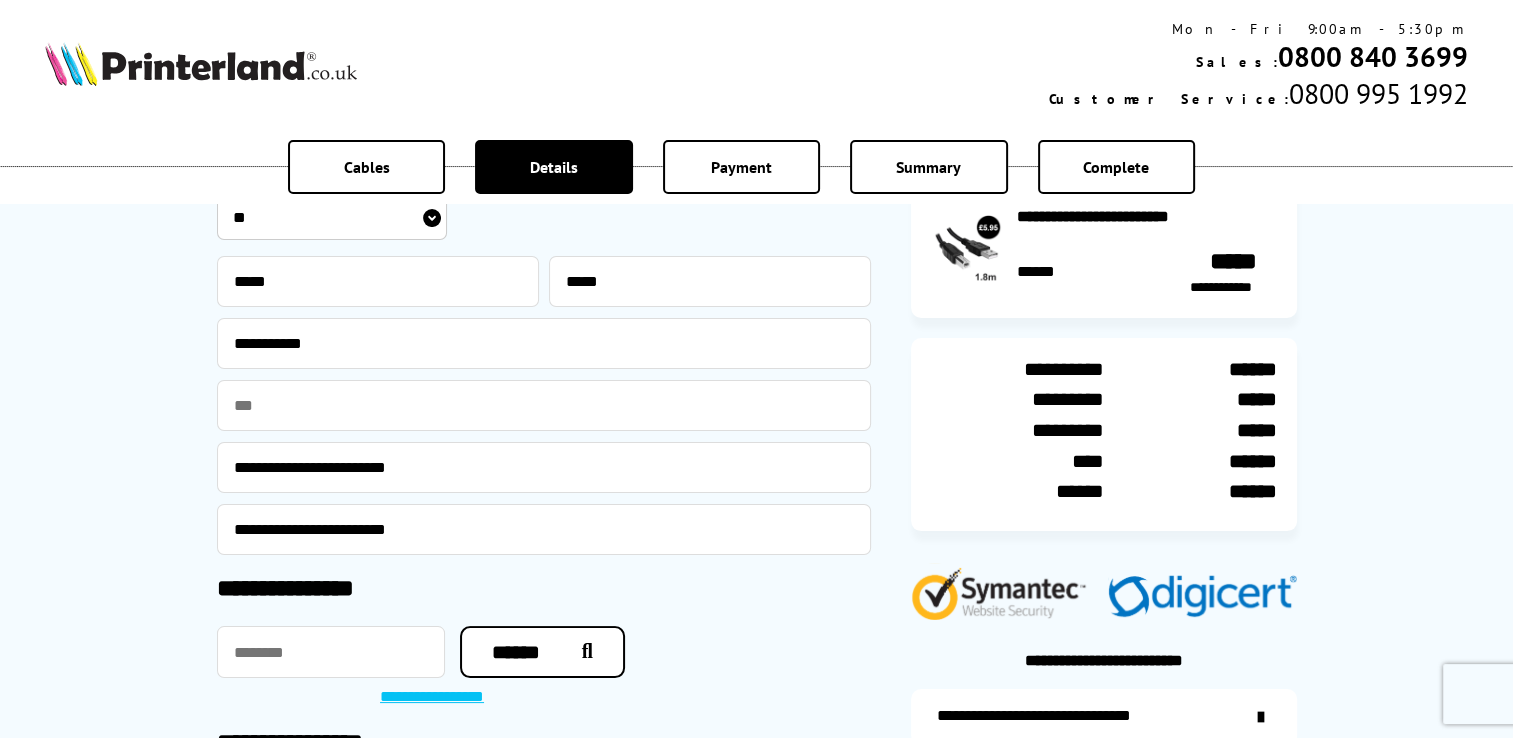 type on "**********" 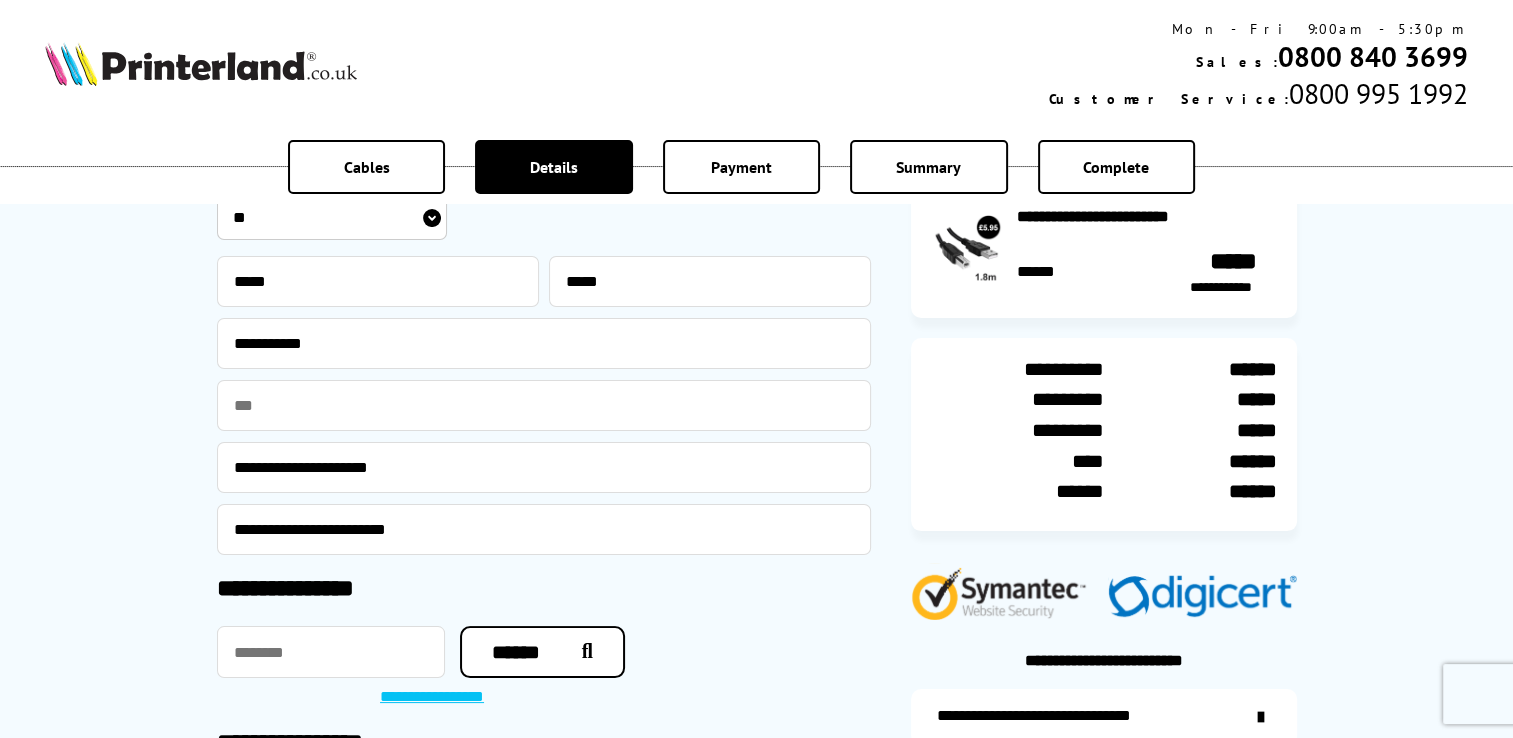click on "**********" at bounding box center [544, 529] 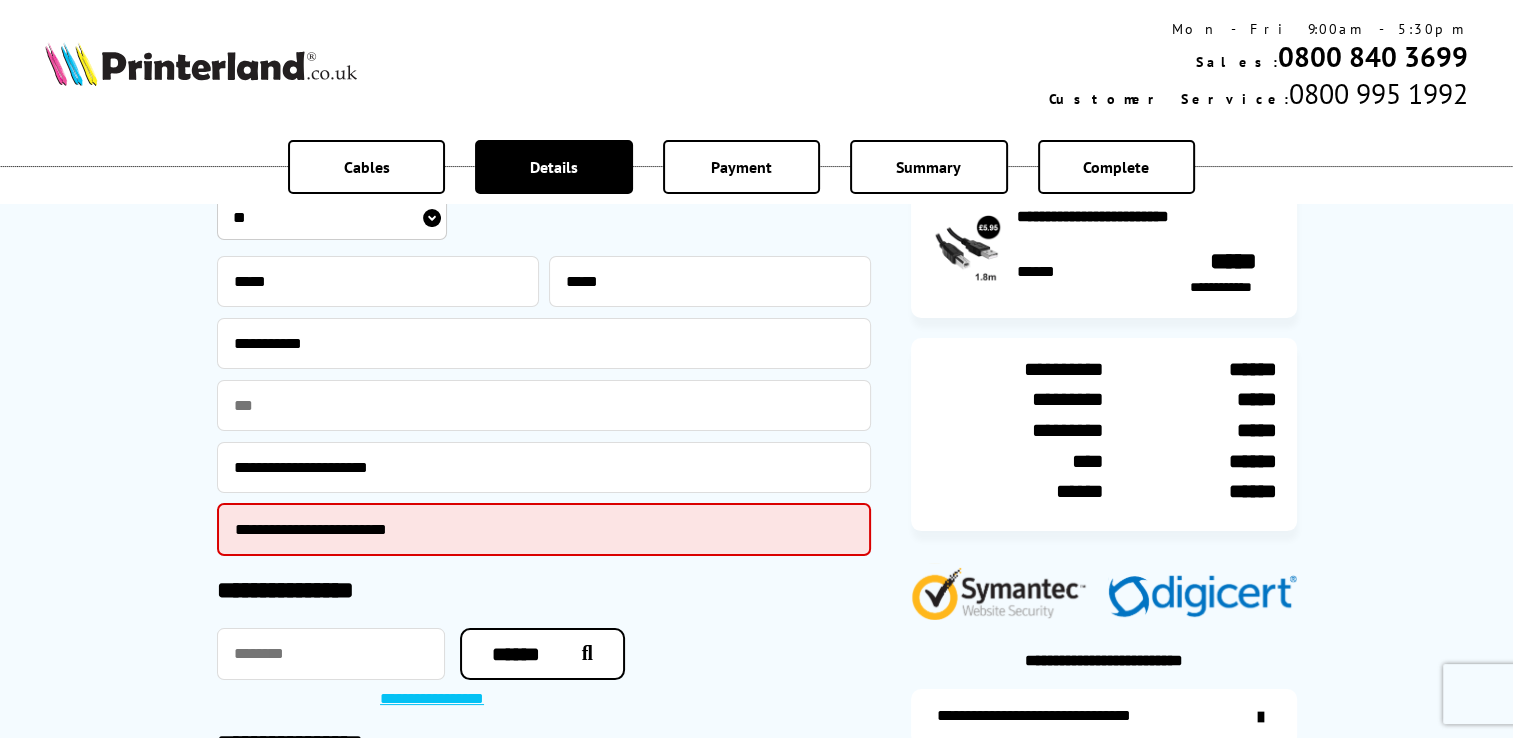 drag, startPoint x: 507, startPoint y: 529, endPoint x: 136, endPoint y: 526, distance: 371.01212 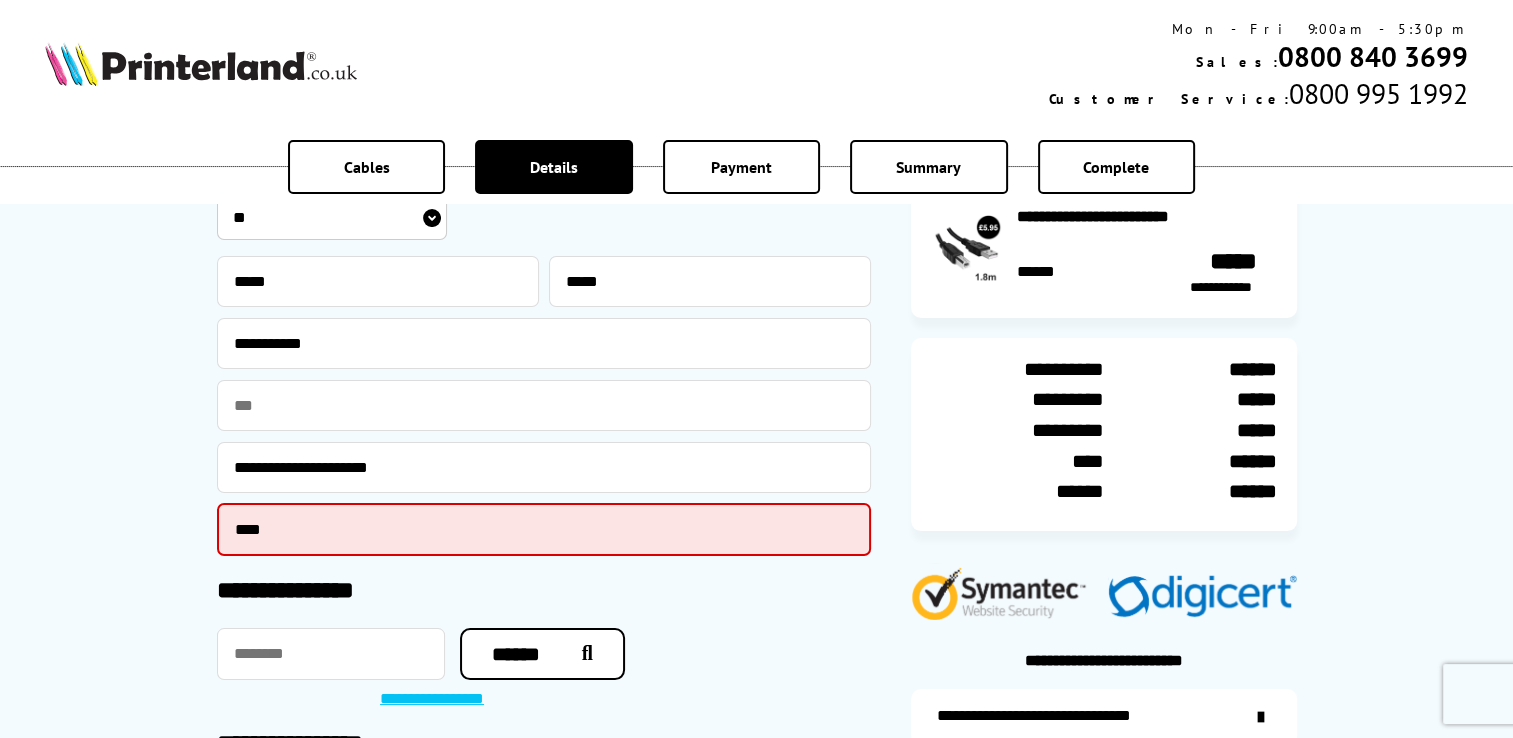 type on "**********" 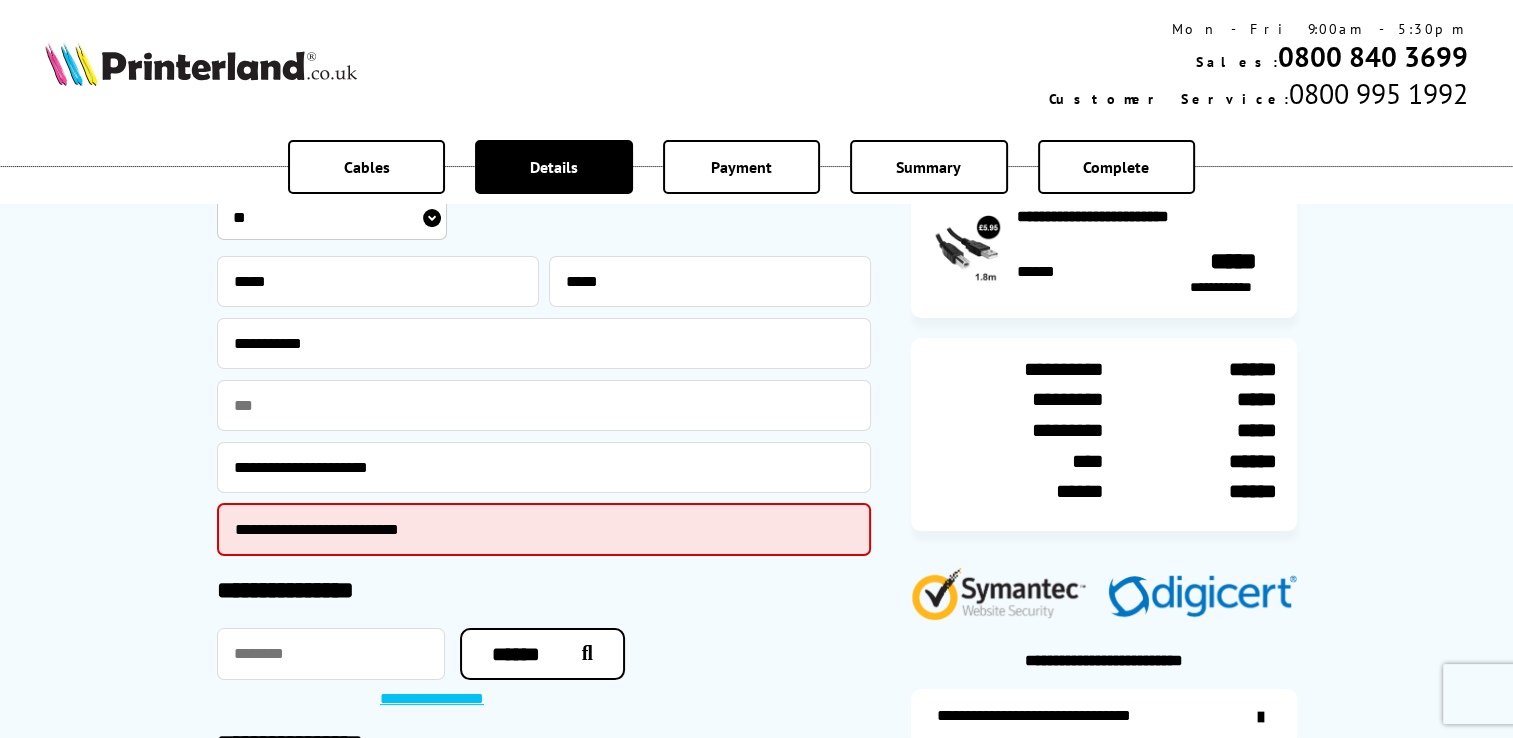 click on "**********" at bounding box center (544, 592) 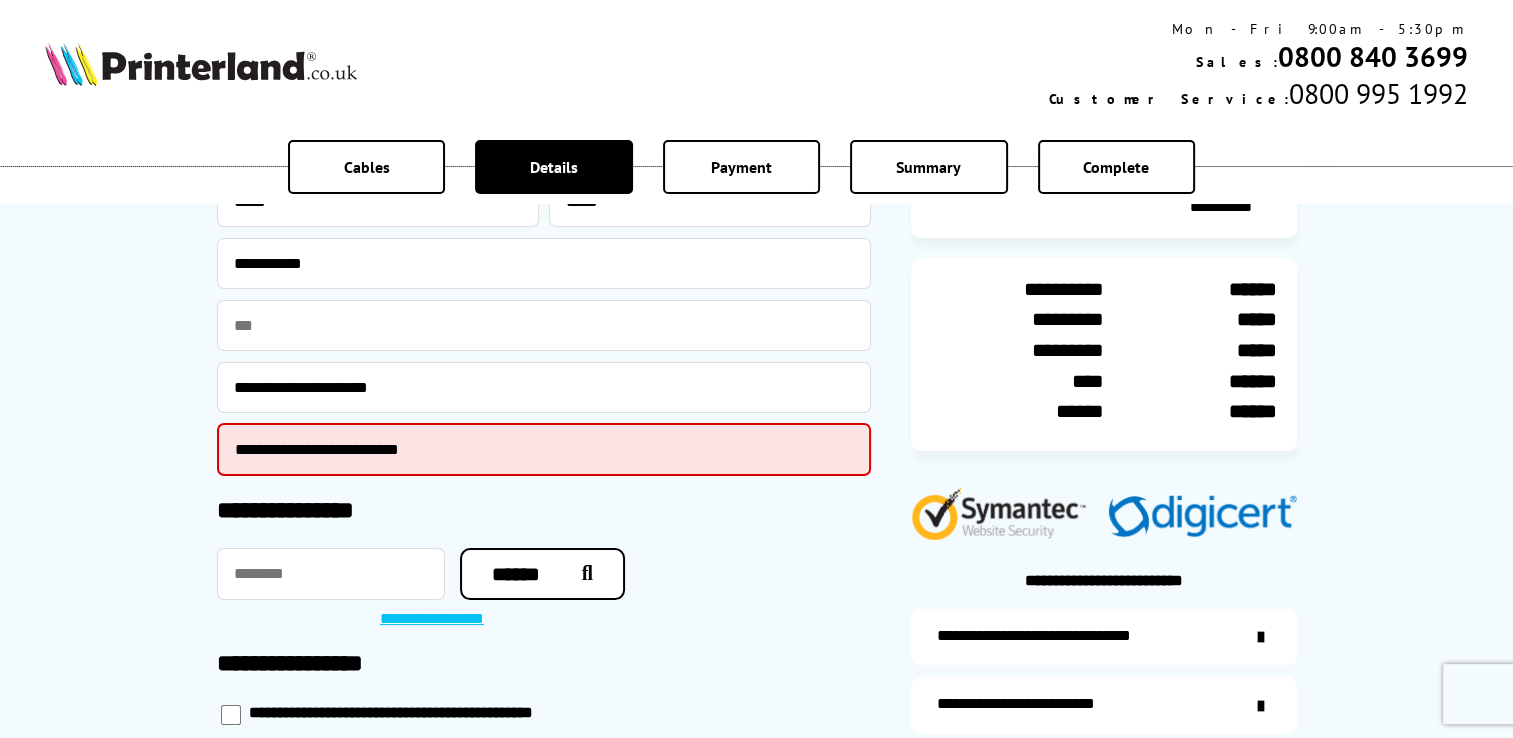 scroll, scrollTop: 400, scrollLeft: 0, axis: vertical 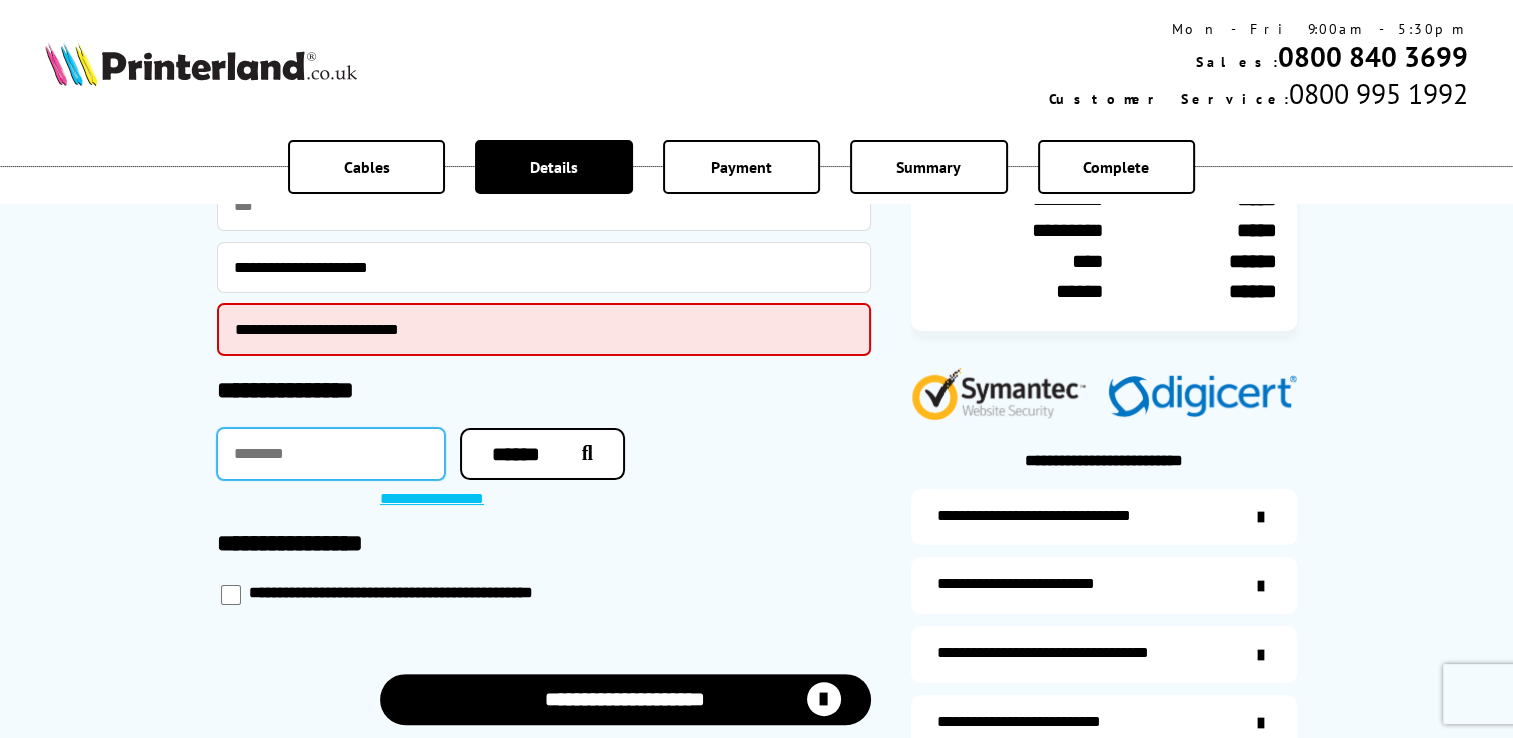 click at bounding box center [331, 454] 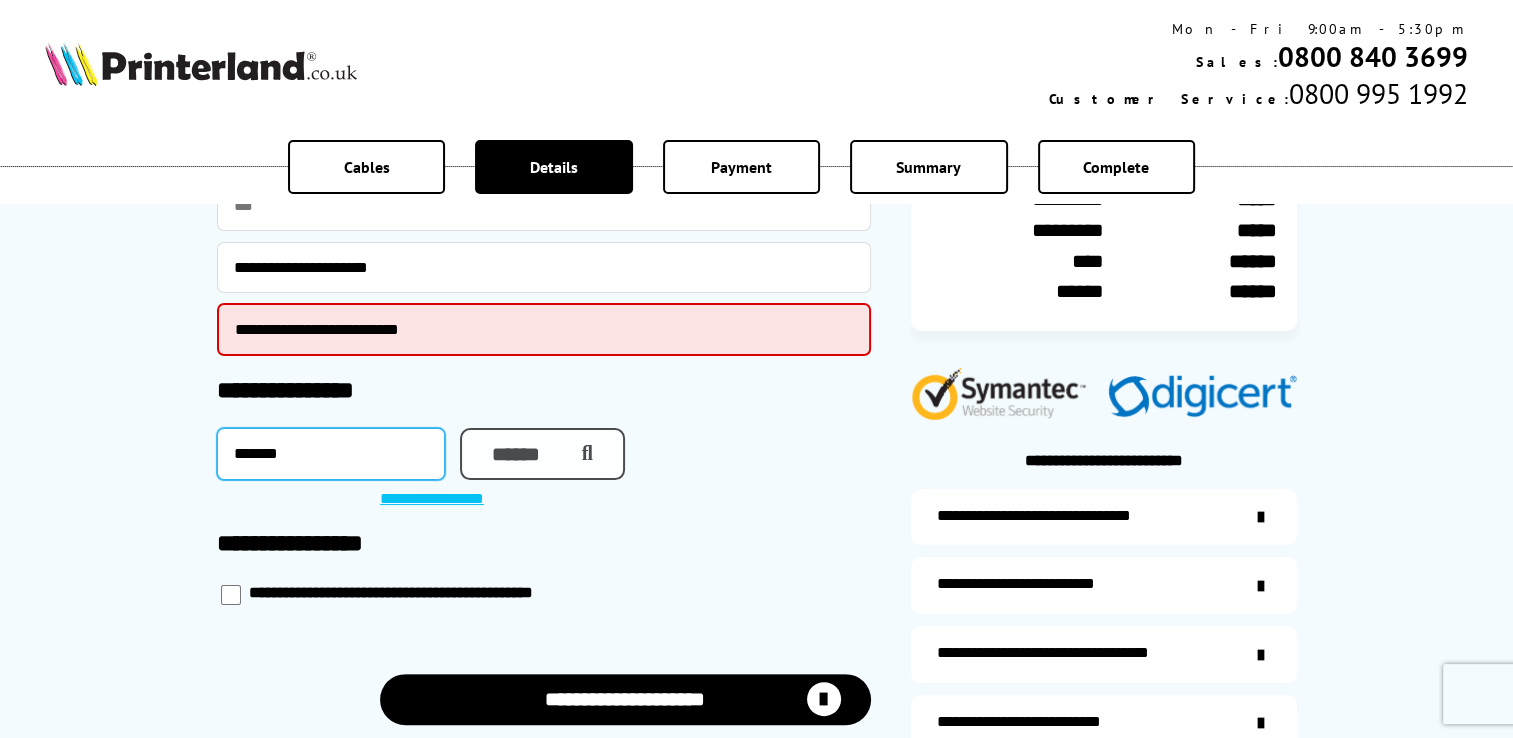 type on "*******" 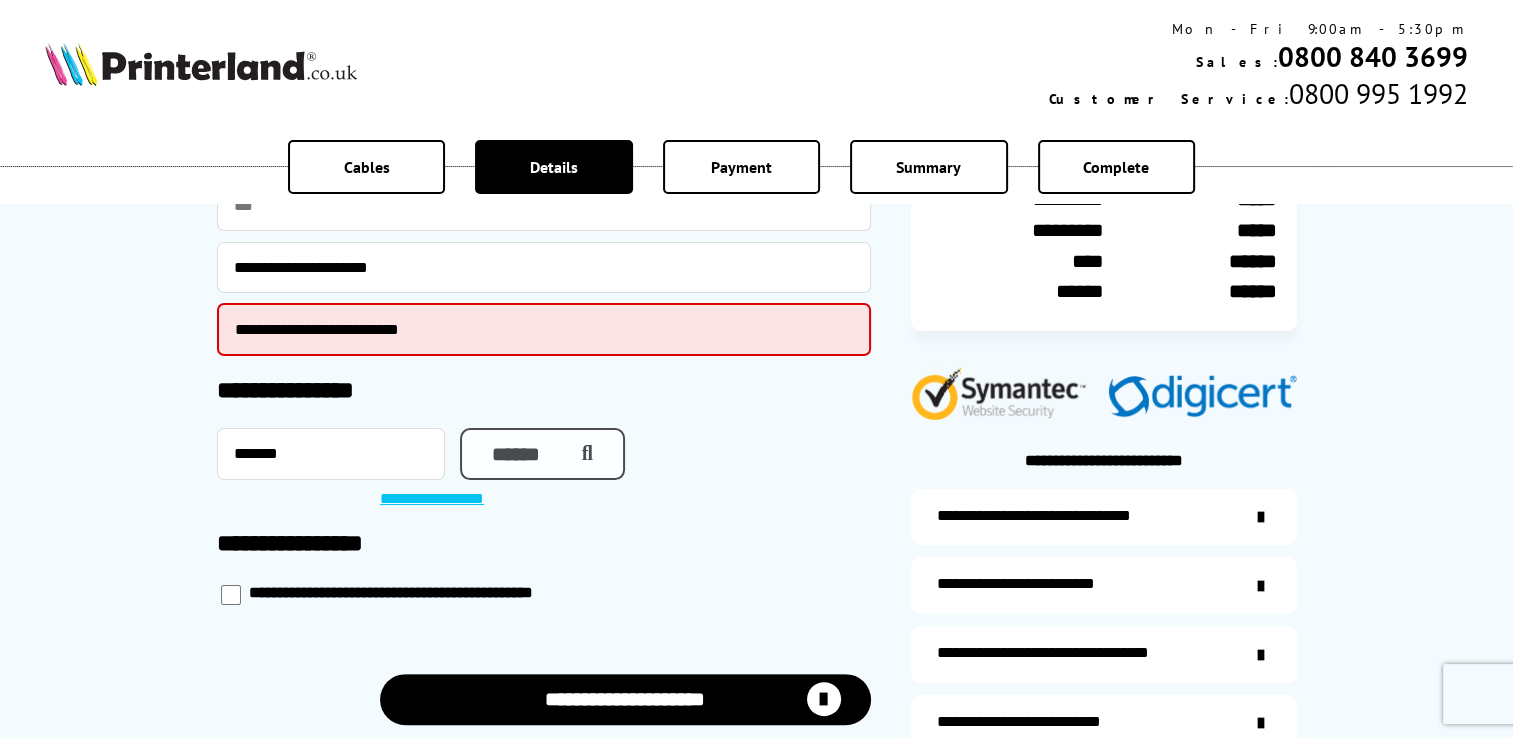 click on "******" at bounding box center [542, 454] 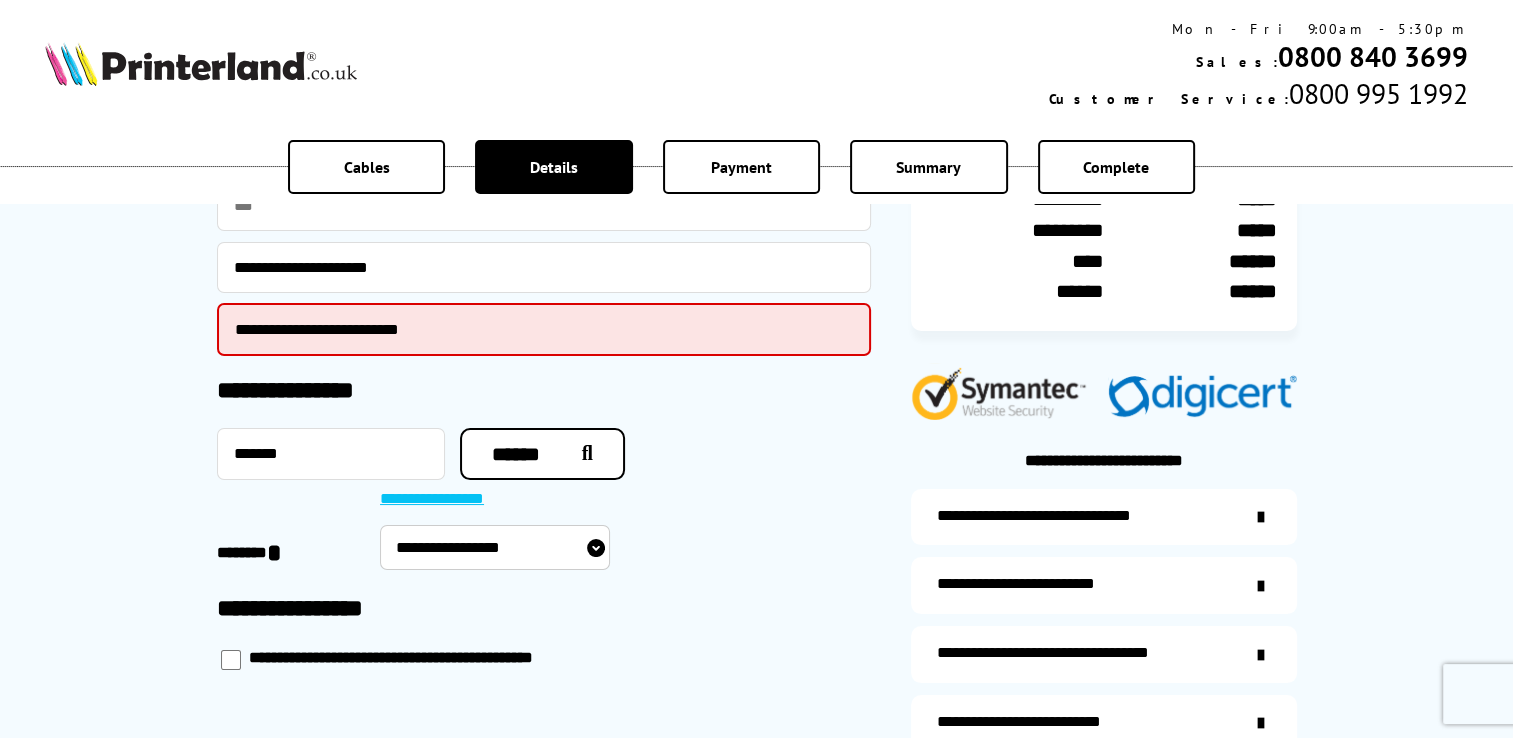 click on "**********" at bounding box center [495, 547] 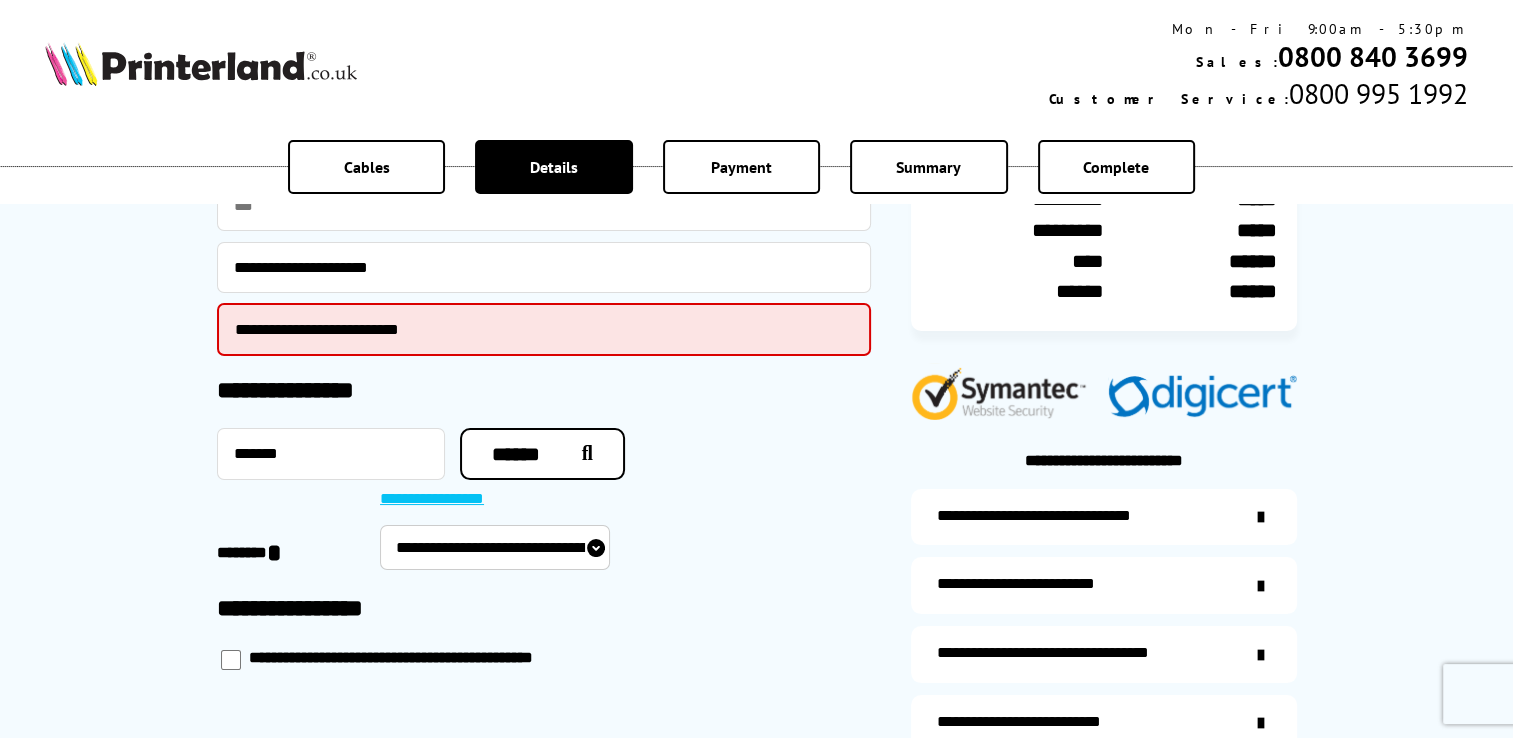 click on "**********" at bounding box center [495, 547] 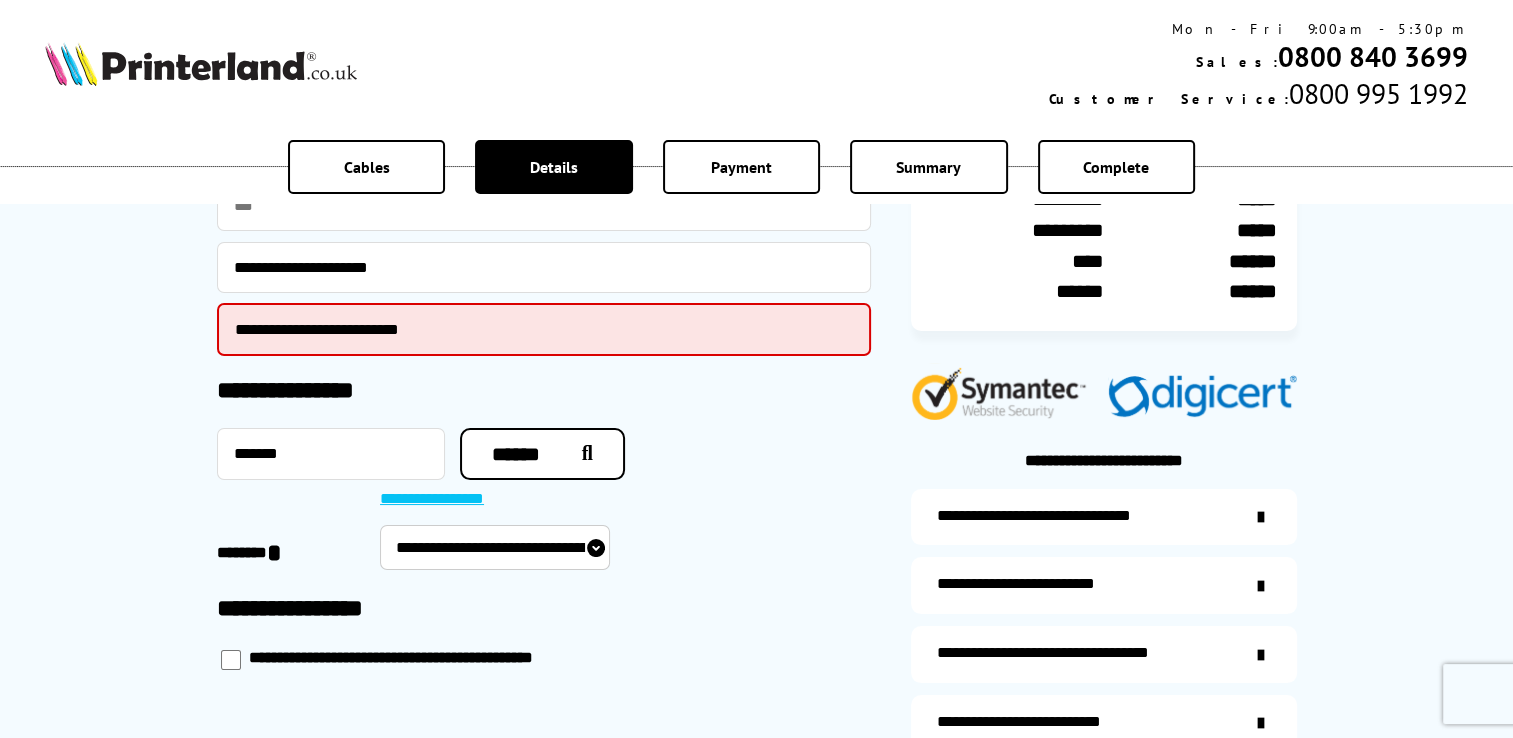 type on "********" 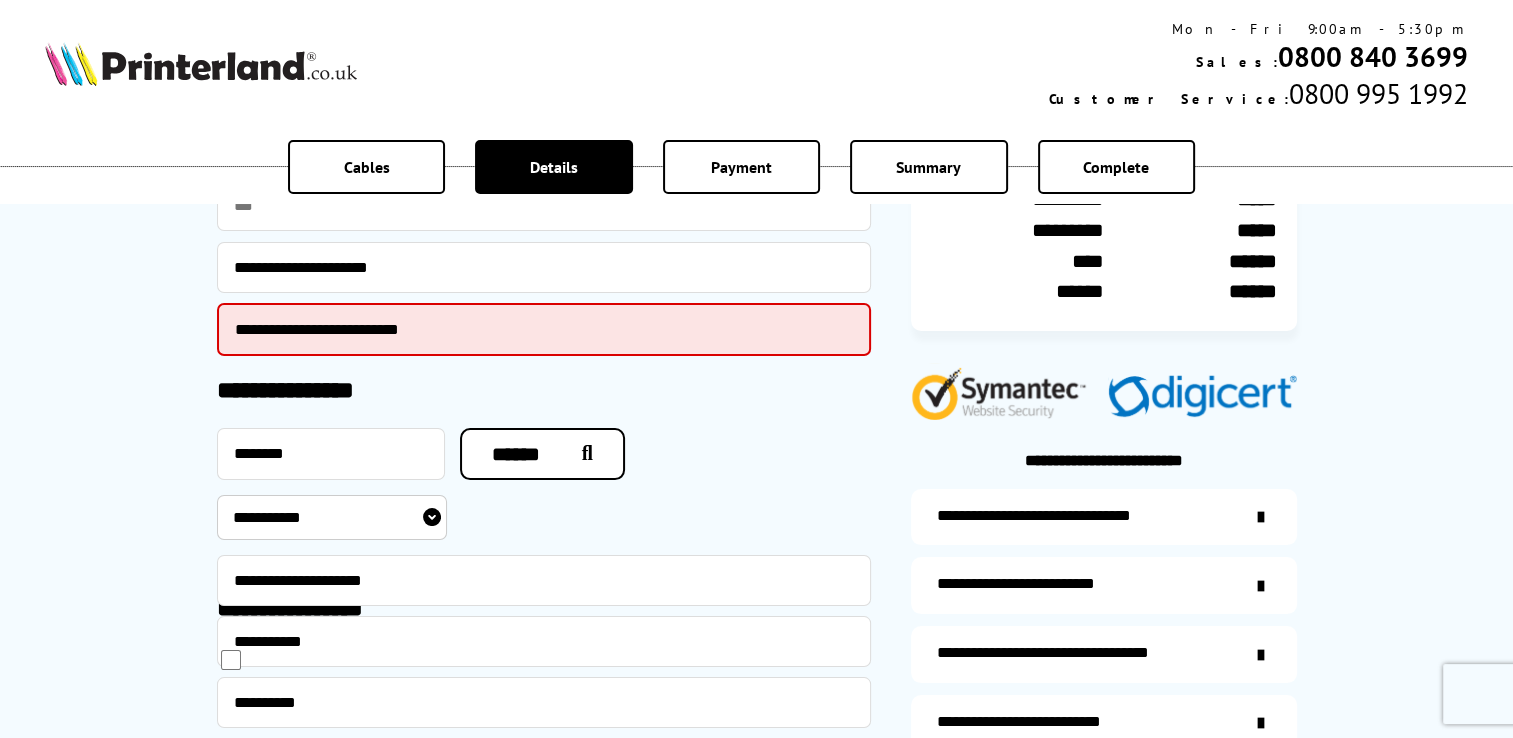 click on "**********" at bounding box center (544, 502) 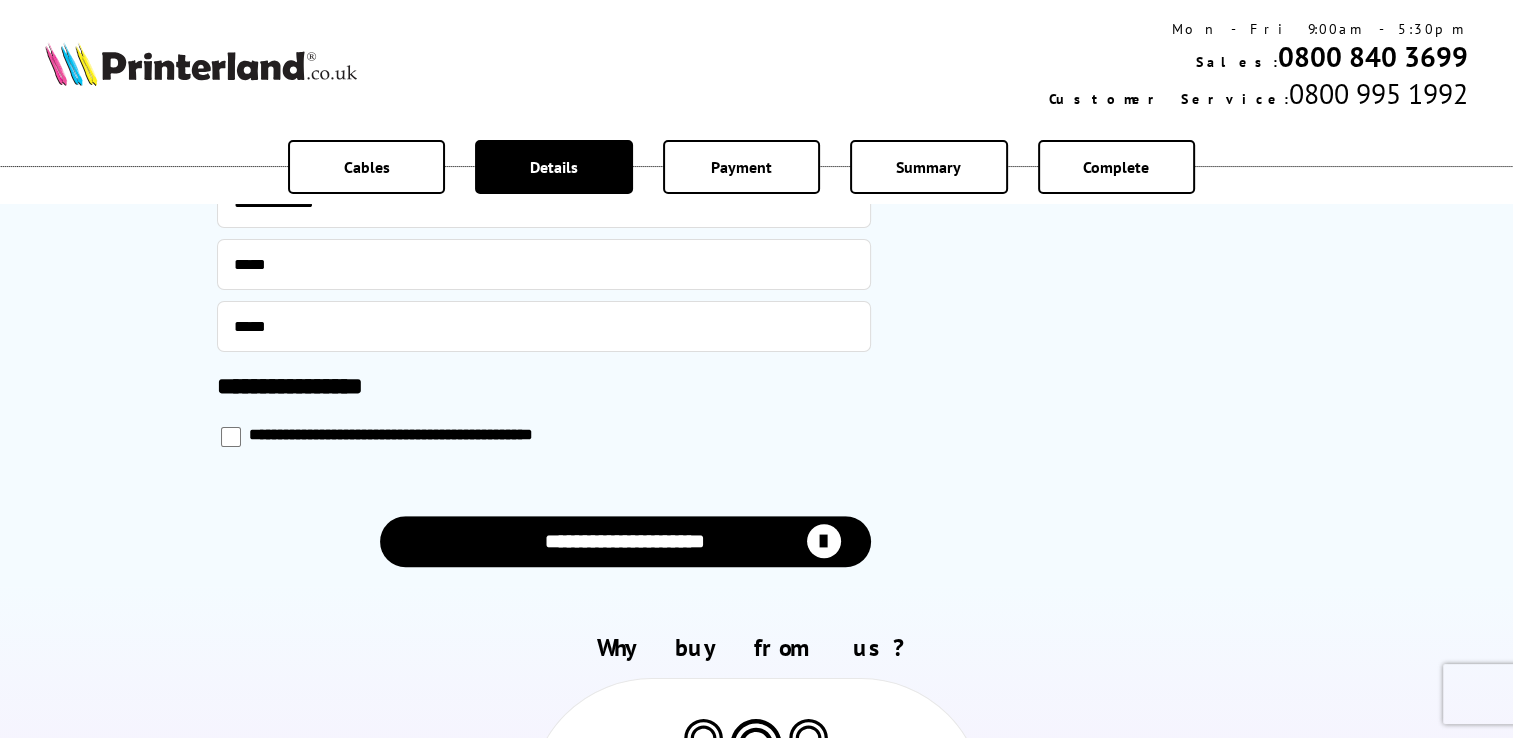 scroll, scrollTop: 1000, scrollLeft: 0, axis: vertical 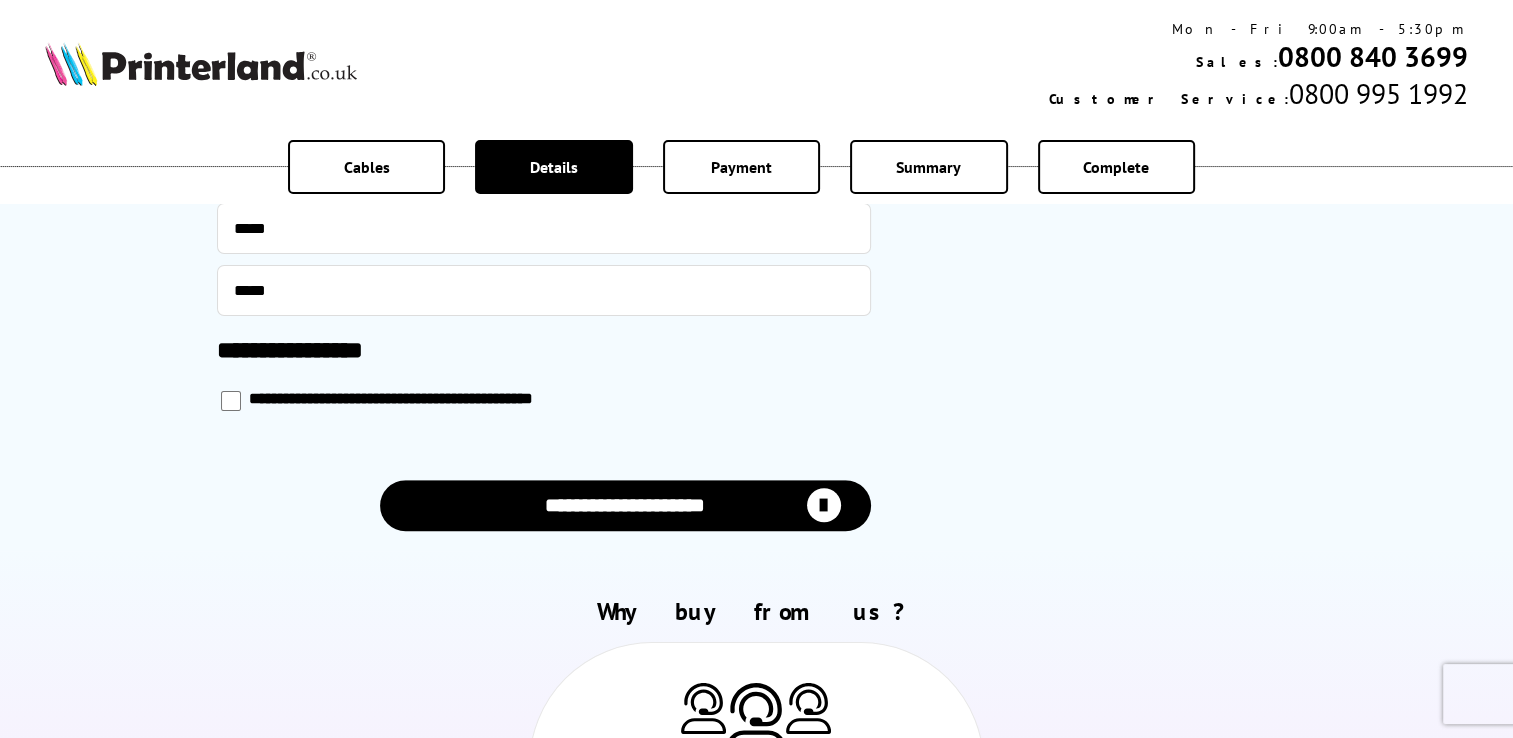 click on "**********" at bounding box center (625, 505) 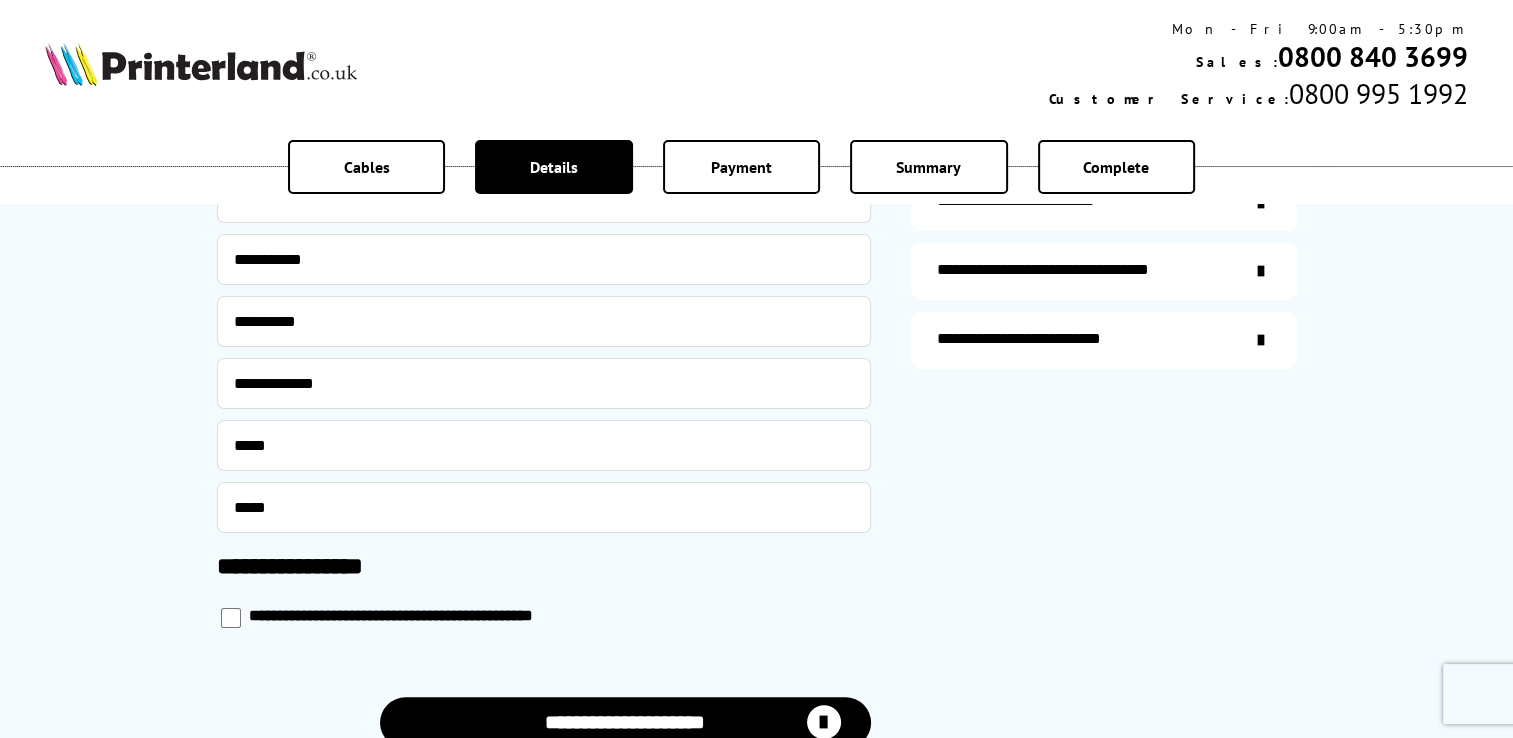 scroll, scrollTop: 577, scrollLeft: 0, axis: vertical 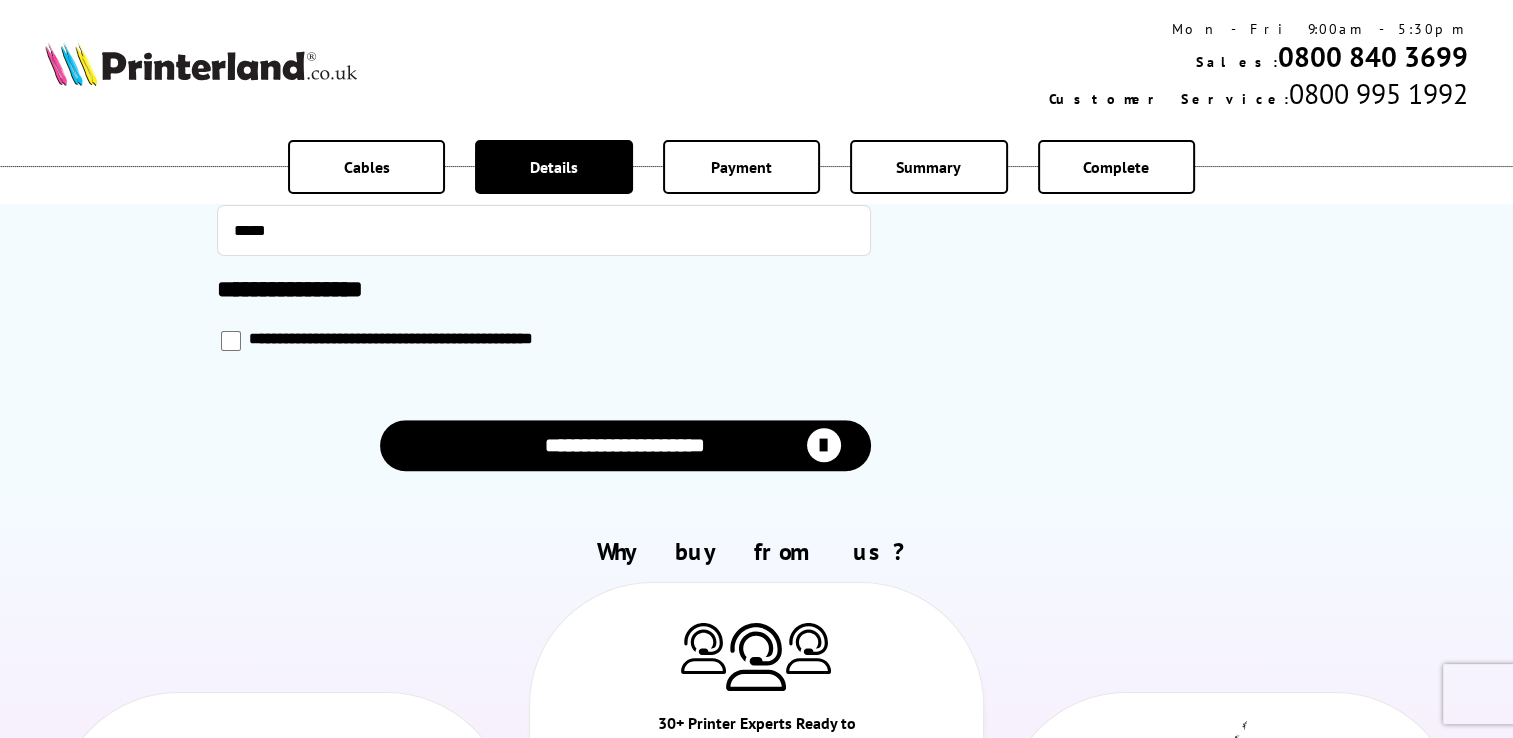 click on "**********" at bounding box center [625, 445] 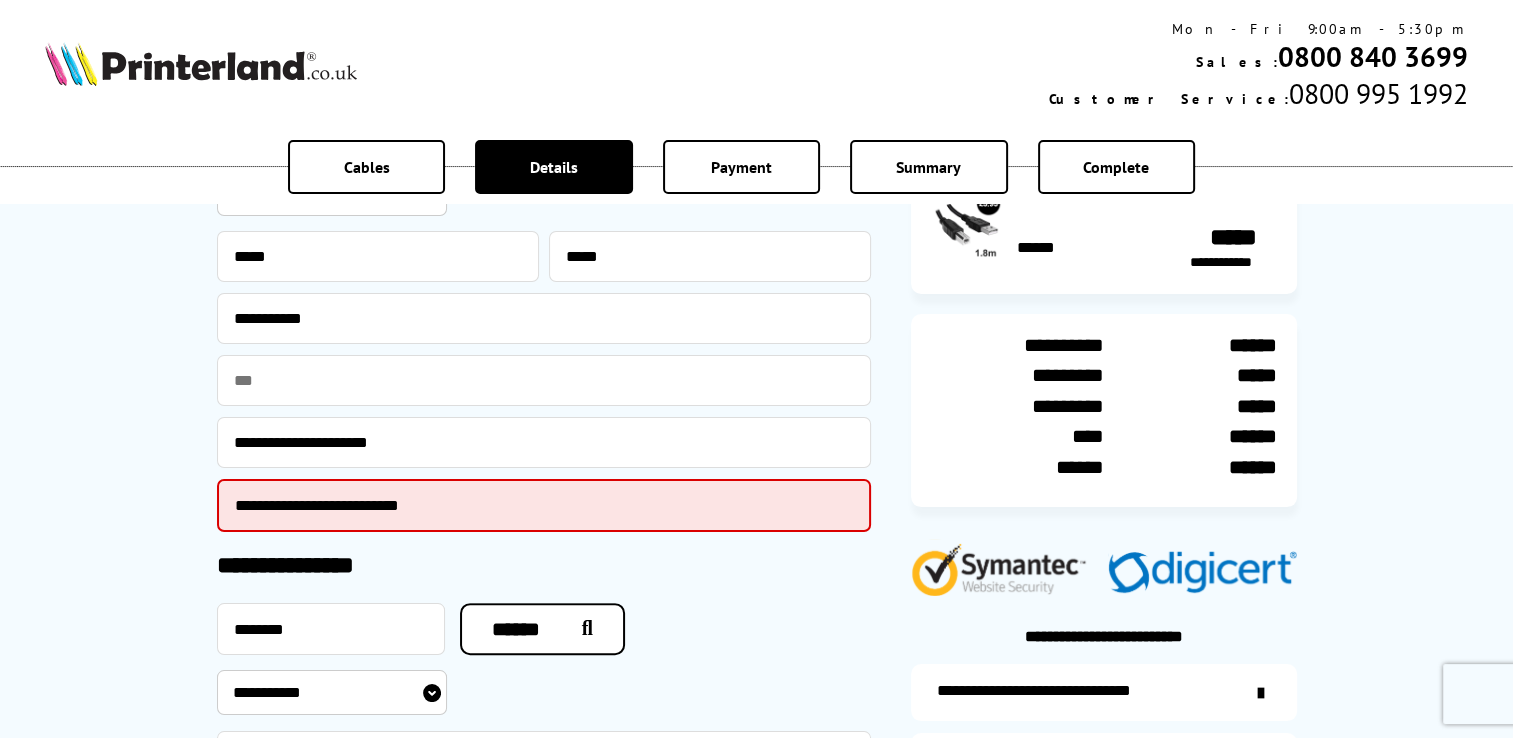 scroll, scrollTop: 377, scrollLeft: 0, axis: vertical 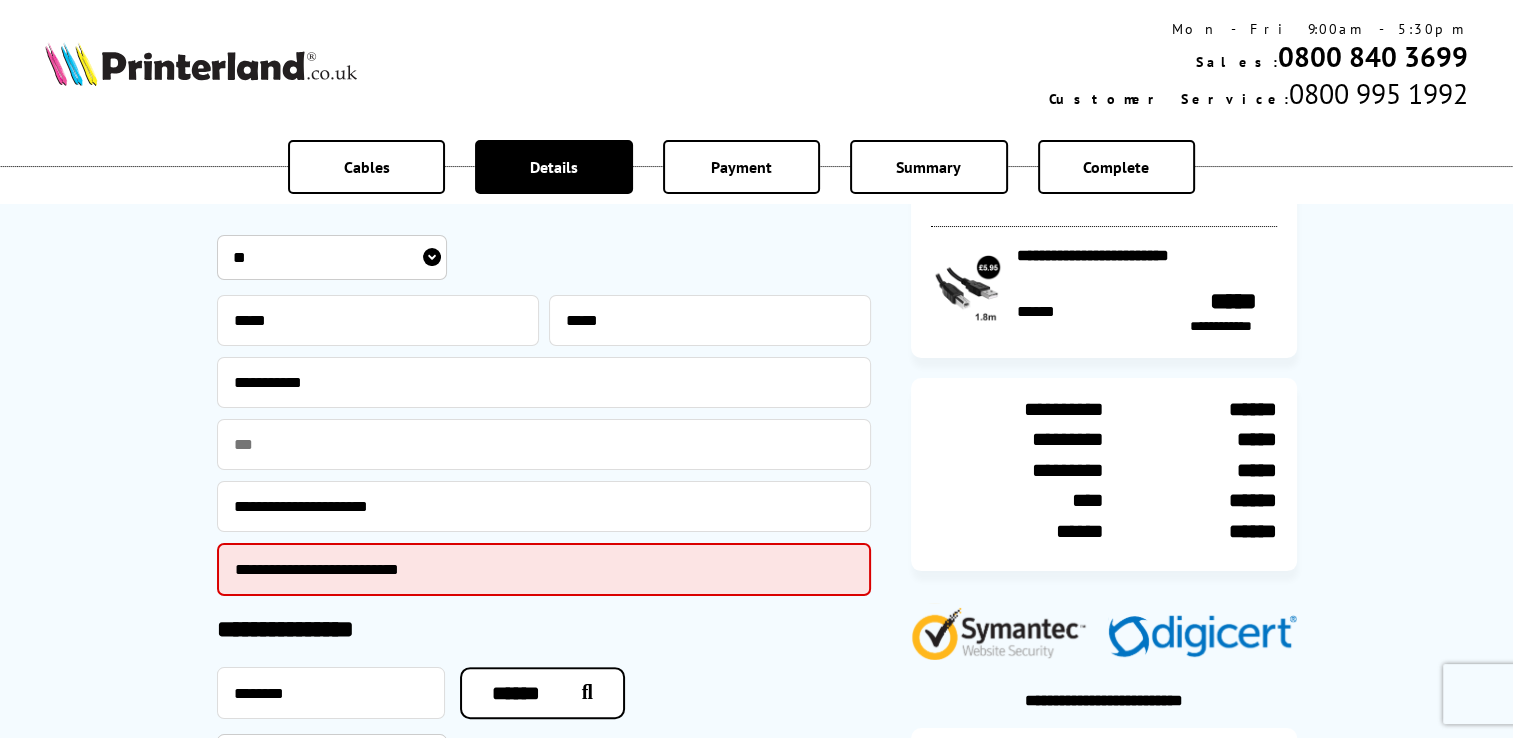 drag, startPoint x: 472, startPoint y: 570, endPoint x: 204, endPoint y: 548, distance: 268.90146 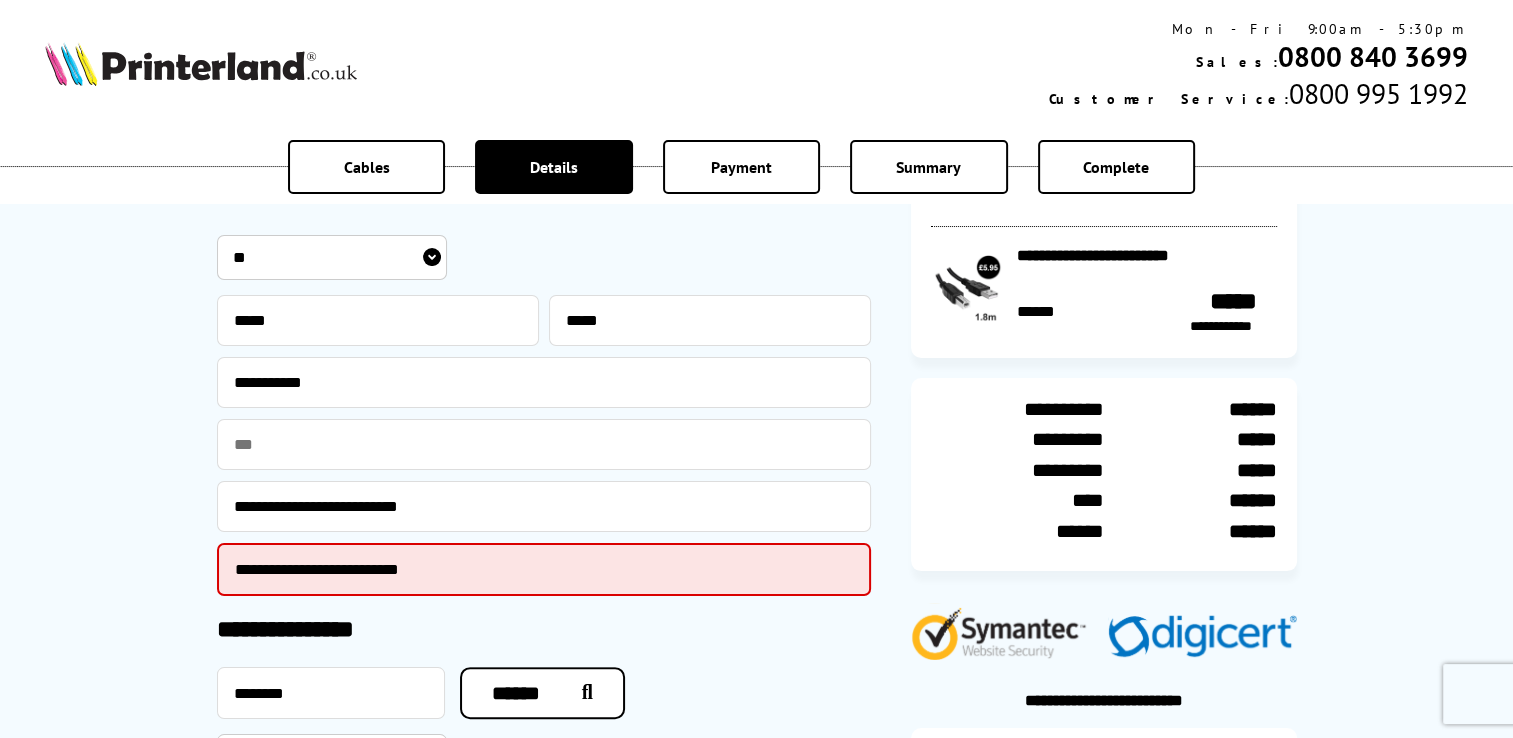 type on "**********" 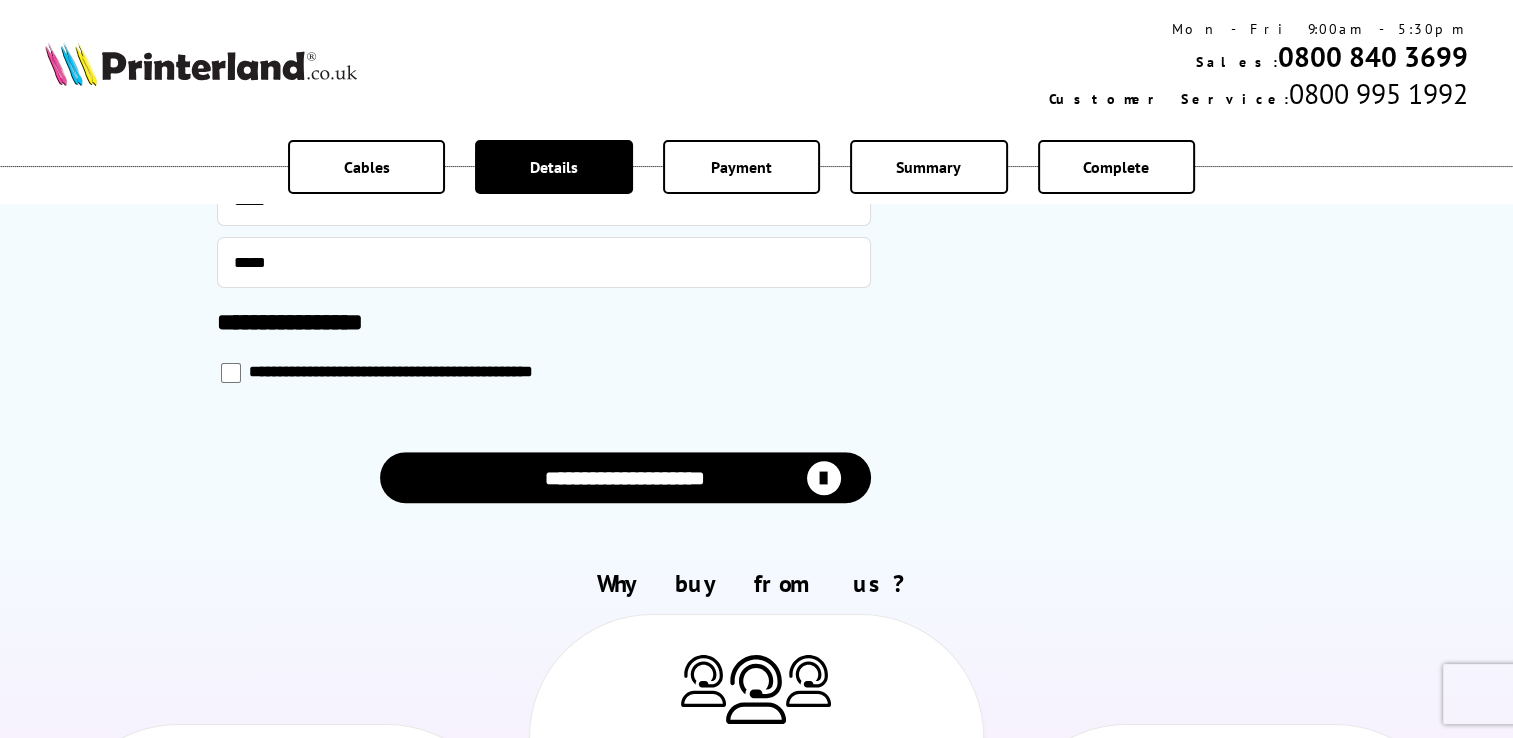 scroll, scrollTop: 1277, scrollLeft: 0, axis: vertical 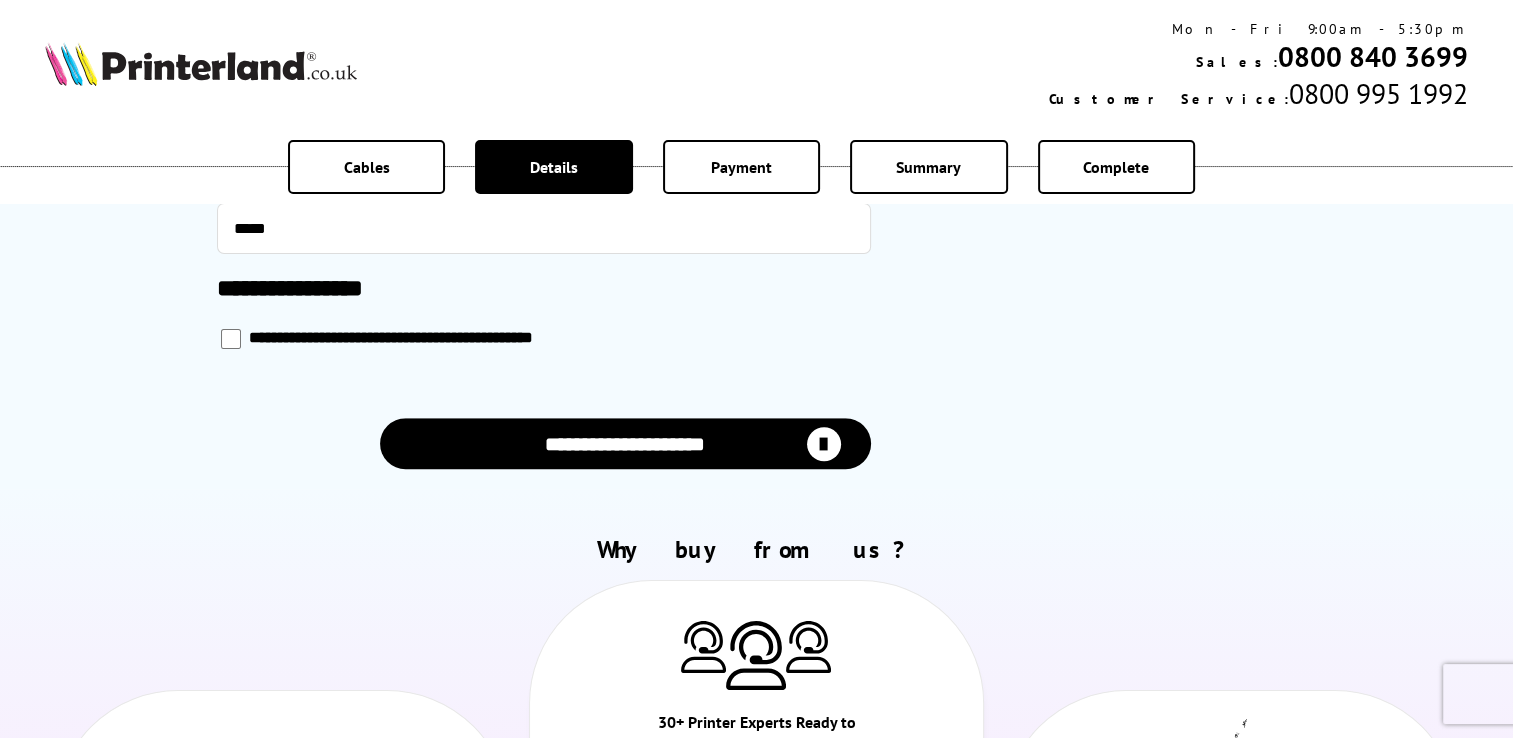 click on "**********" at bounding box center [625, 443] 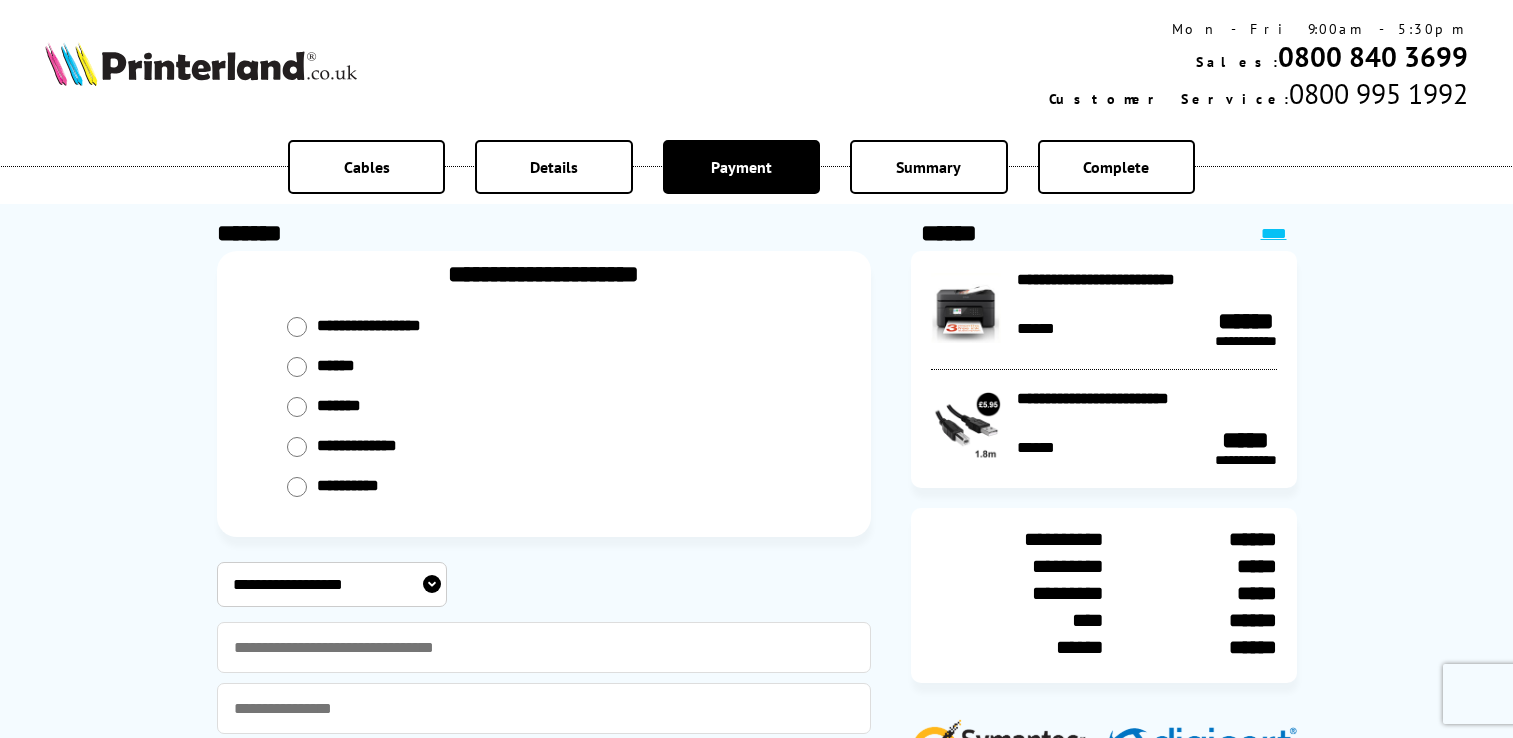 scroll, scrollTop: 0, scrollLeft: 0, axis: both 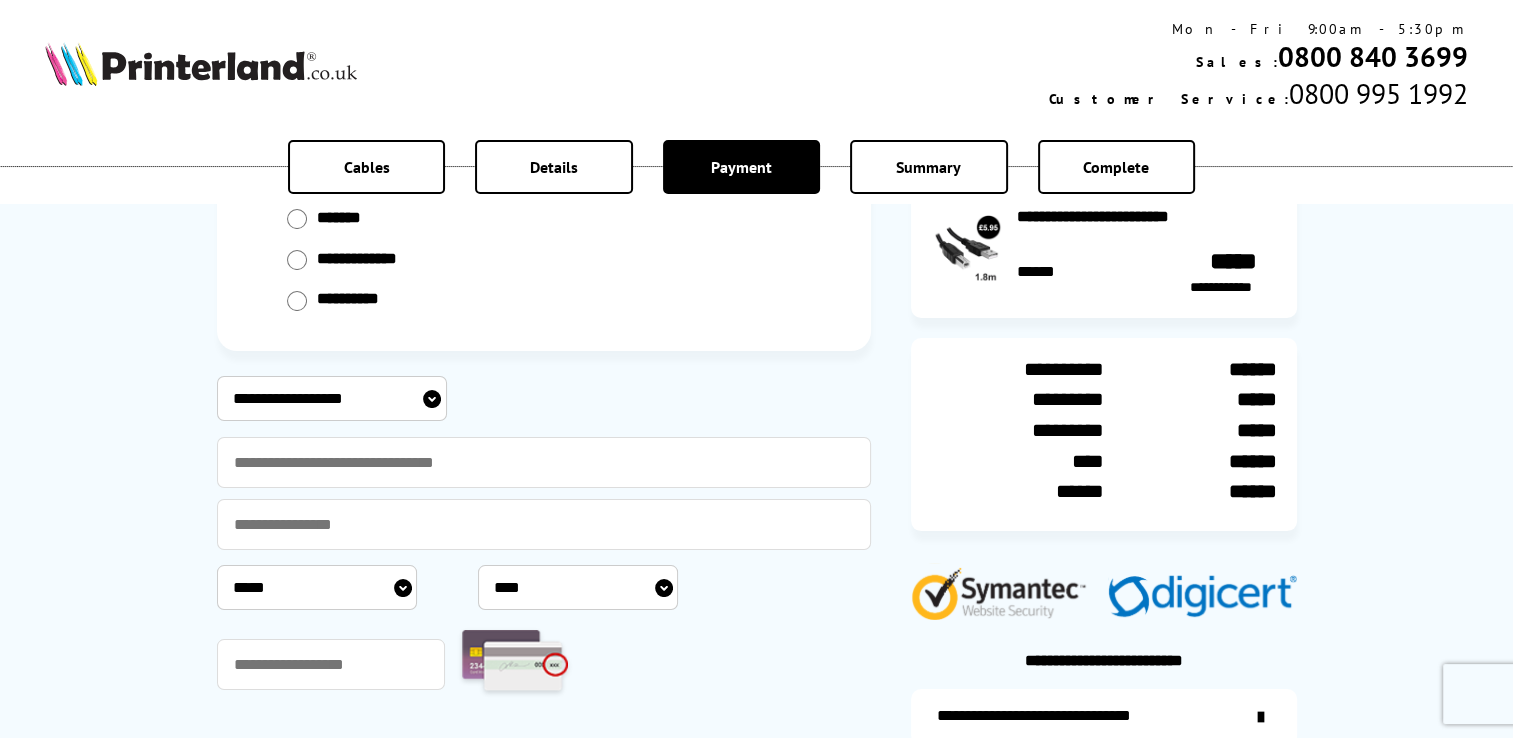 click on "**********" at bounding box center (332, 398) 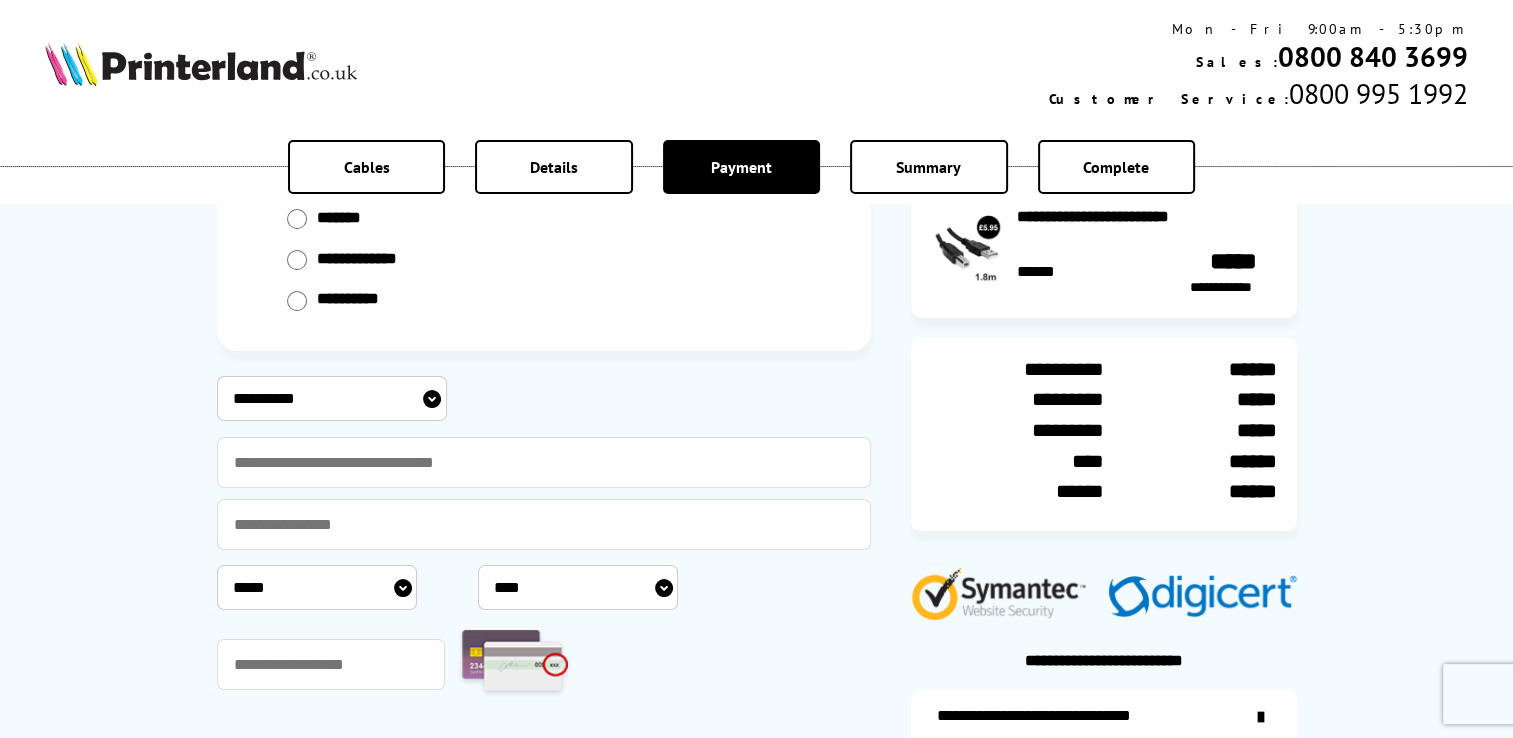 click on "**********" at bounding box center (332, 398) 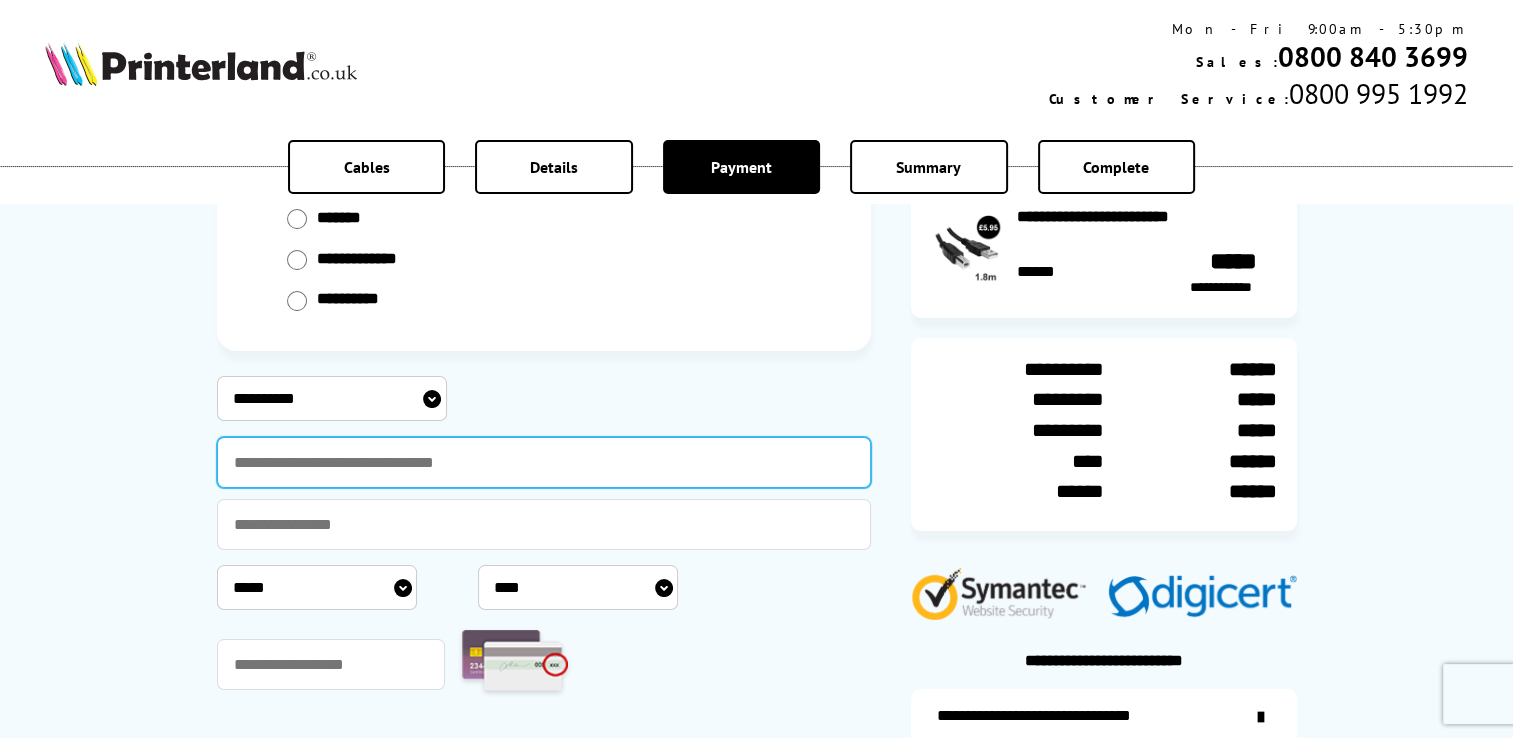 click at bounding box center [544, 462] 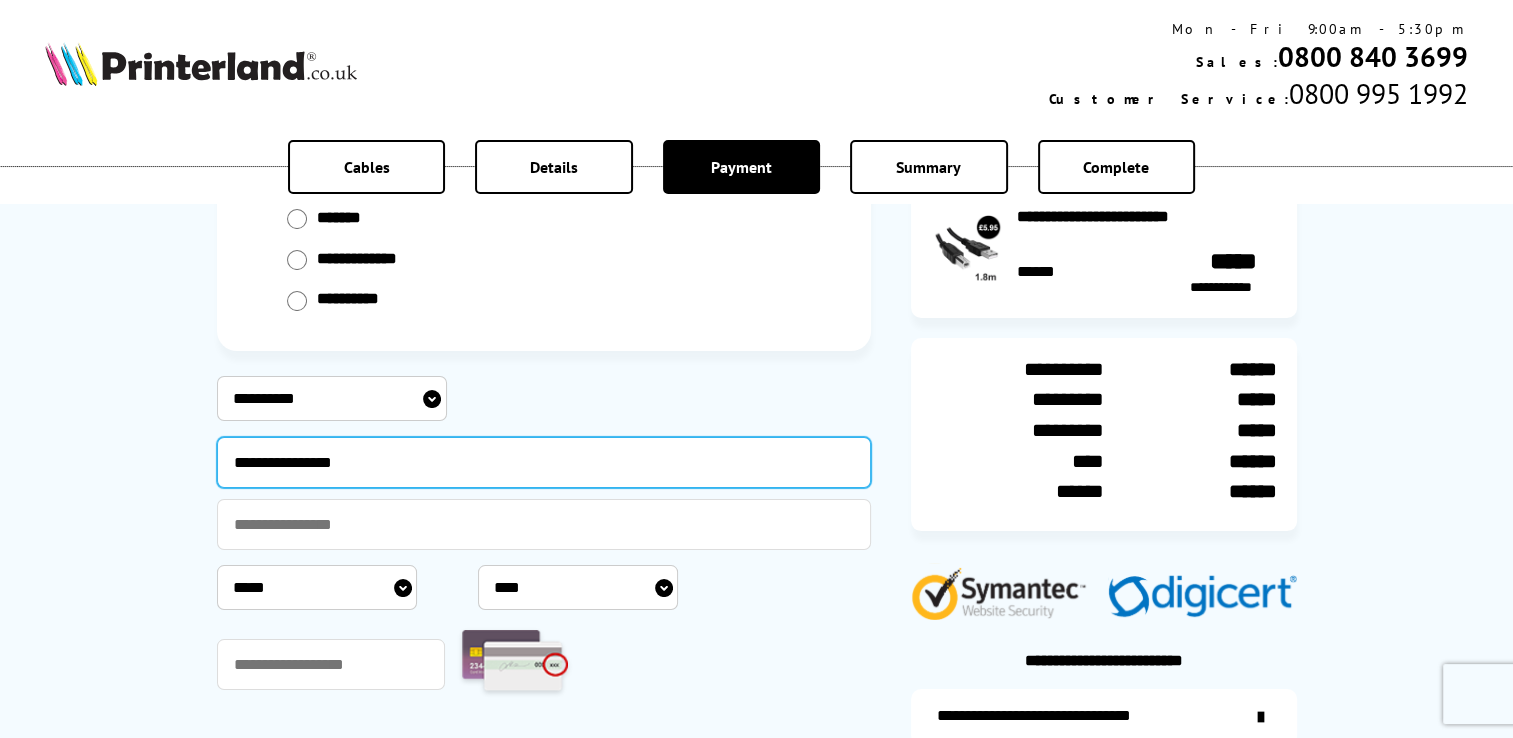 type on "**********" 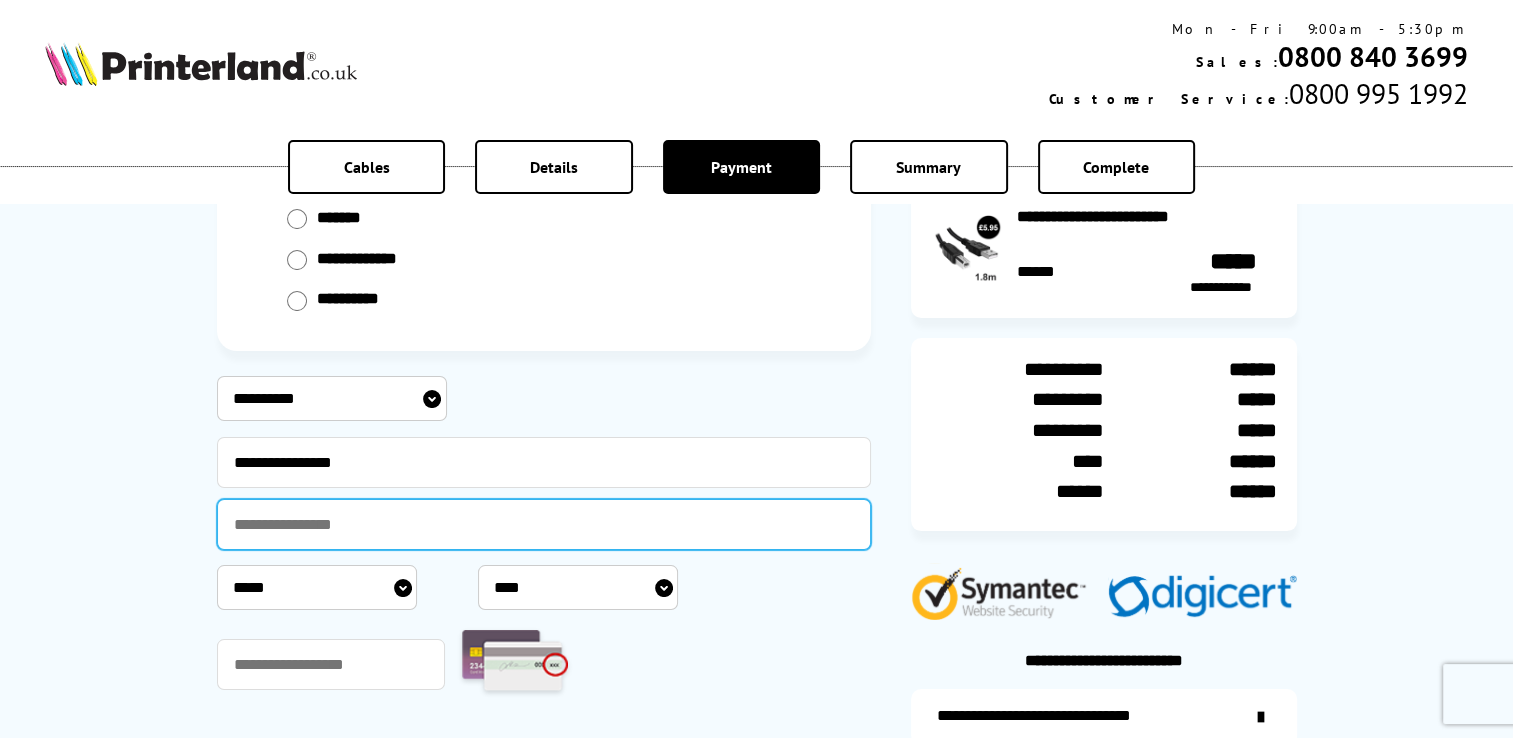 click at bounding box center [544, 524] 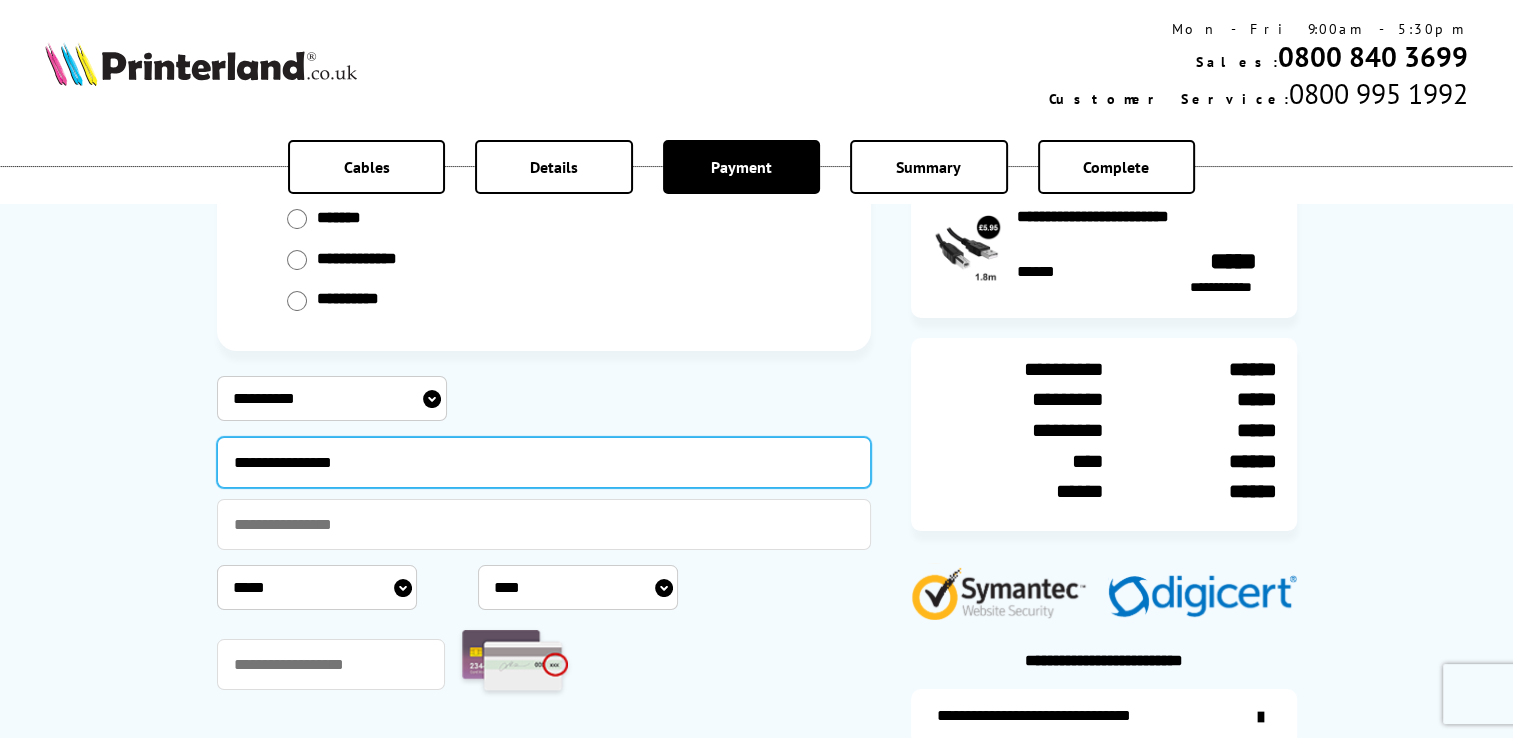 drag, startPoint x: 427, startPoint y: 455, endPoint x: 37, endPoint y: 413, distance: 392.255 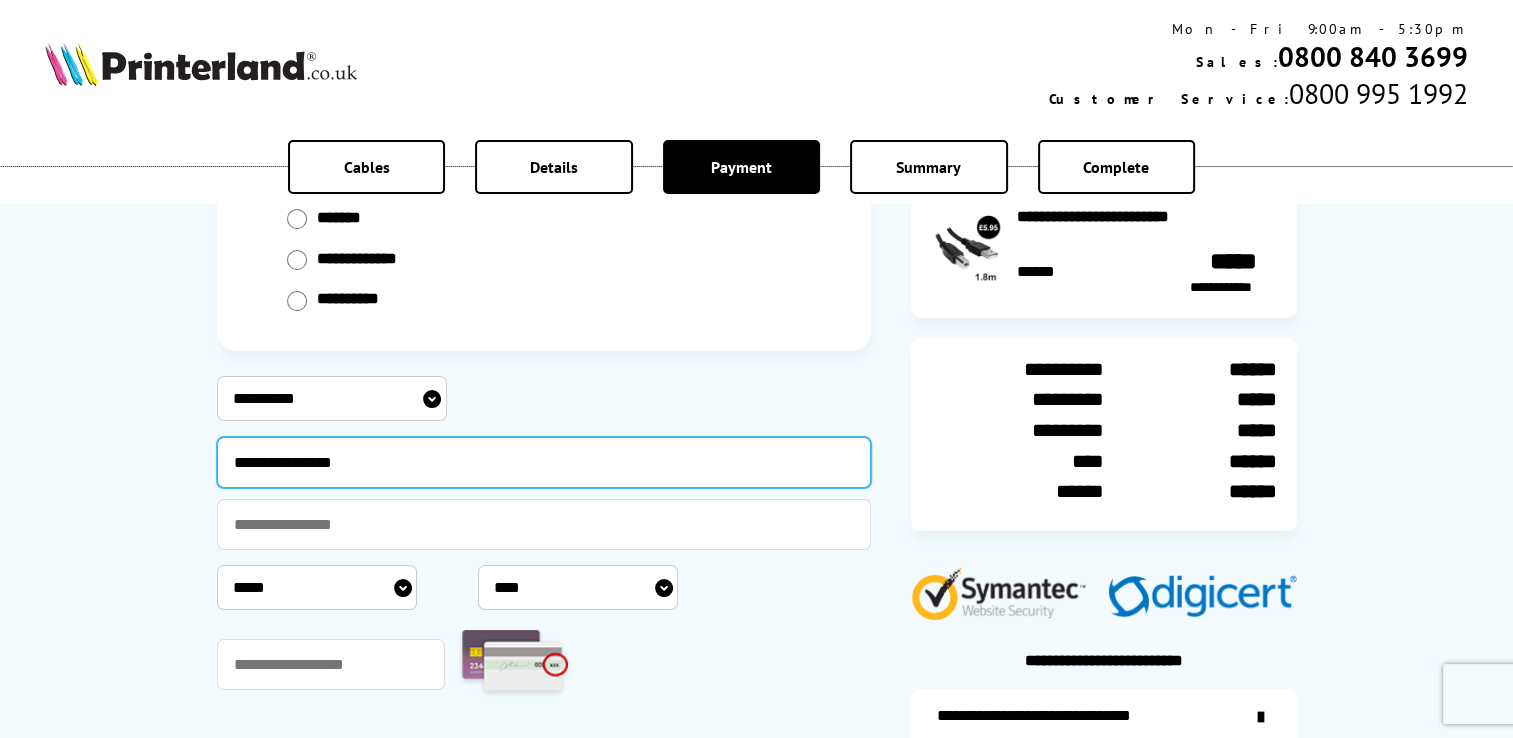 click on "**********" at bounding box center (756, 392) 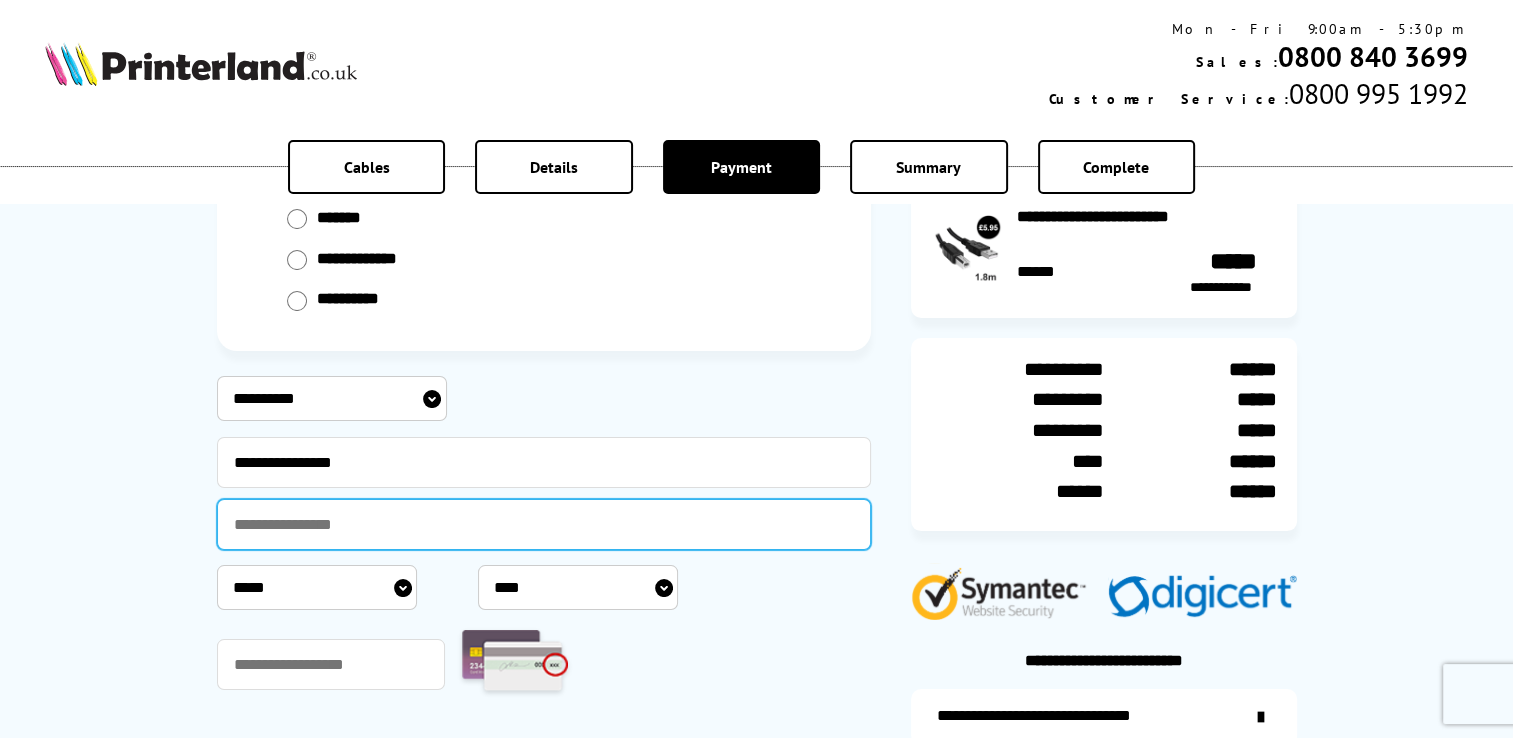click at bounding box center (544, 524) 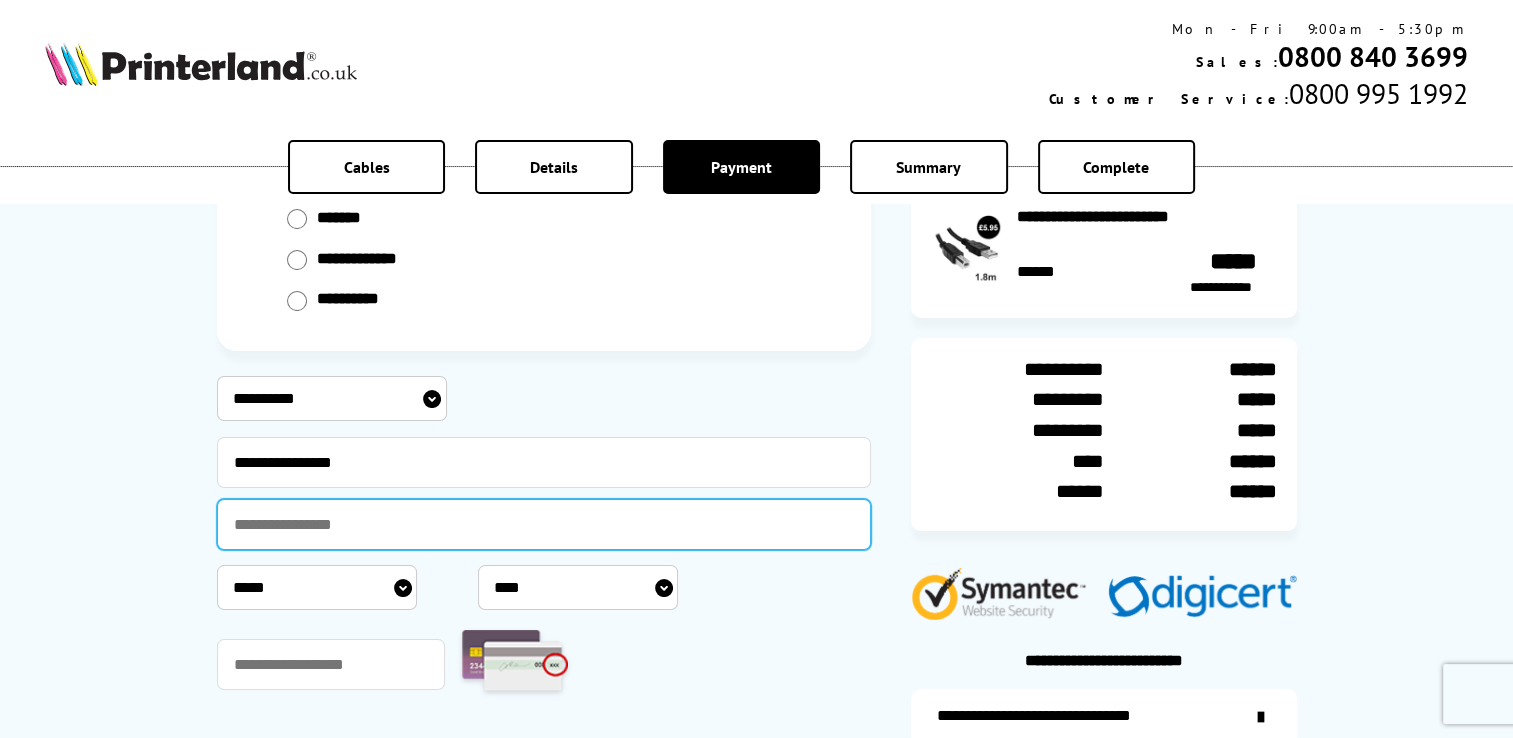 paste on "**********" 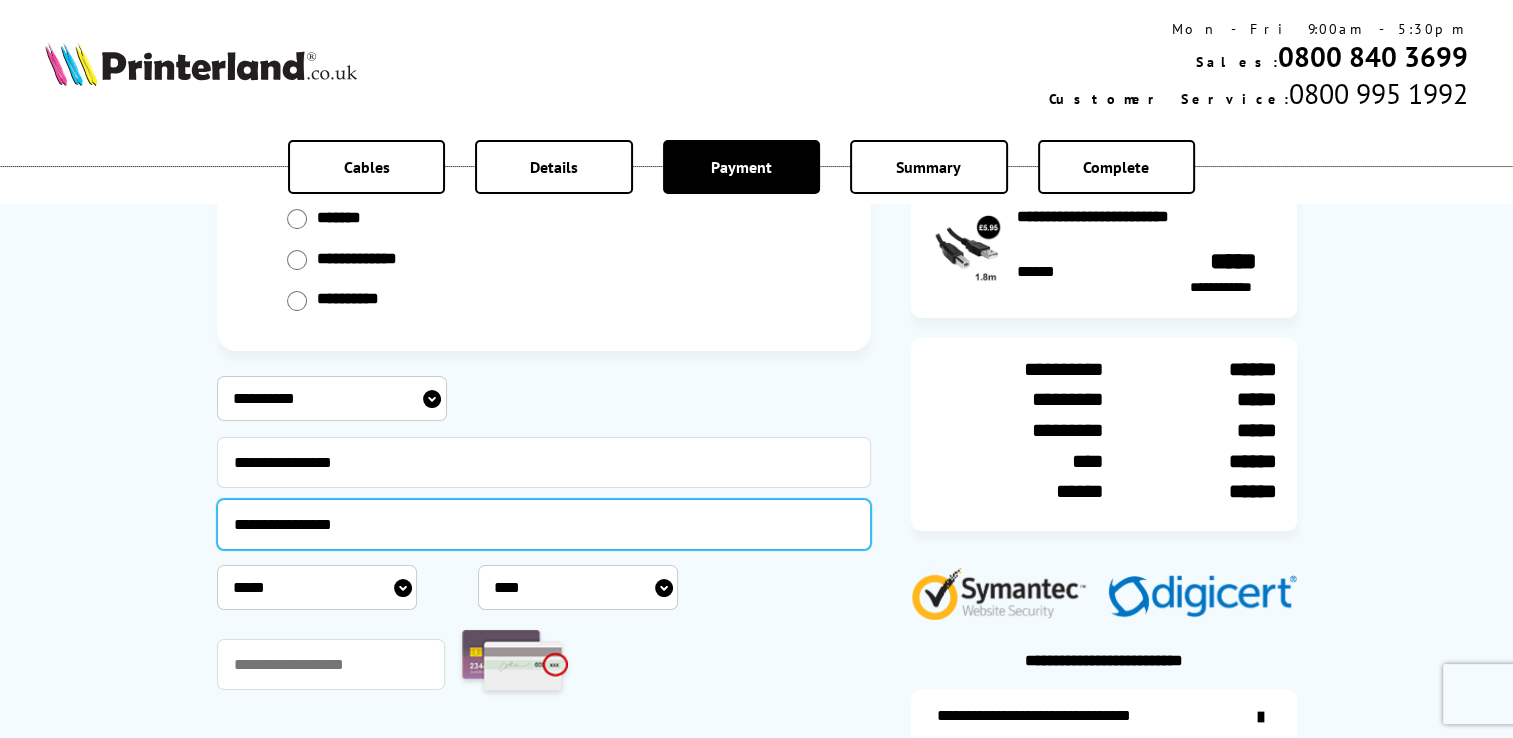 type on "**********" 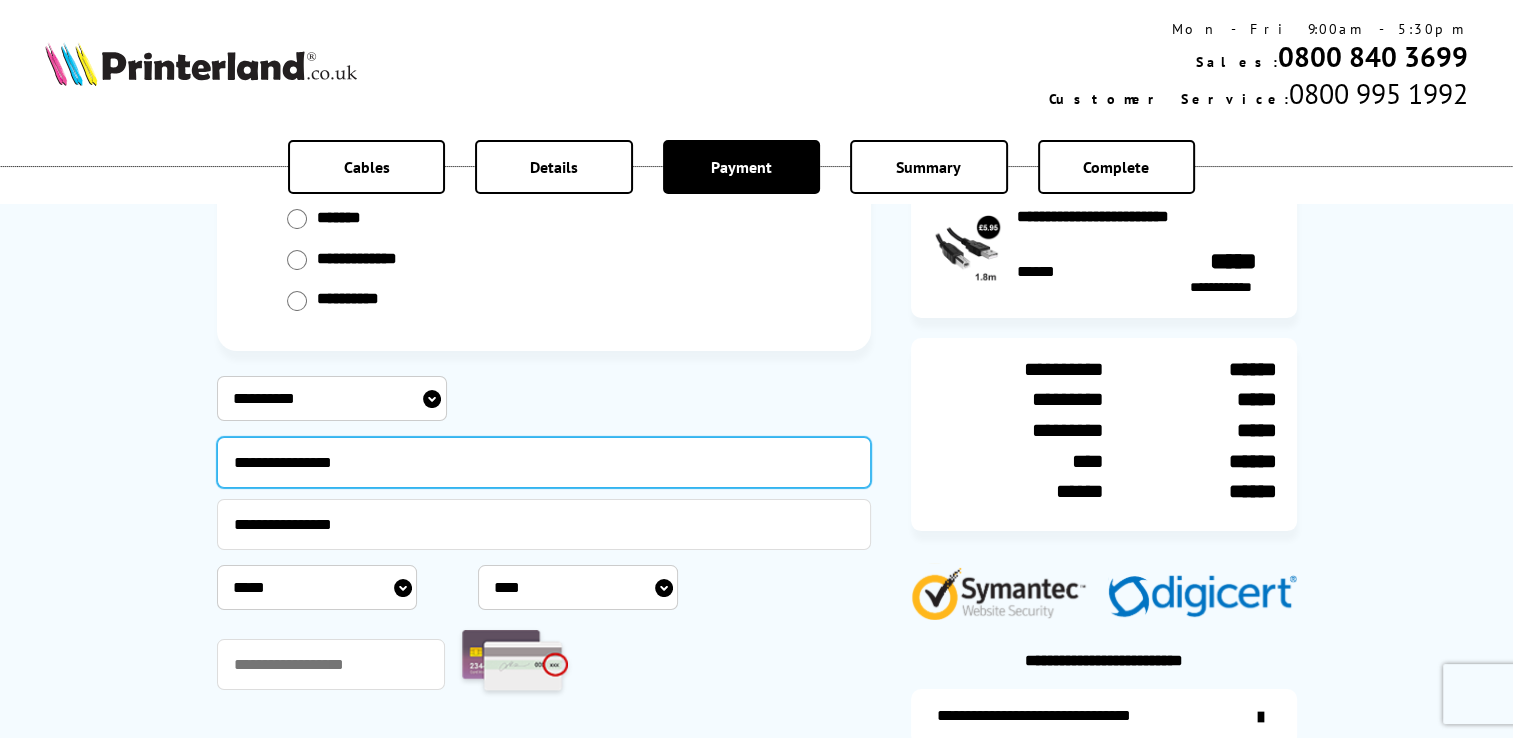 drag, startPoint x: 462, startPoint y: 470, endPoint x: -4, endPoint y: 458, distance: 466.15448 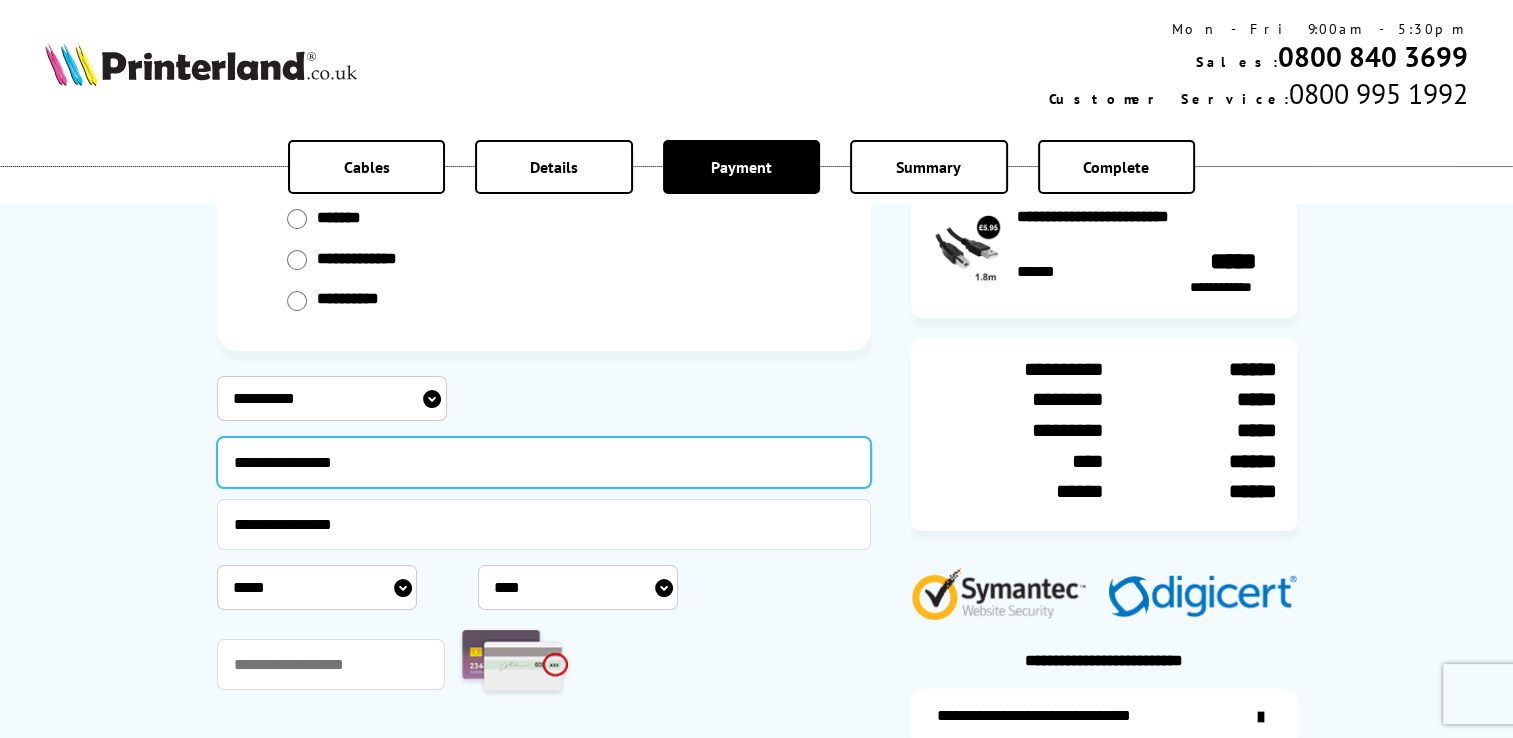click on "Mon - Fri 9:00am - 5:30pm
Sales:  0800 840 3699
Customer Service:  0800 995 1992
Basket Total
£92.84
Secure checkout
Cables
Details
Payment
Summary
Complete" at bounding box center [756, 968] 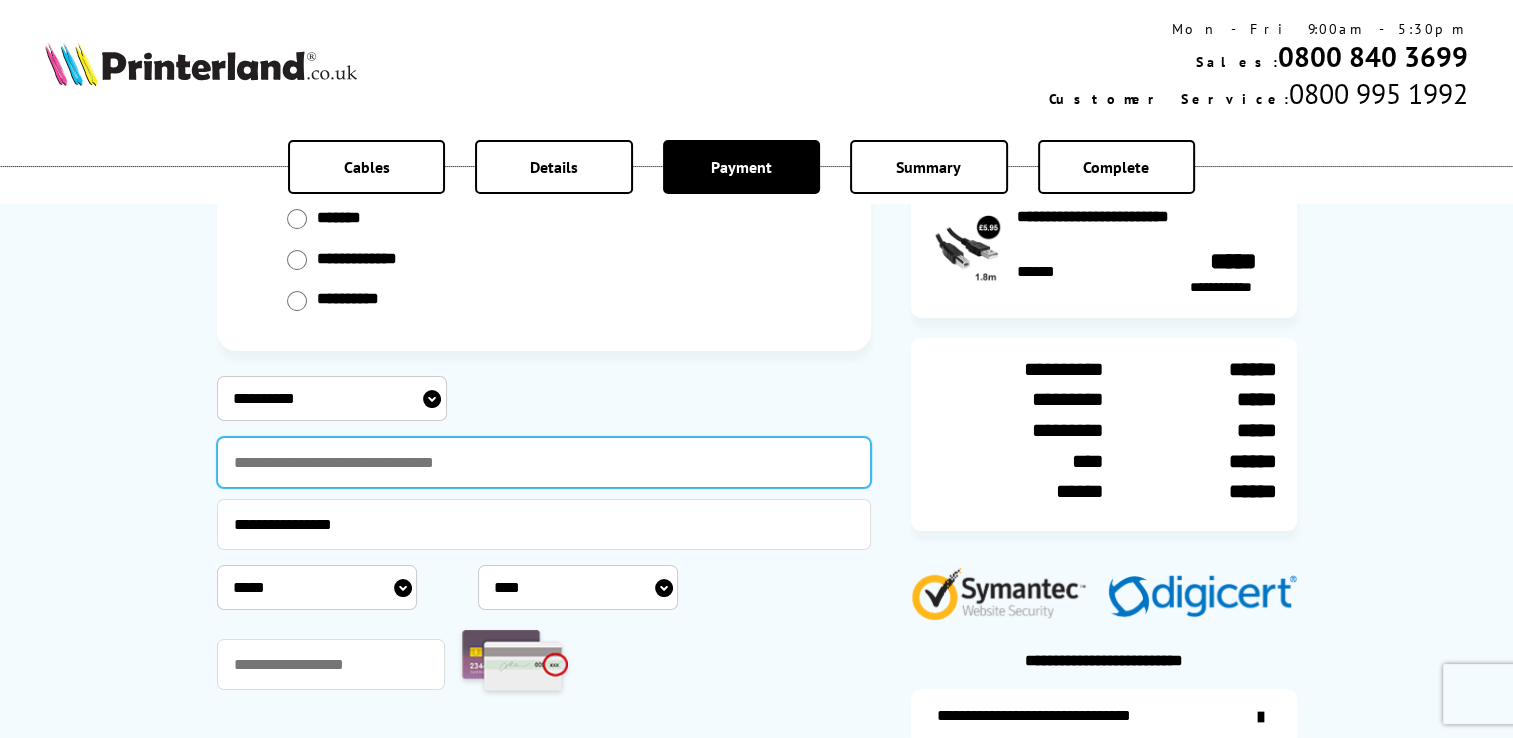 type 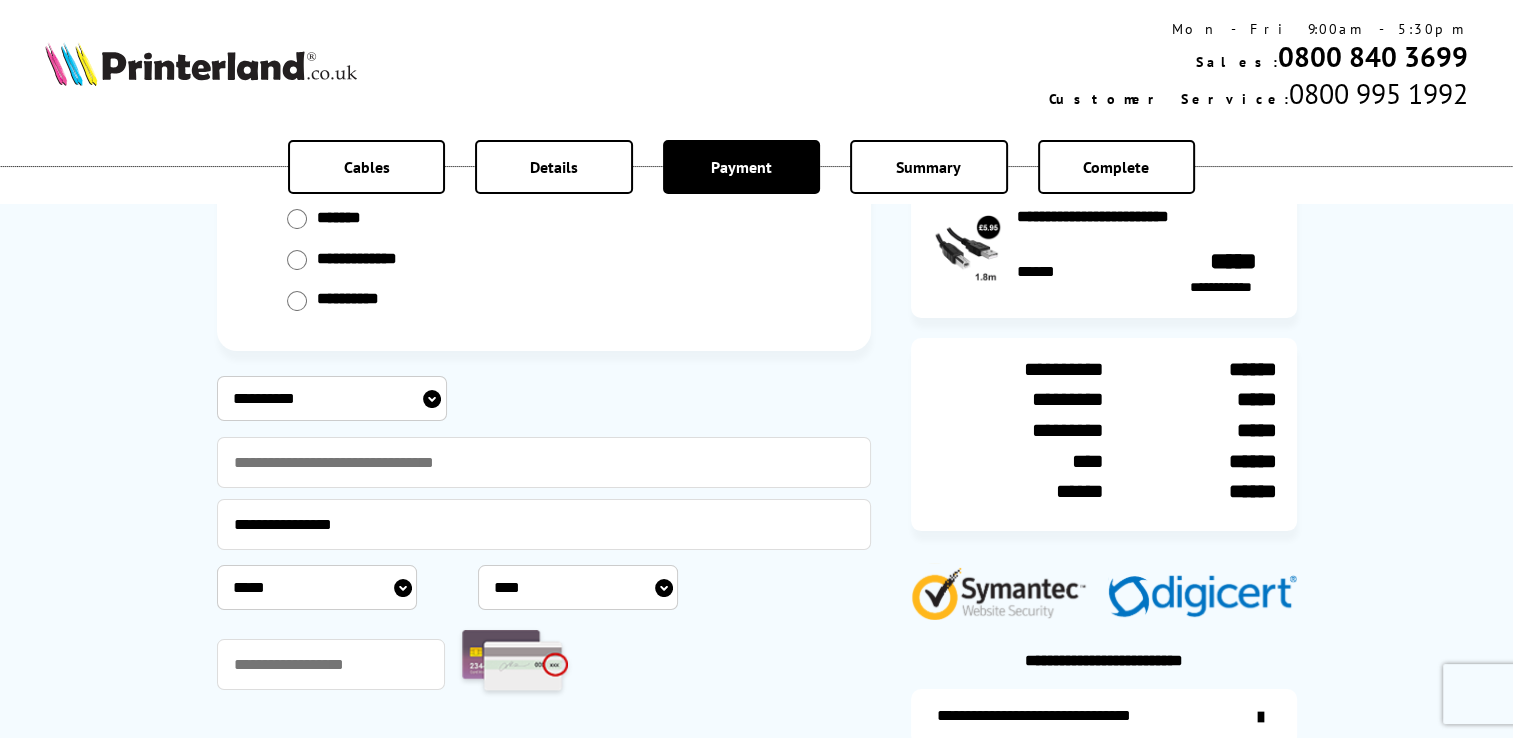 click on "**********" at bounding box center (332, 398) 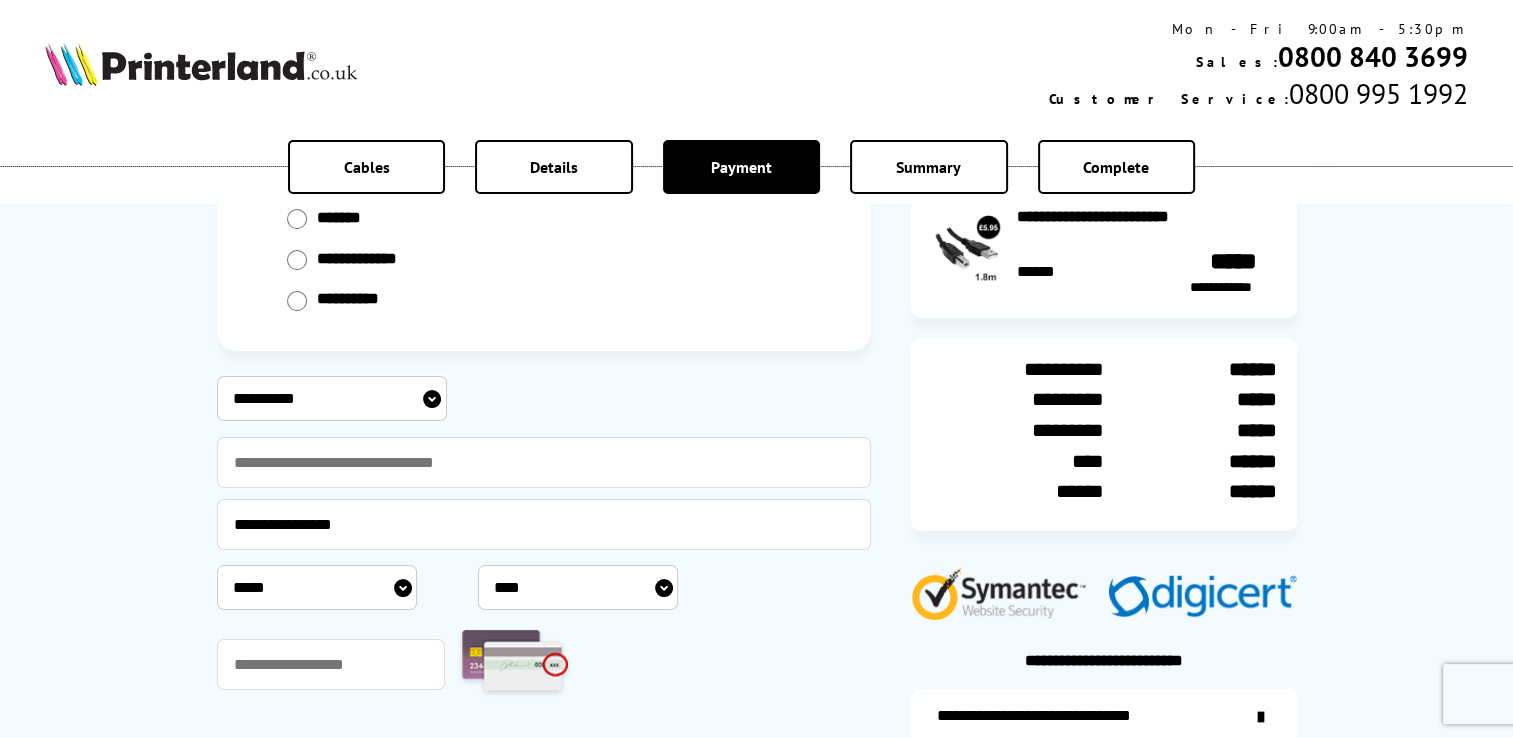 click on "**********" at bounding box center [332, 398] 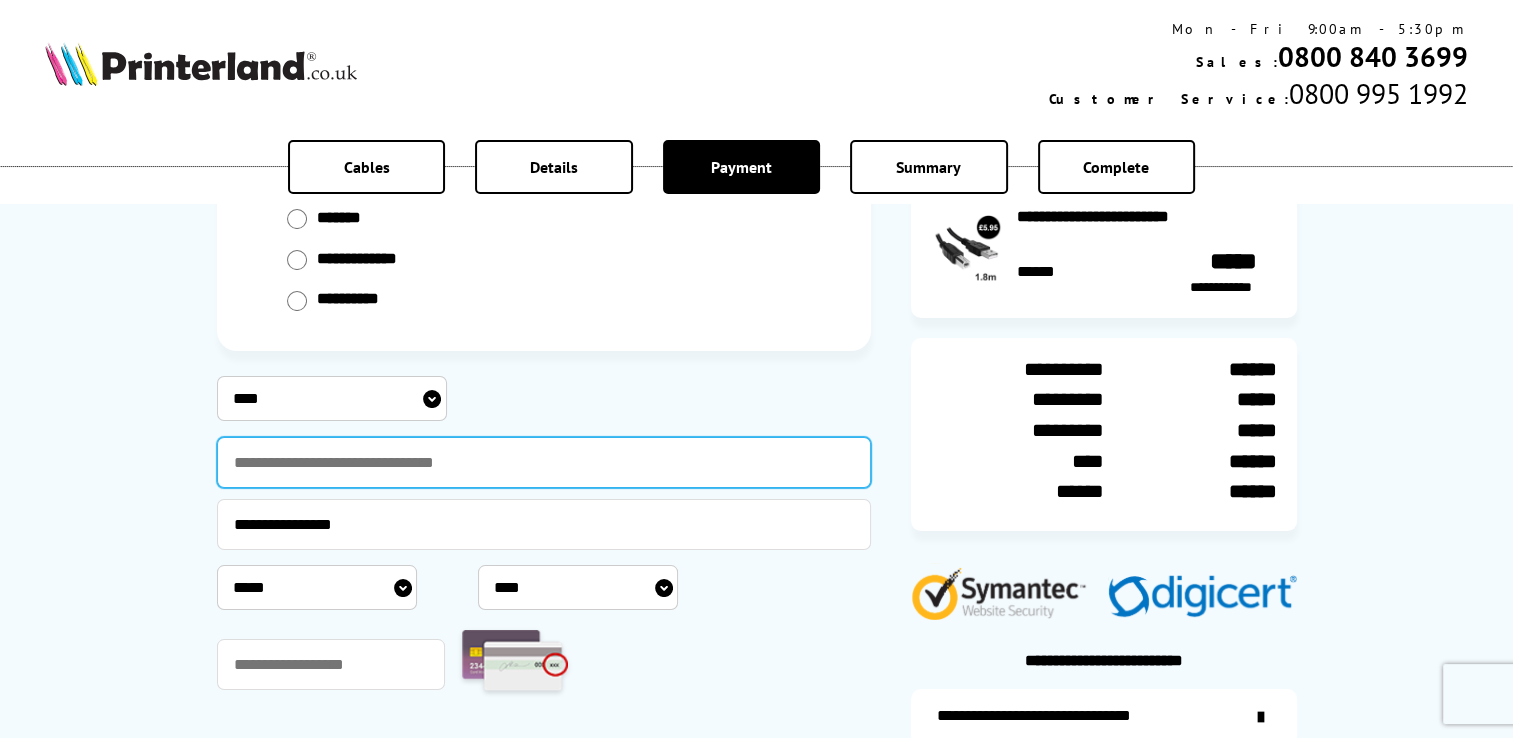 click at bounding box center [544, 462] 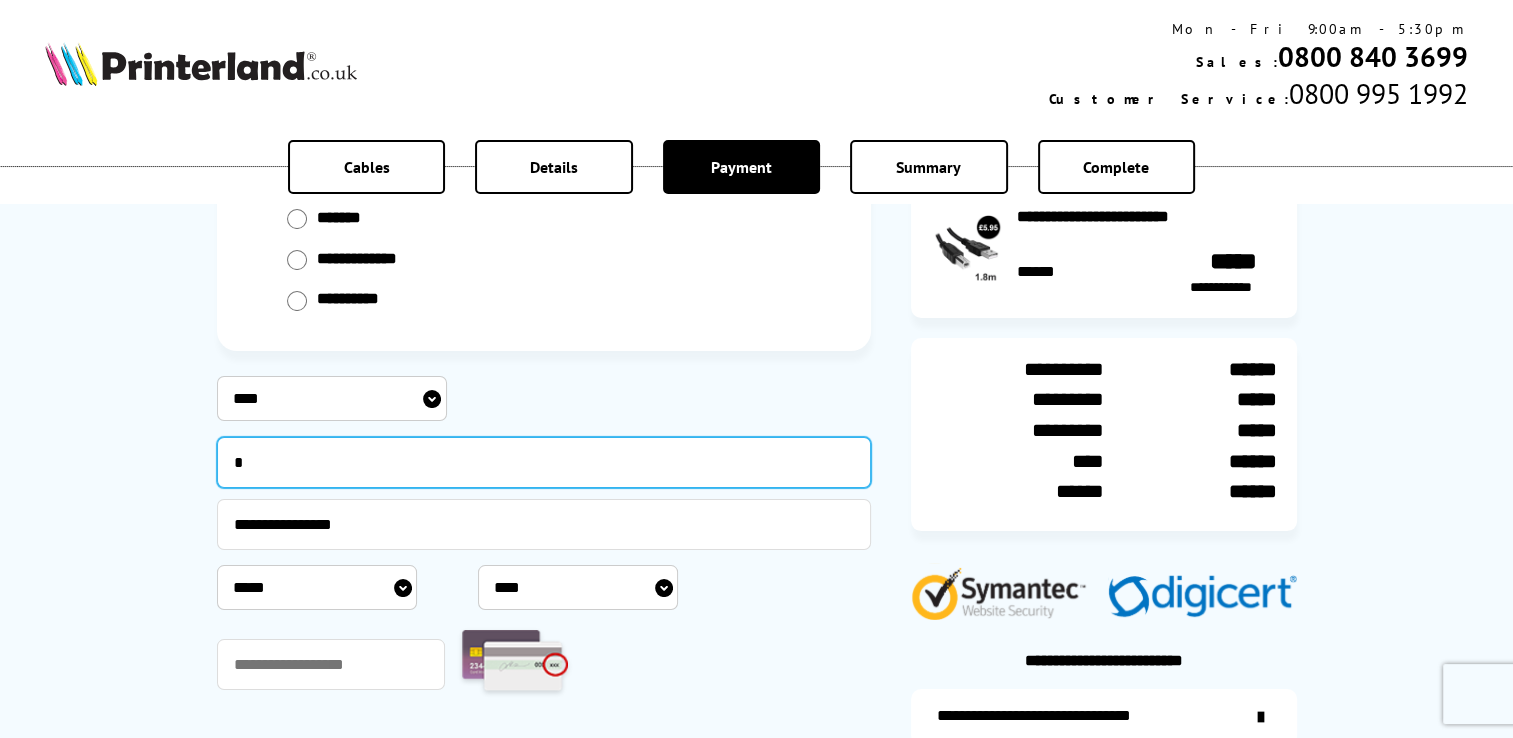 type on "*" 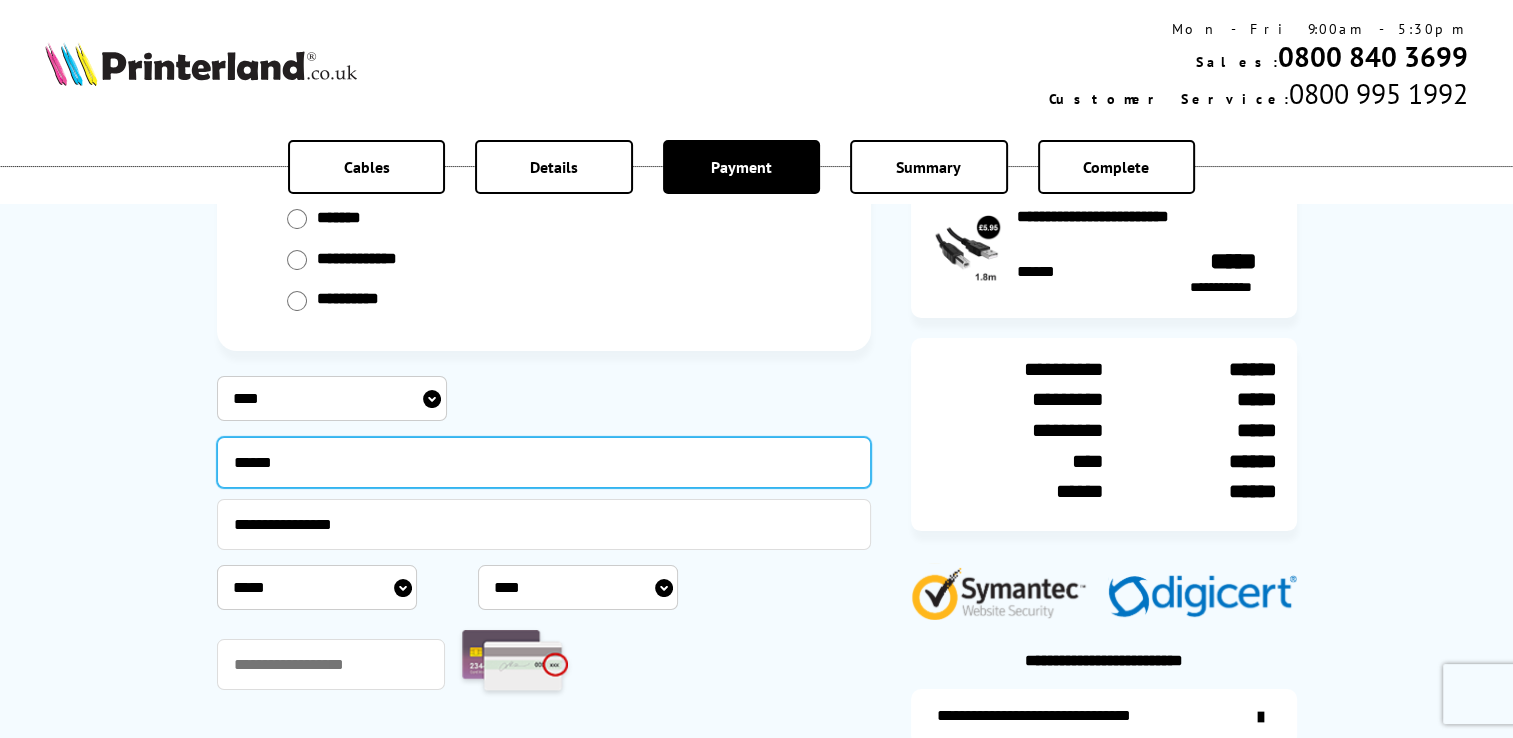 type on "******" 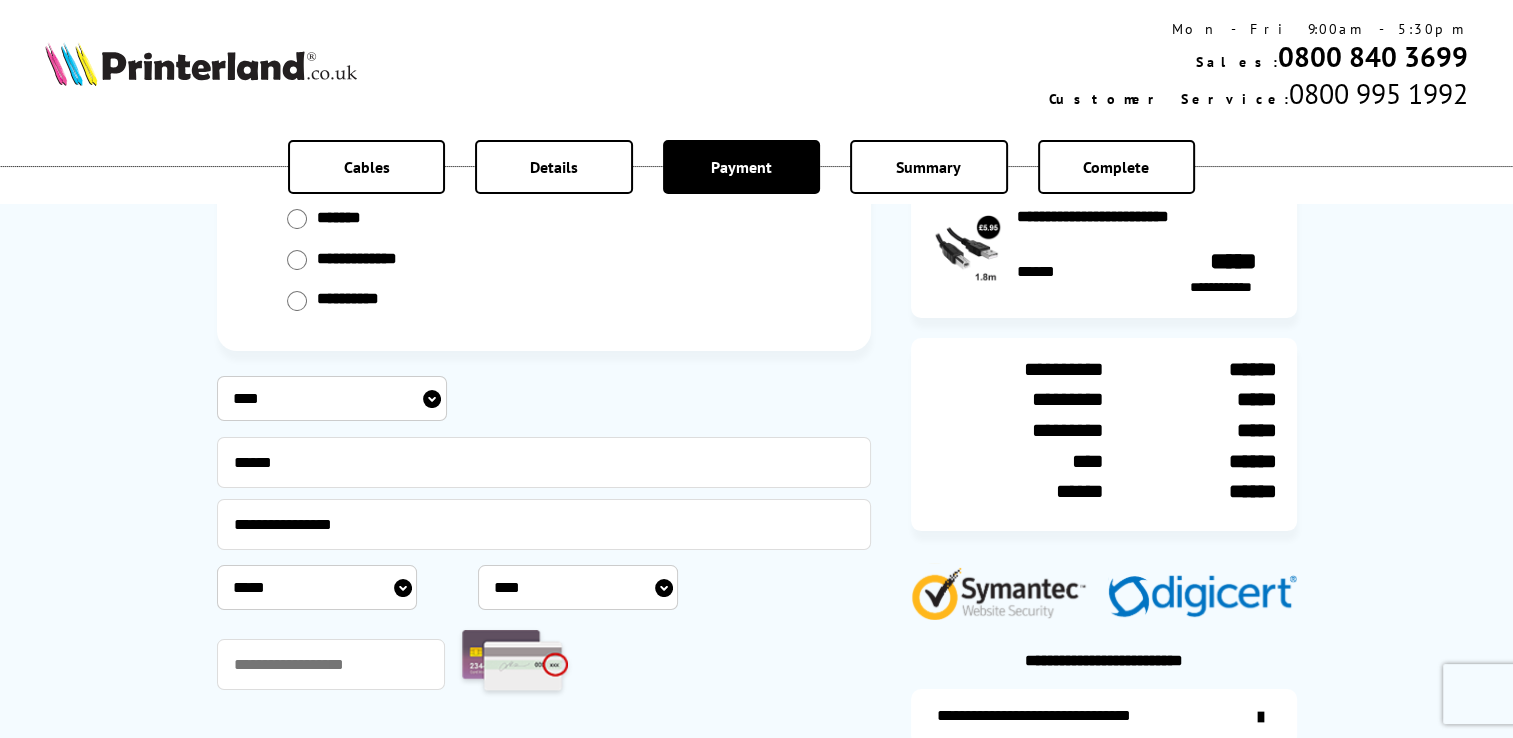 click on "*****
*
*
*
*
*
*
*
*
*
**
**
**" at bounding box center [317, 587] 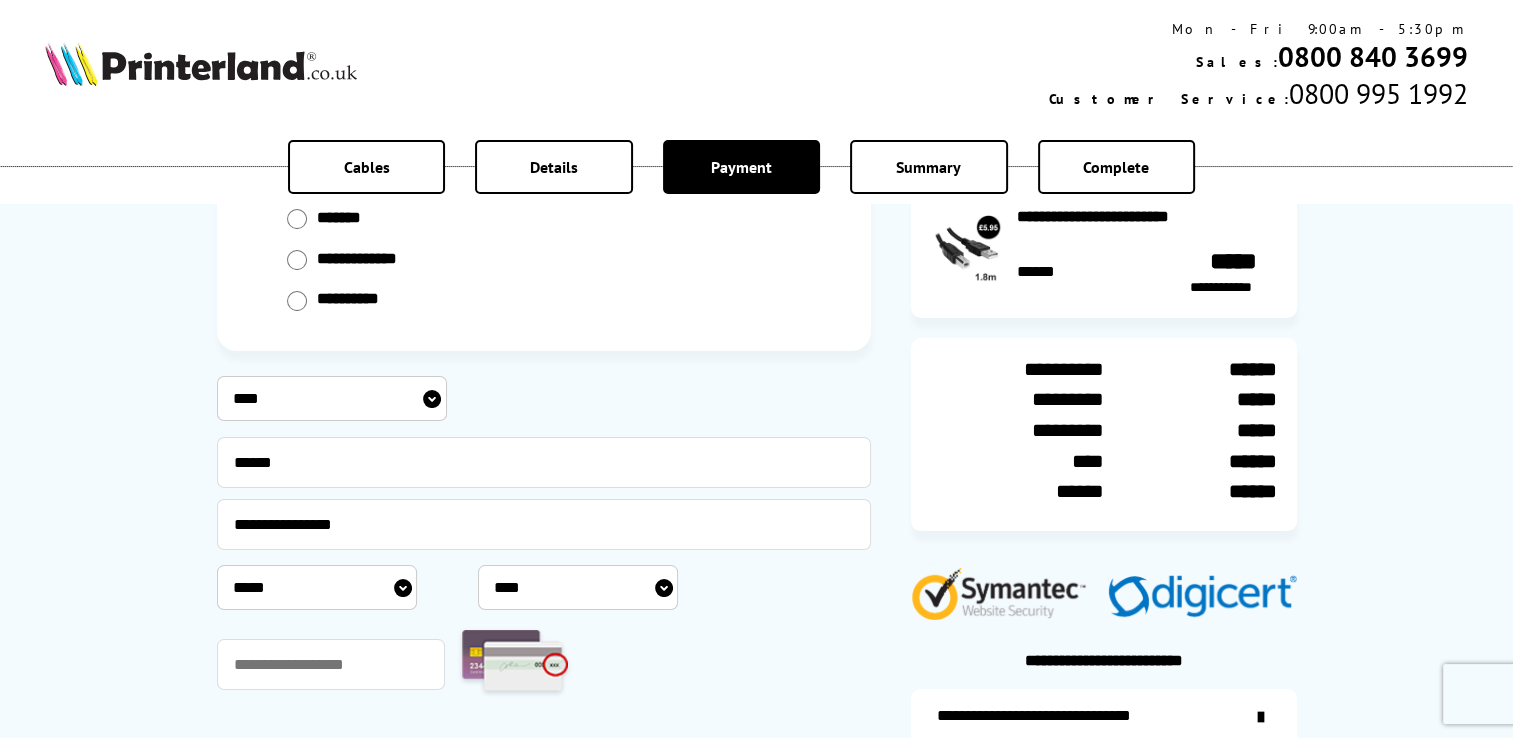 select on "**" 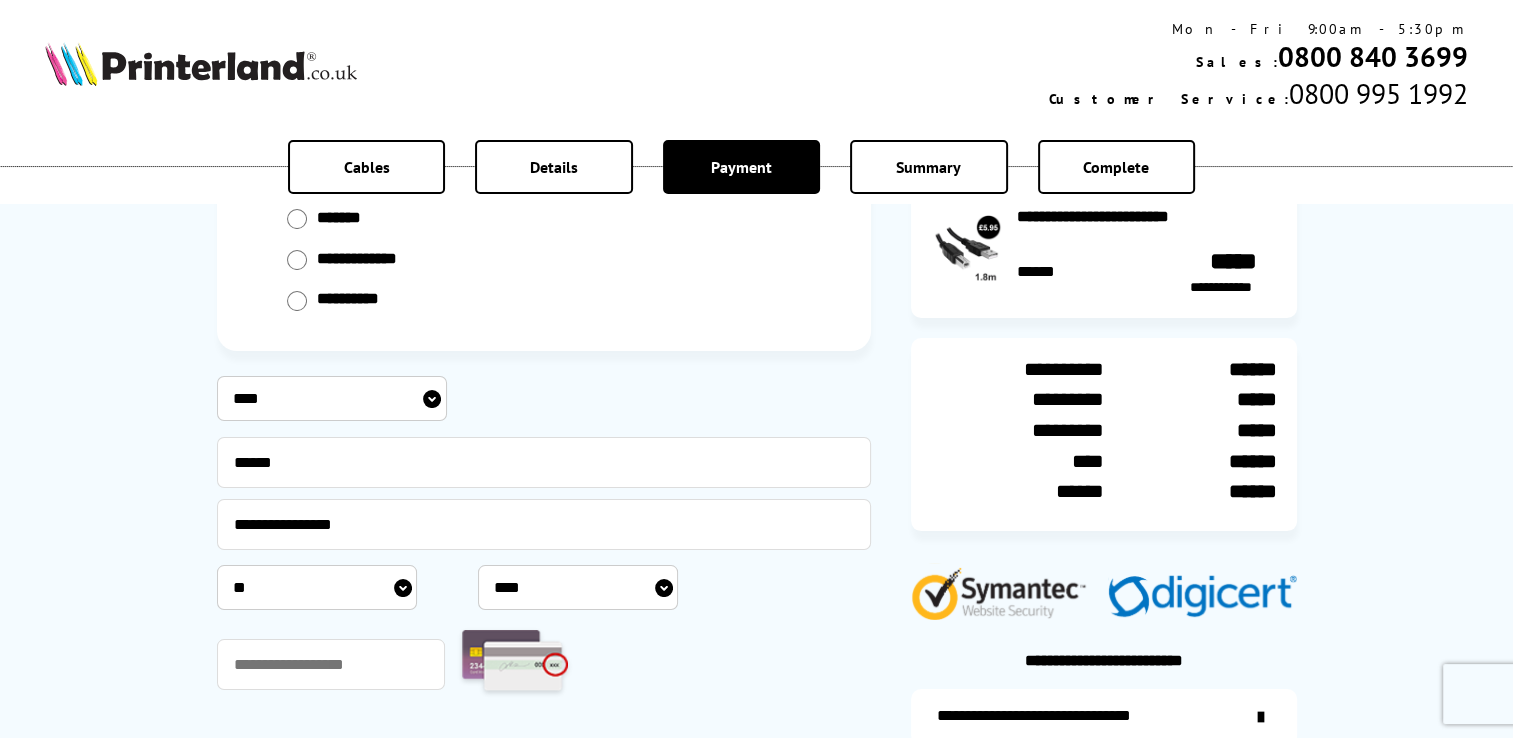 click on "****
****
****
****
****
****
****
****
****
****
****
****
****
****
****
****
****
****
****
****
****
****" at bounding box center (578, 587) 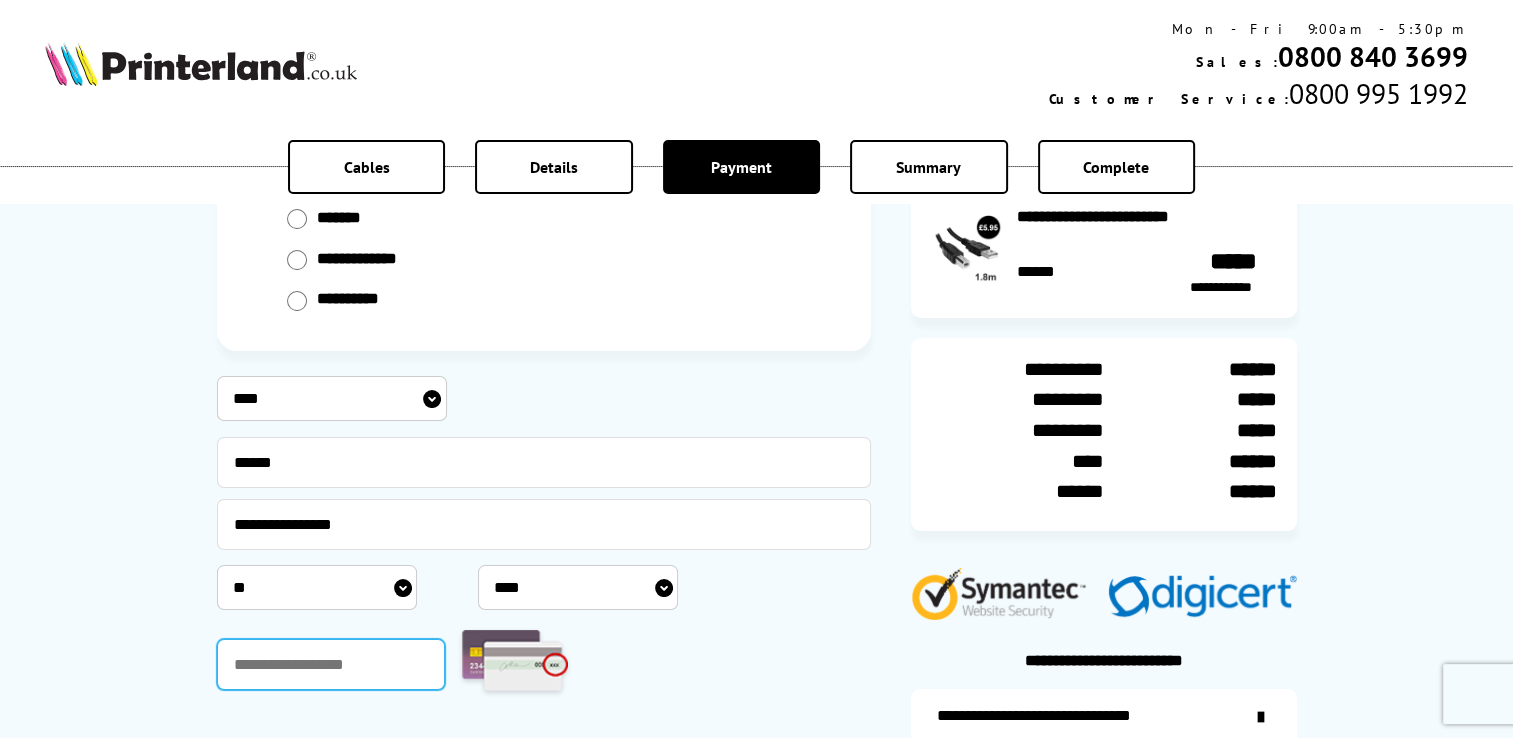 click at bounding box center (331, 664) 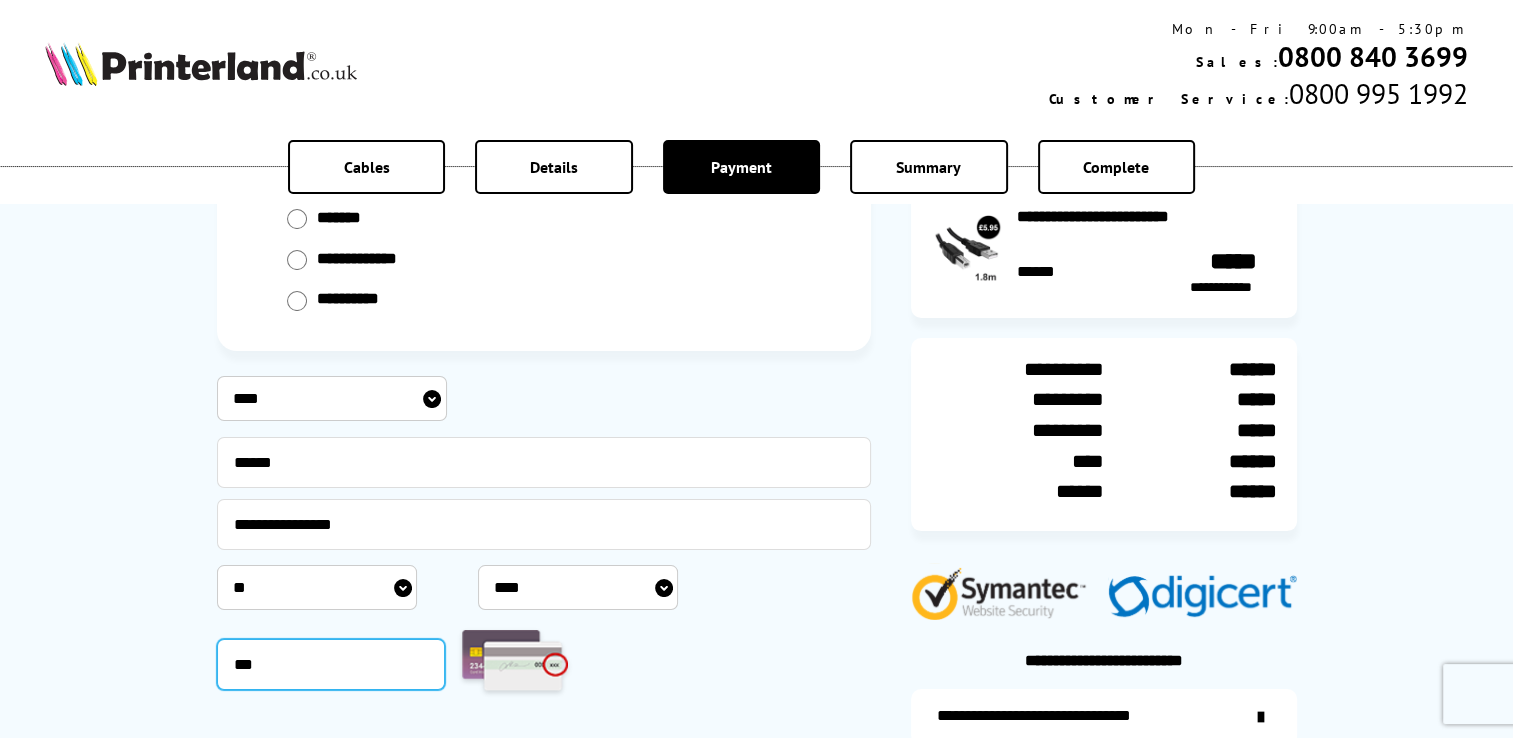 type on "***" 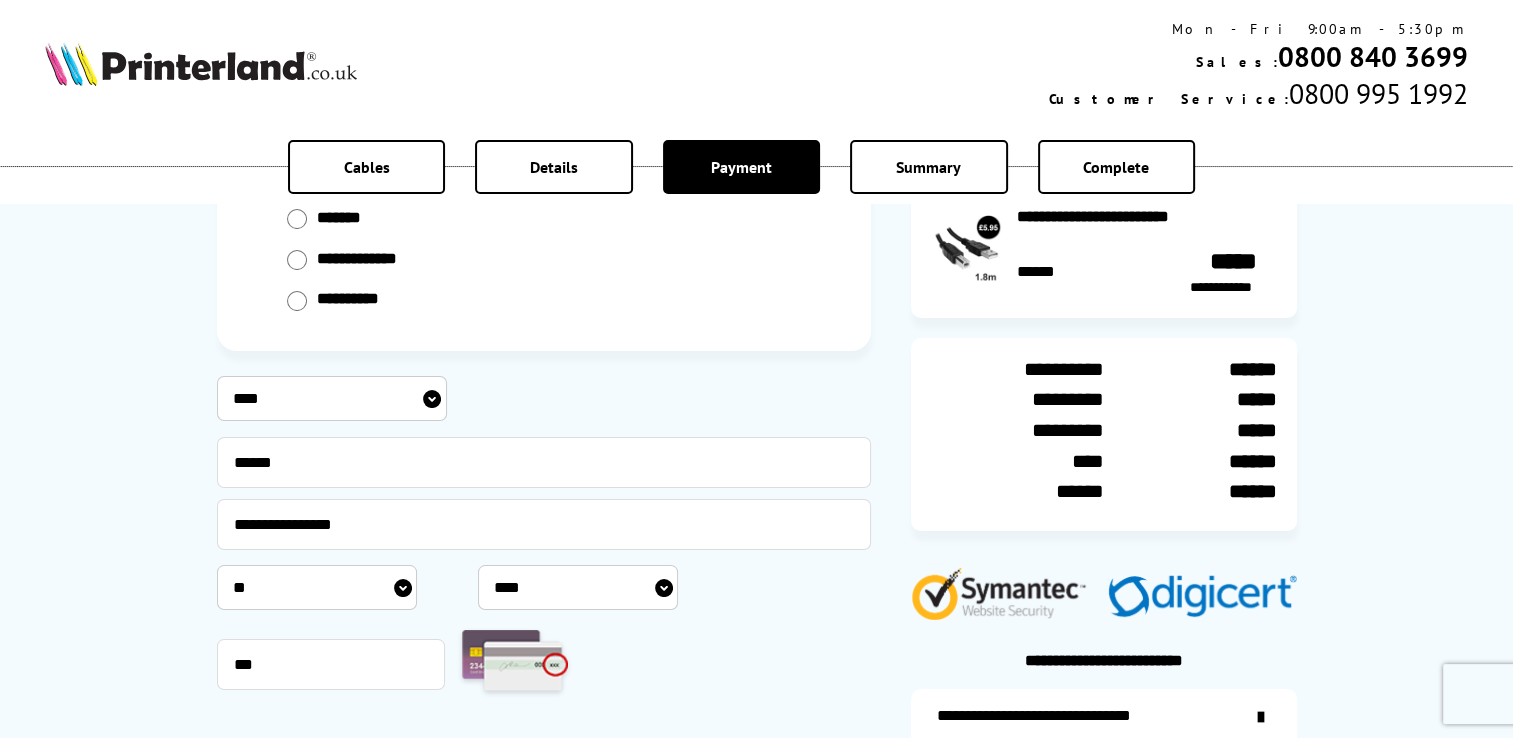click on "***" at bounding box center (544, 664) 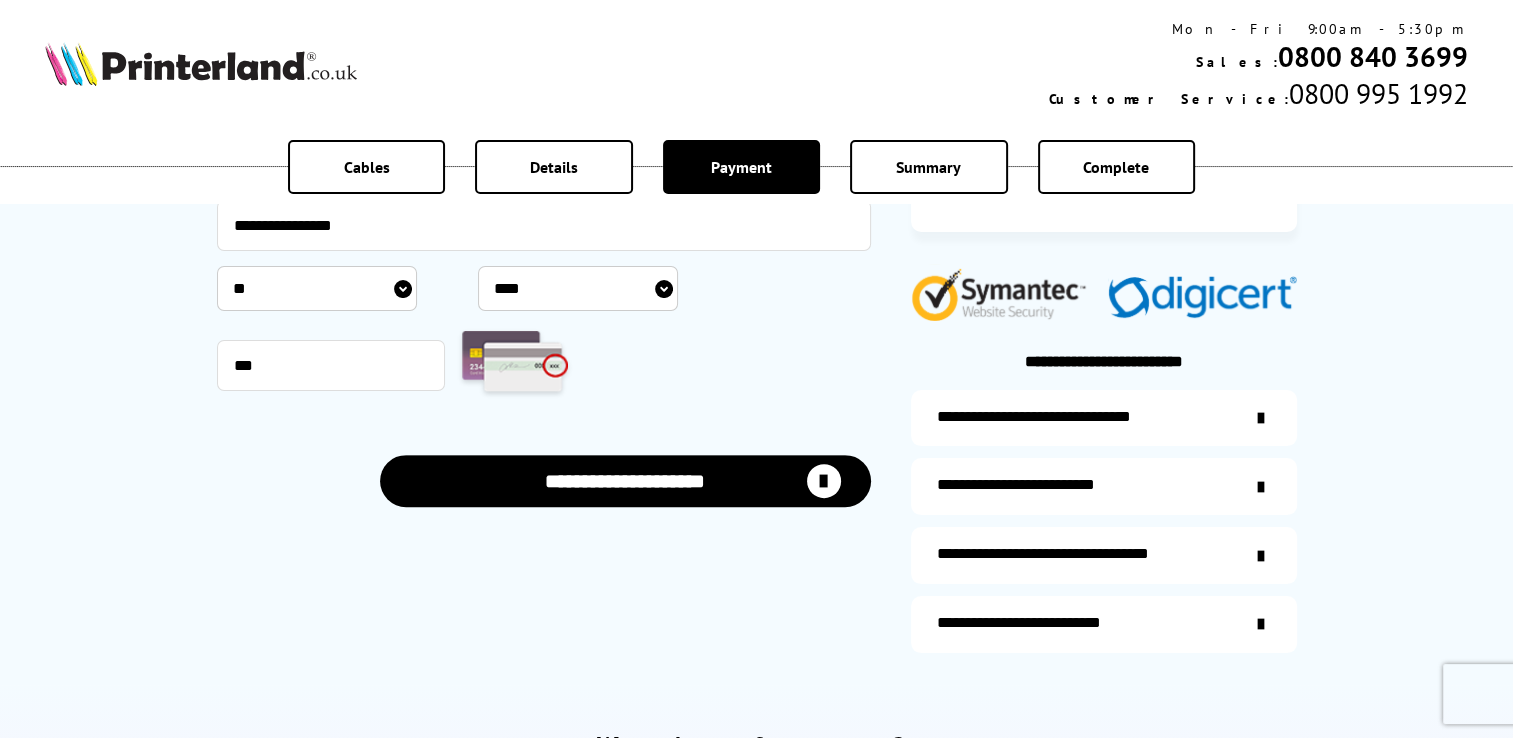 scroll, scrollTop: 500, scrollLeft: 0, axis: vertical 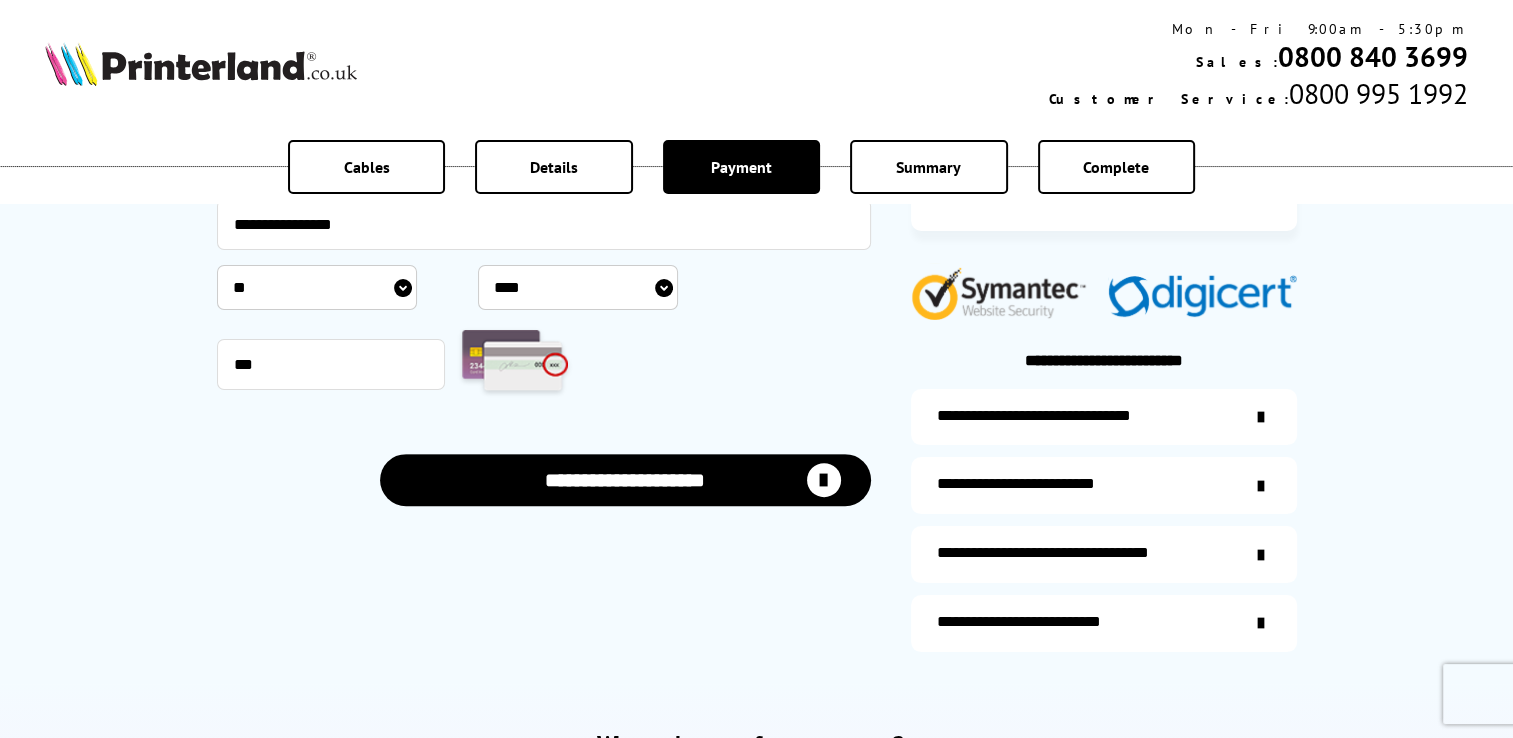 click on "**********" at bounding box center (625, 479) 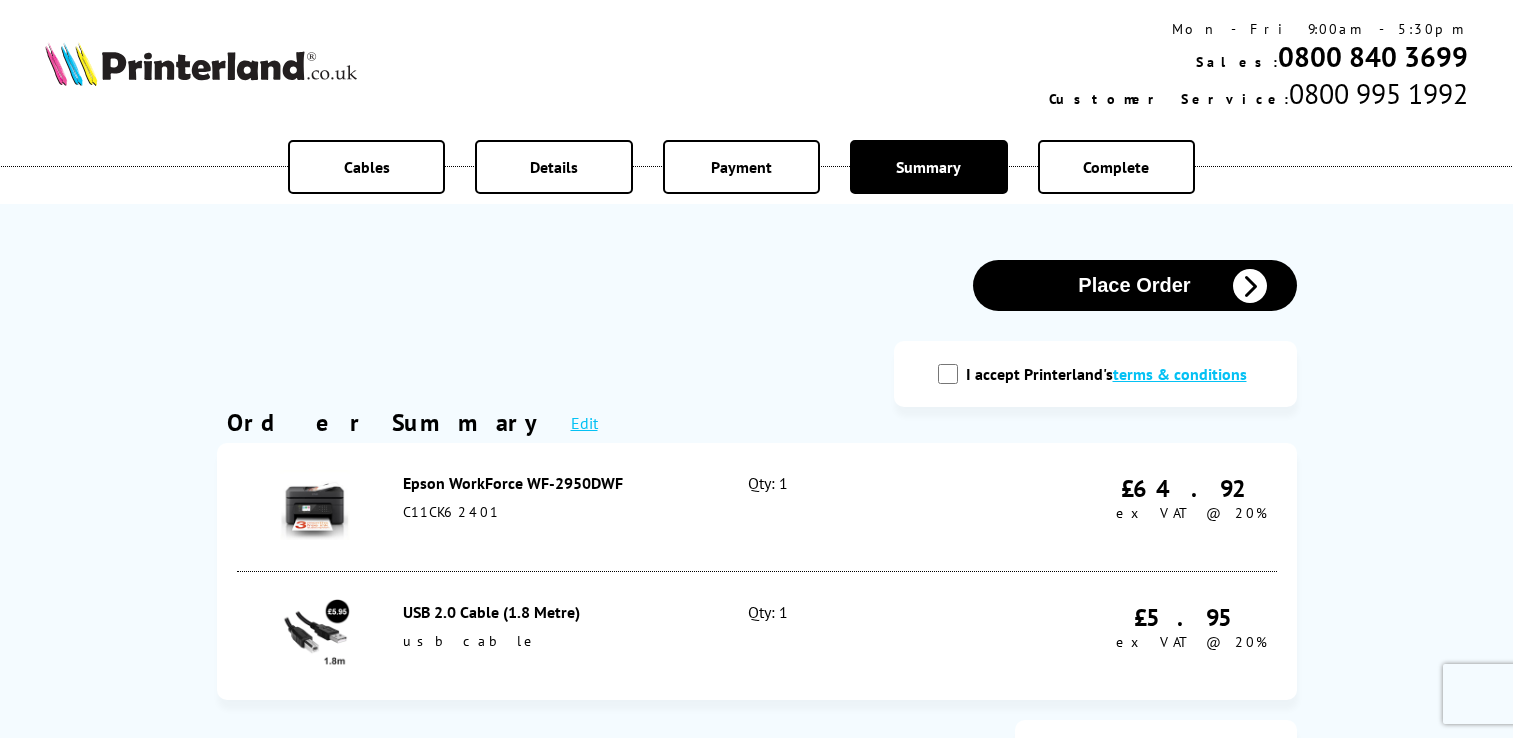 scroll, scrollTop: 0, scrollLeft: 0, axis: both 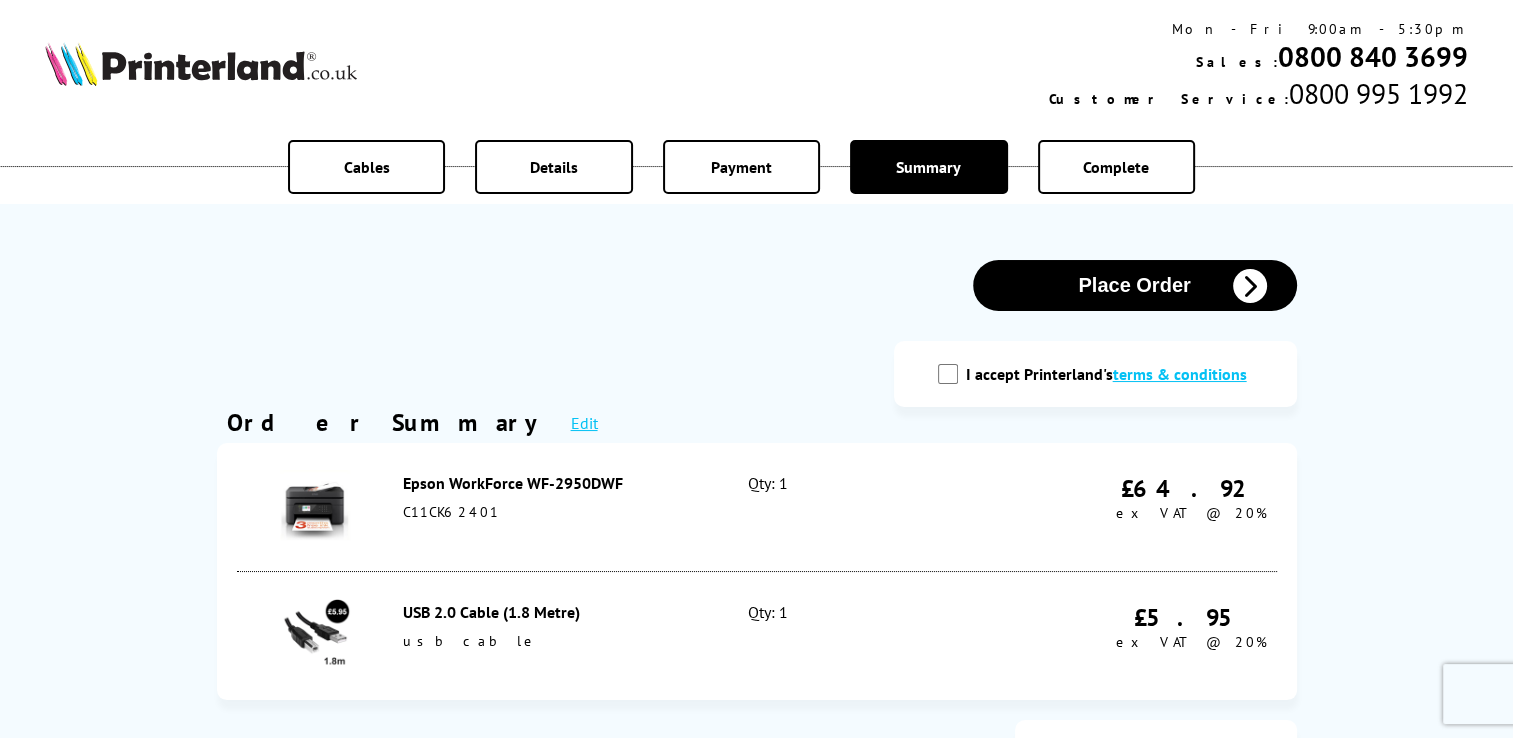 click on "Log-in to Your Account
Register
Place Order
terms & conditions" at bounding box center [756, 824] 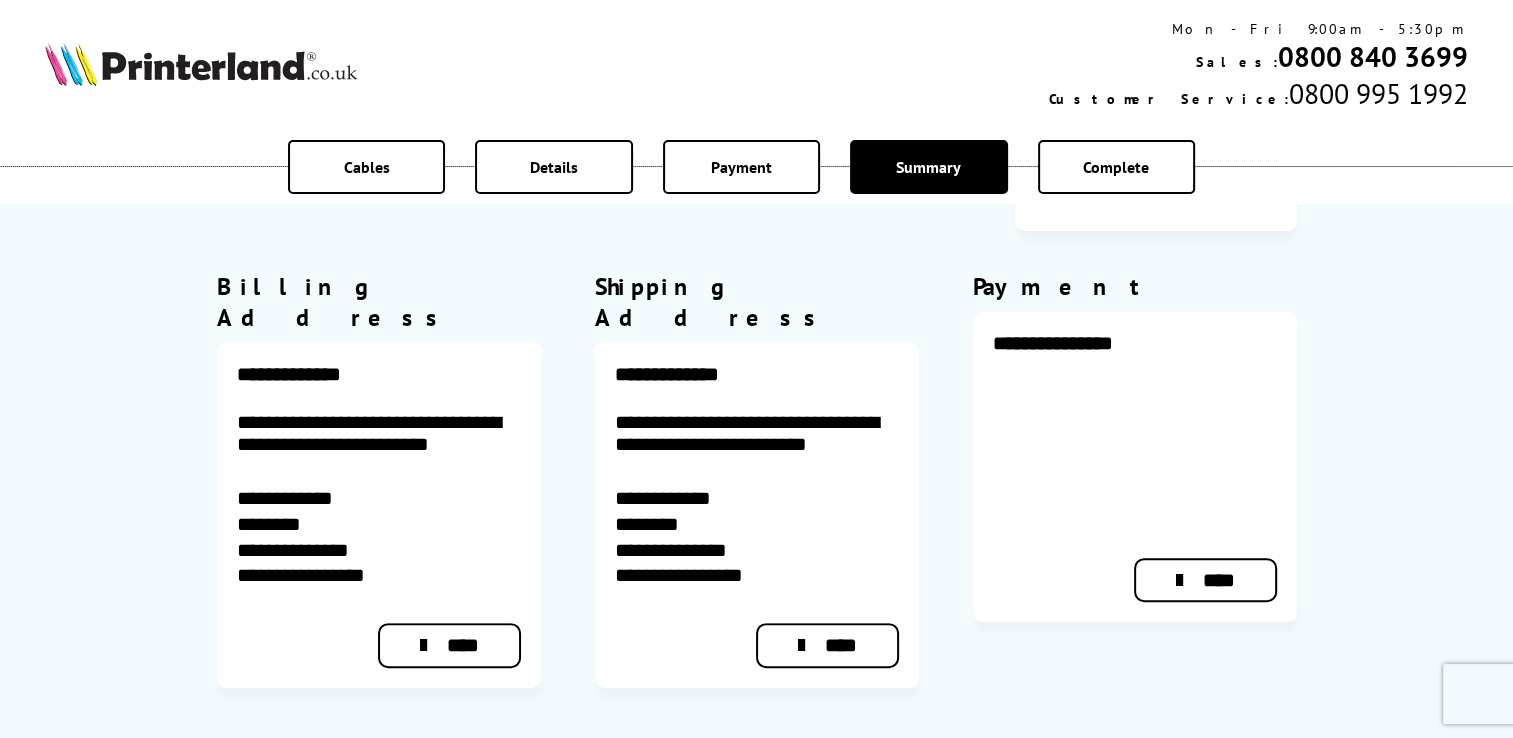 scroll, scrollTop: 700, scrollLeft: 0, axis: vertical 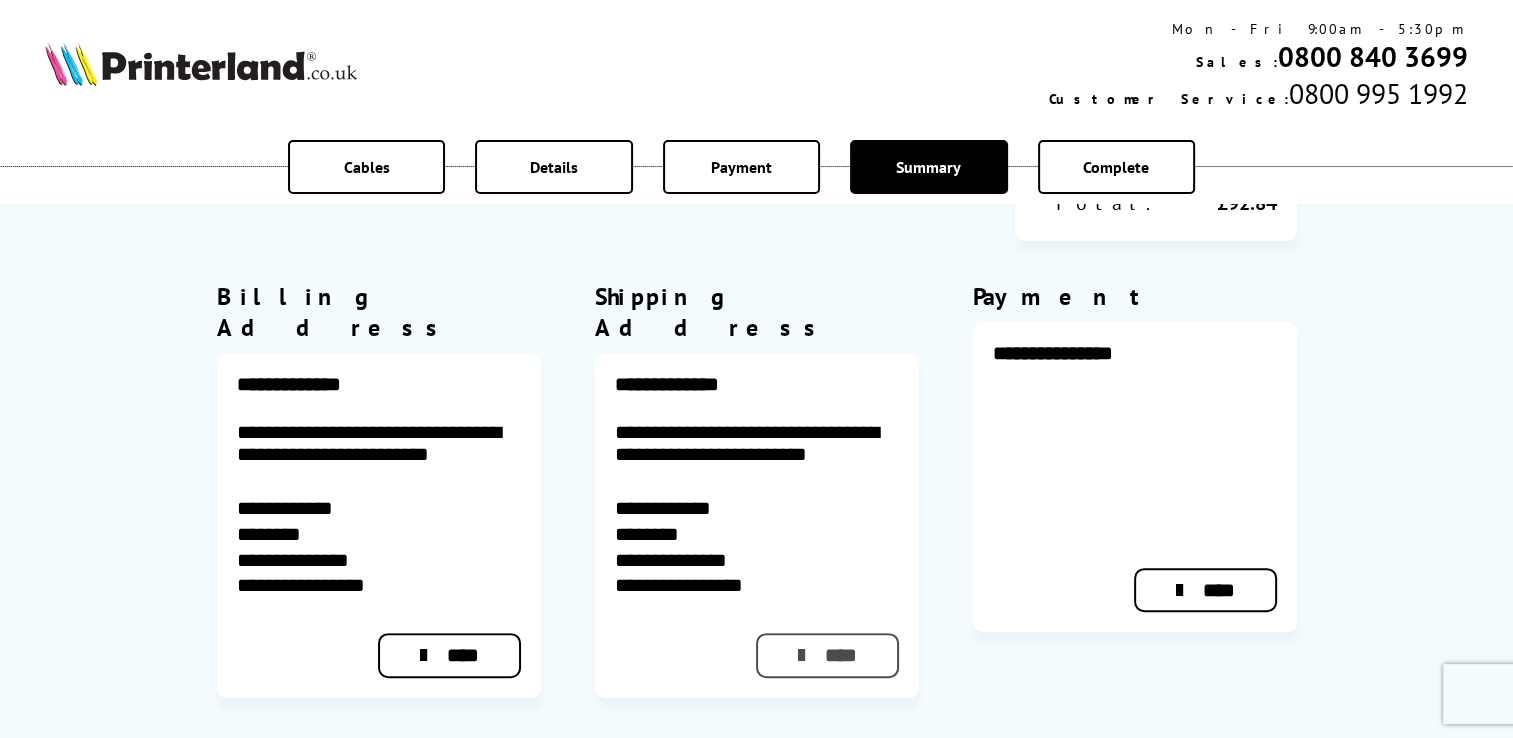 click on "****" at bounding box center [827, 655] 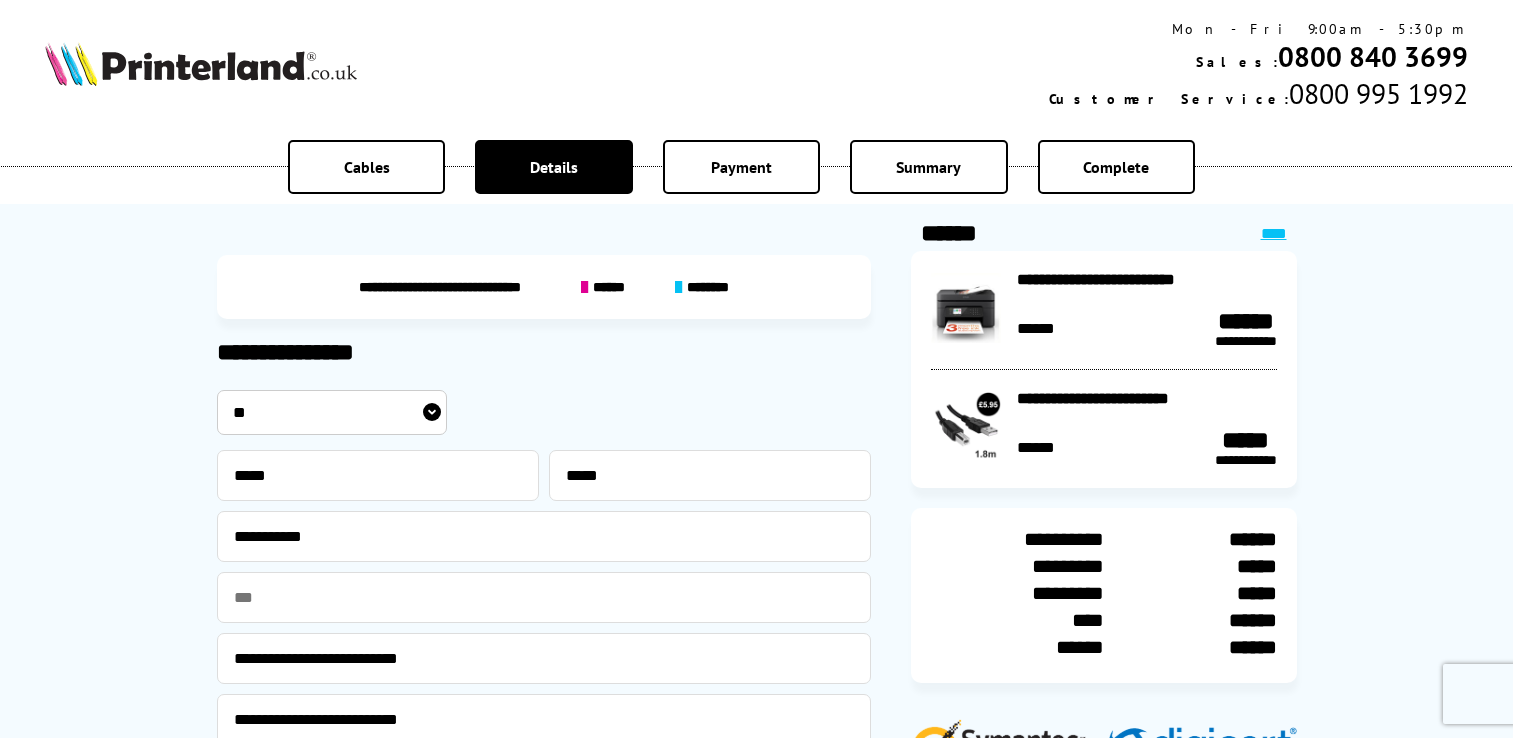 scroll, scrollTop: 0, scrollLeft: 0, axis: both 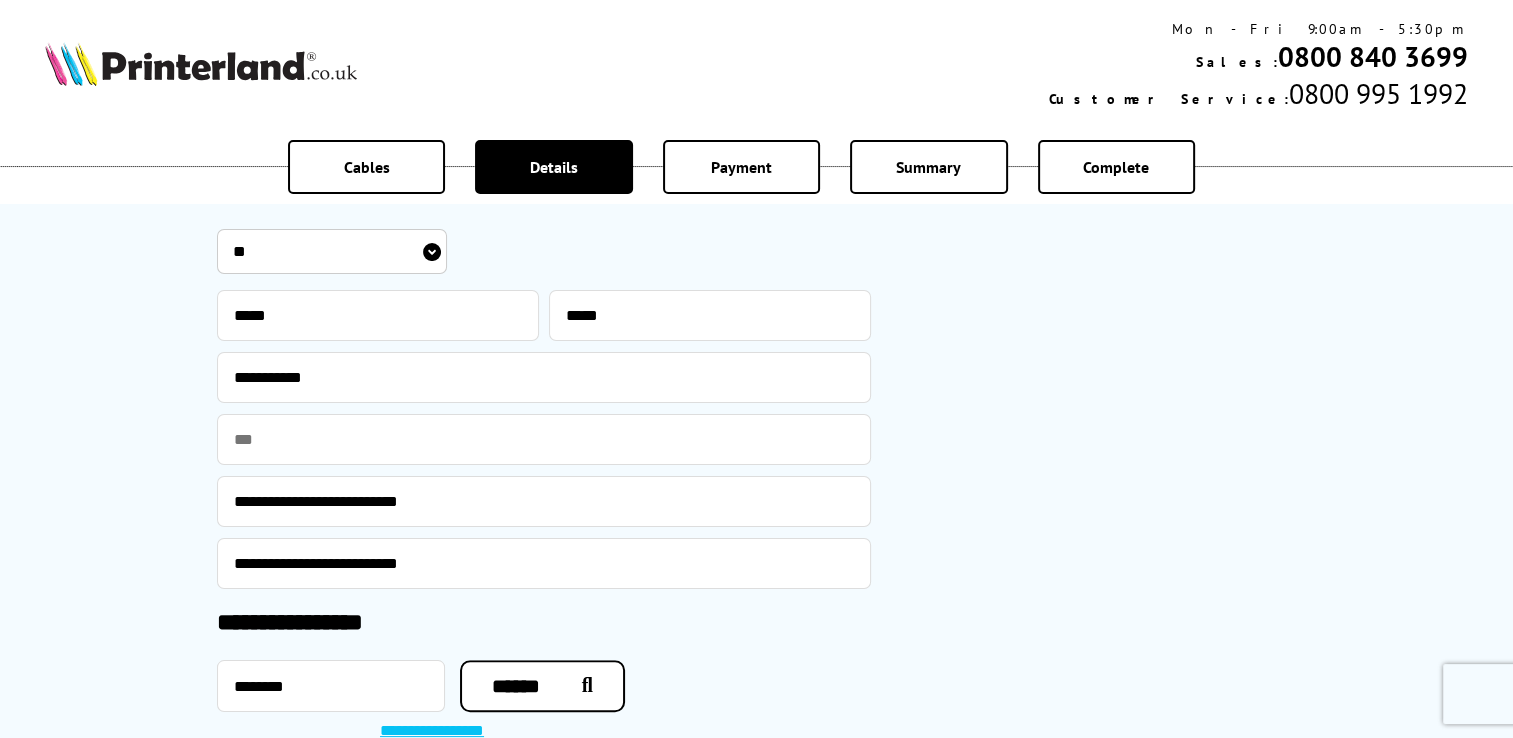 click on "**
***
****
**" at bounding box center (332, 251) 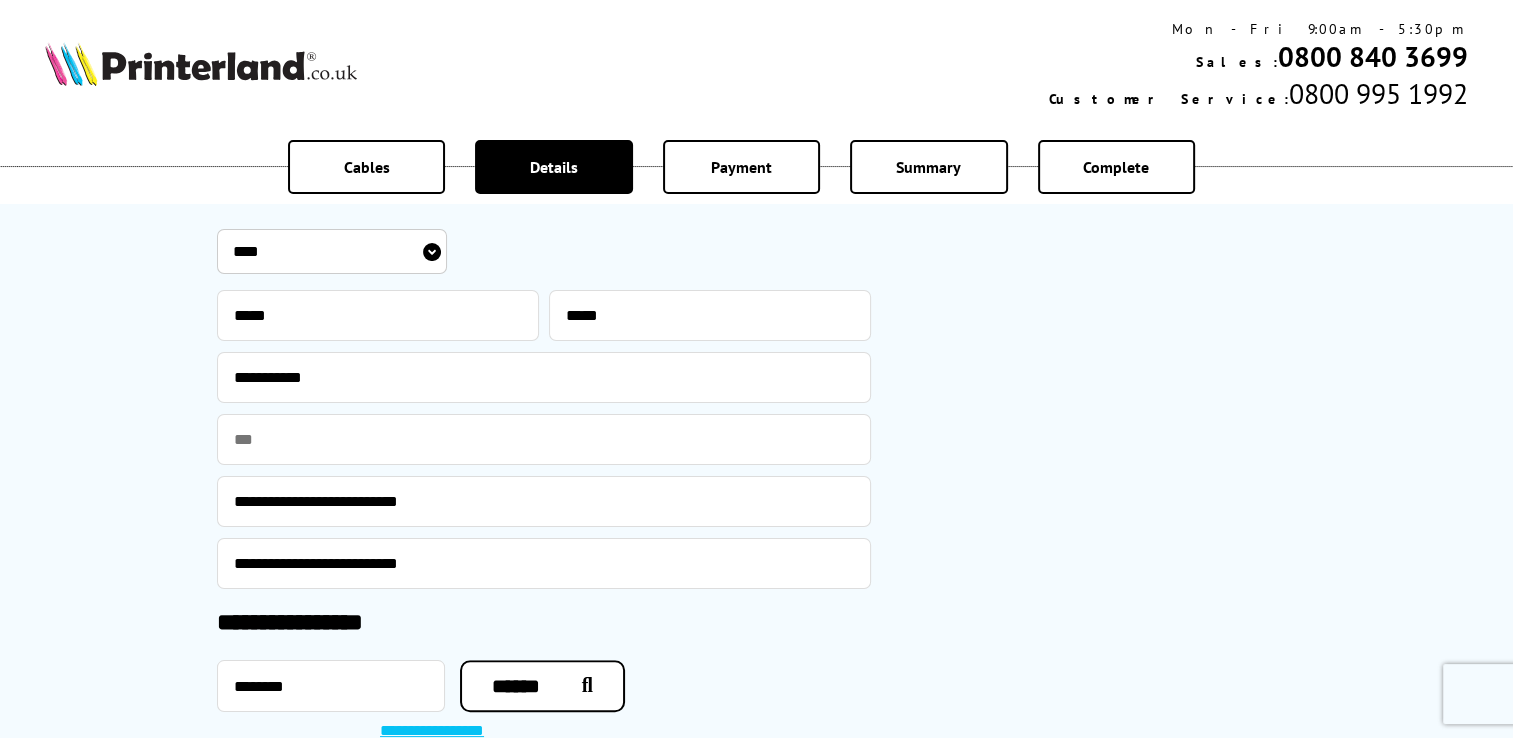 click on "**
***
****
**" at bounding box center (332, 251) 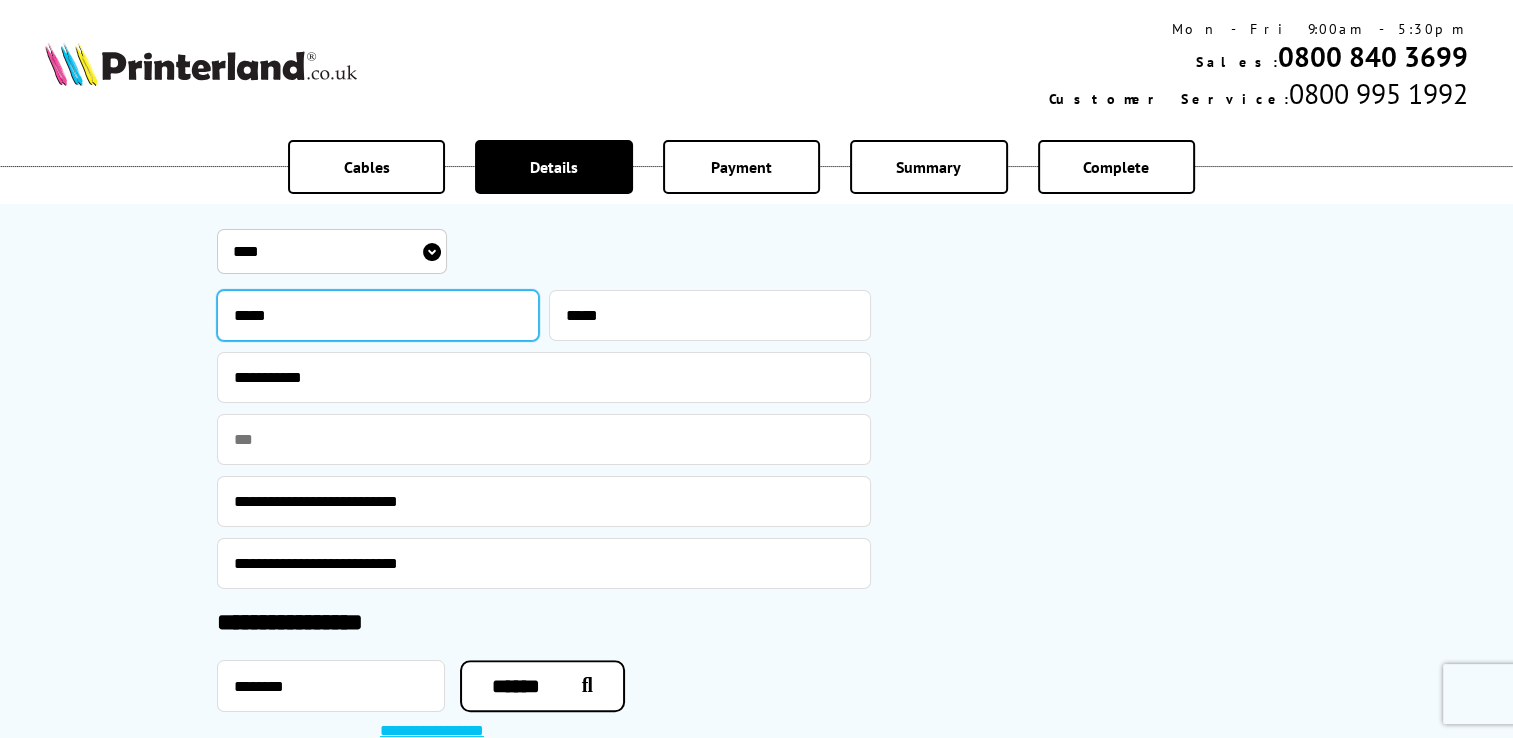 click on "****" at bounding box center [378, 315] 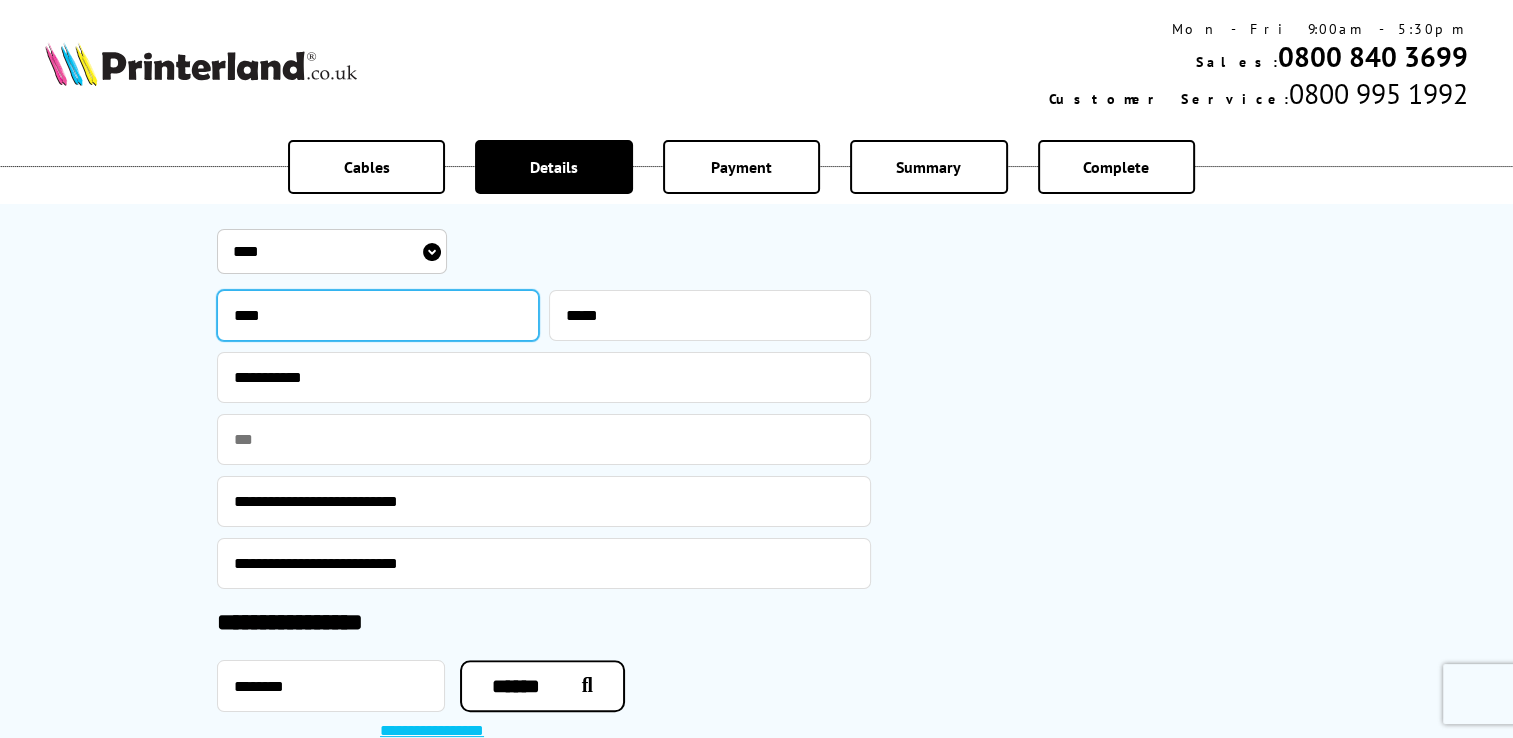 type on "****" 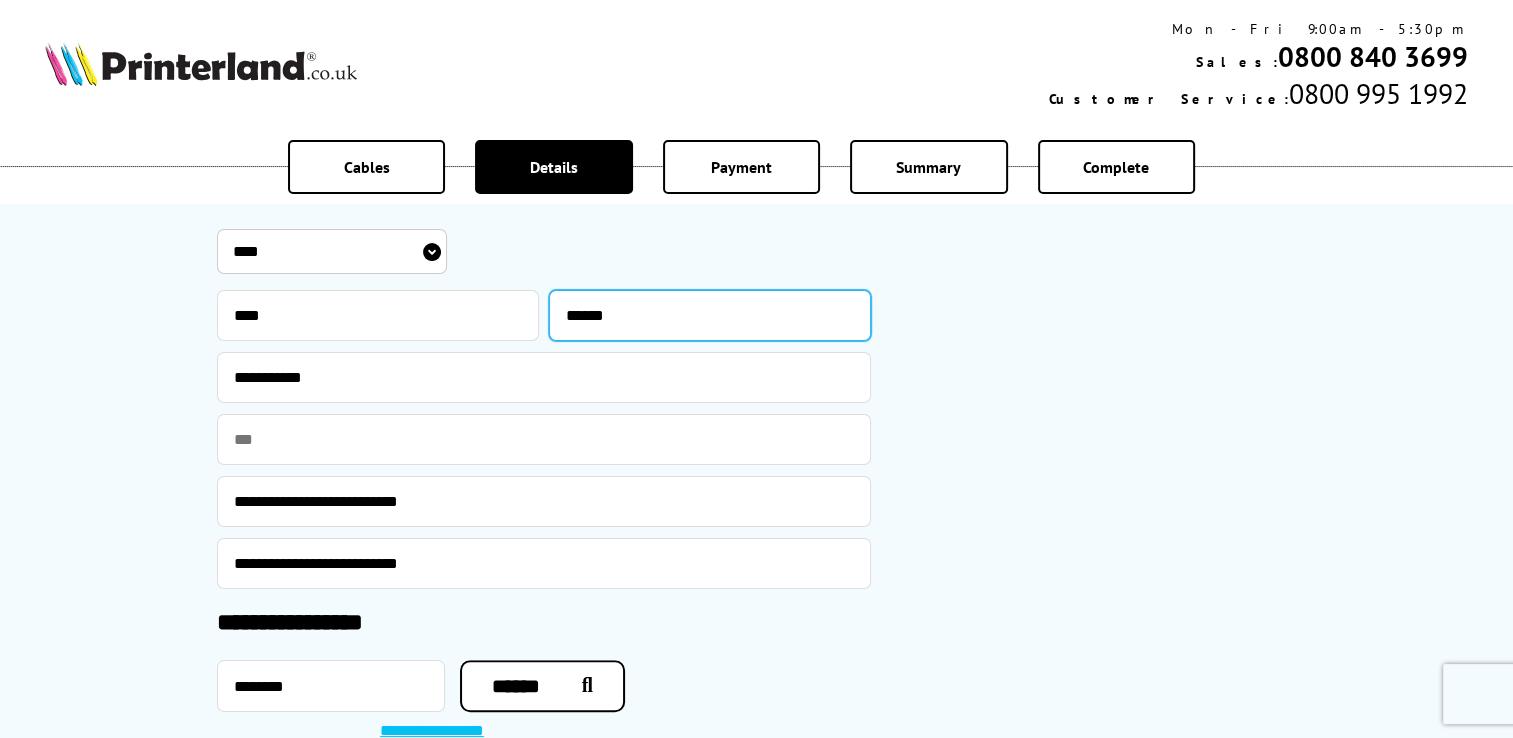 type on "******" 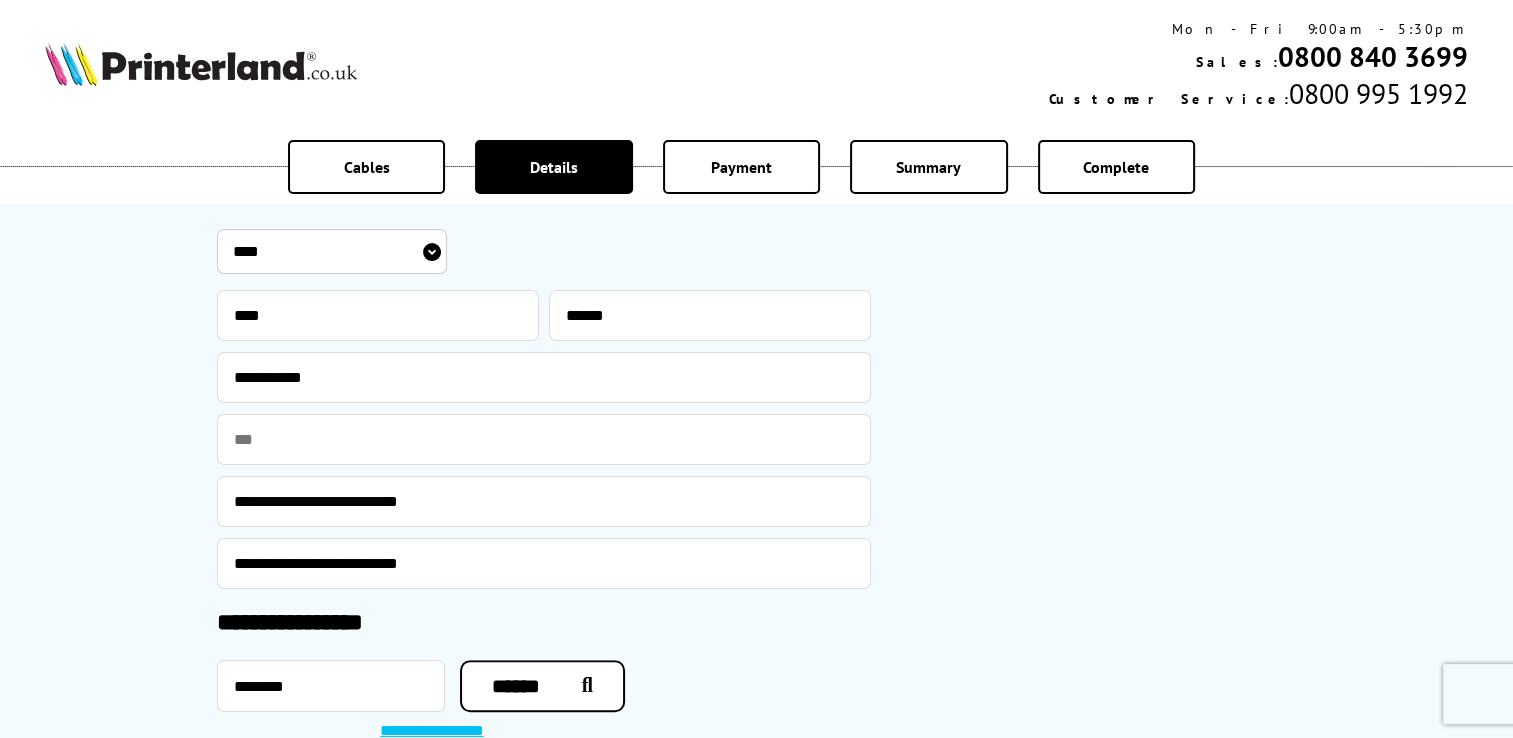 click on "John Doe lives at 123 Main St, Anytown, CA." at bounding box center [1104, 100] 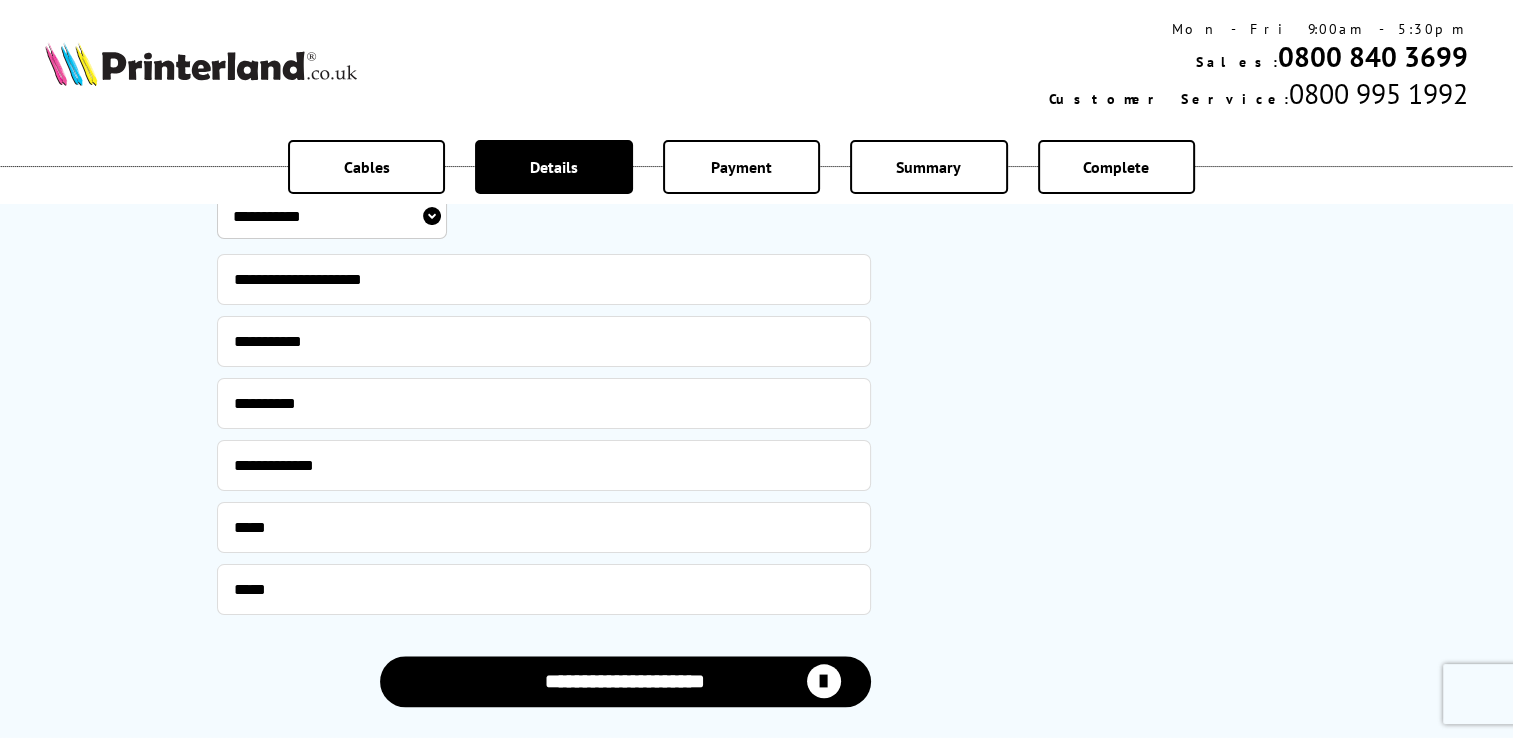 scroll, scrollTop: 1900, scrollLeft: 0, axis: vertical 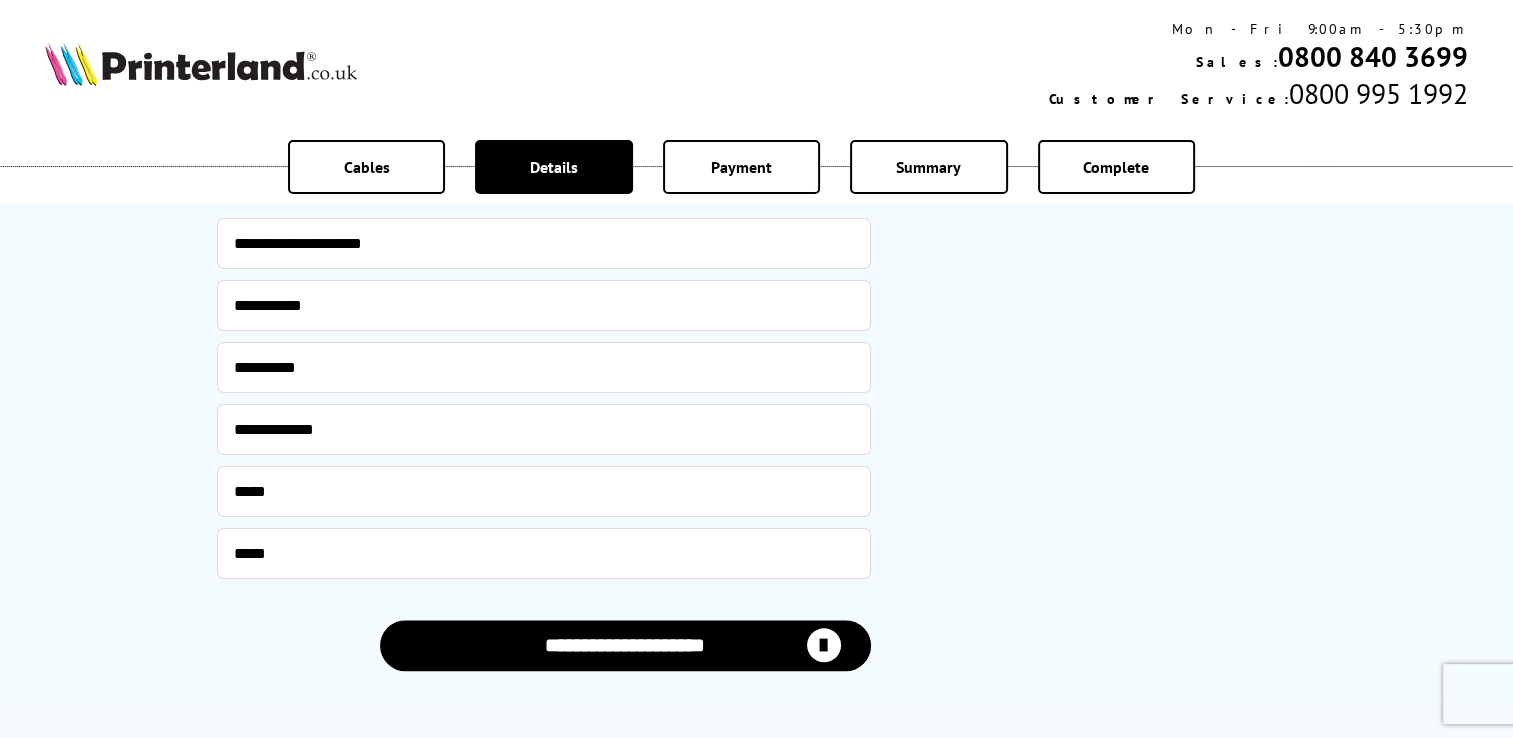 click on "**********" at bounding box center [625, 645] 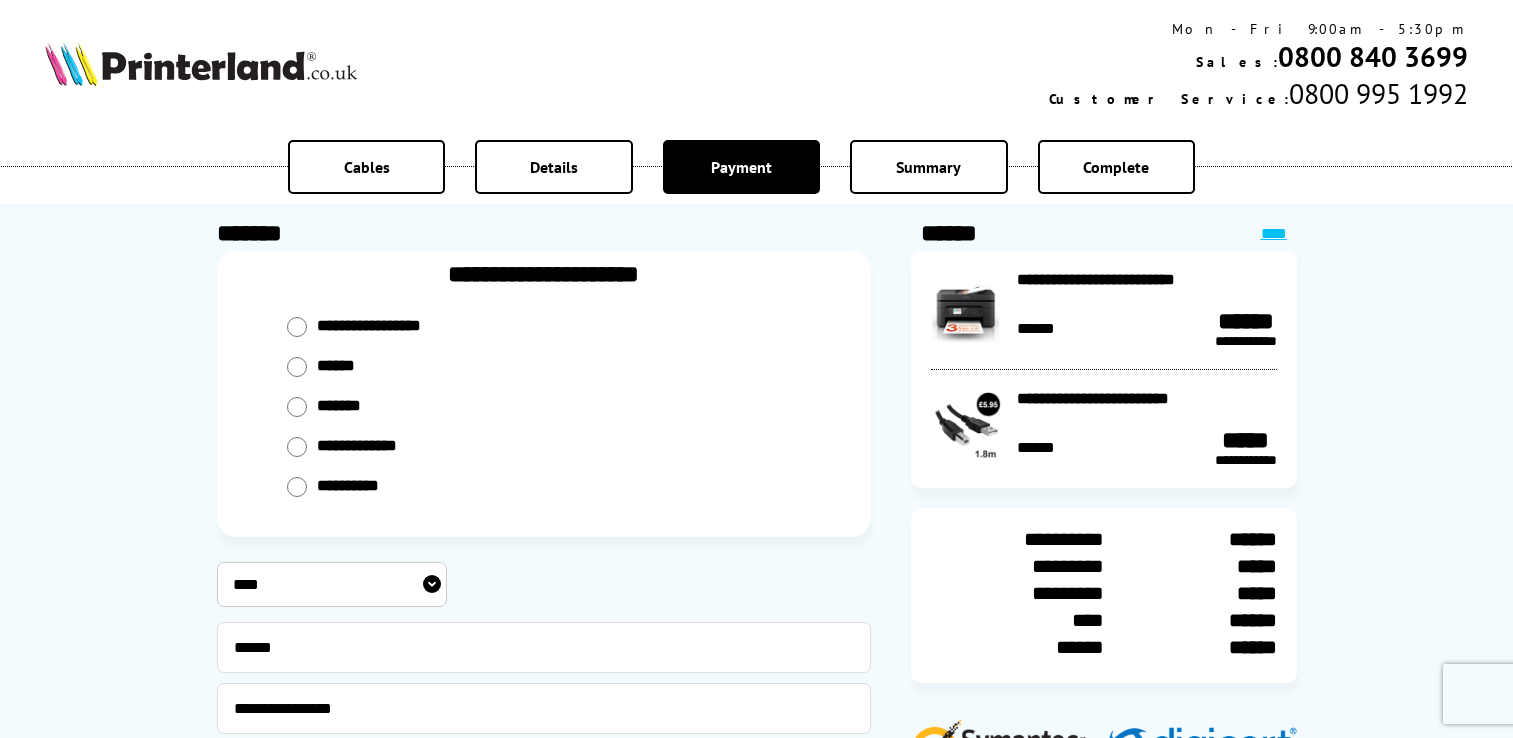 select on "****" 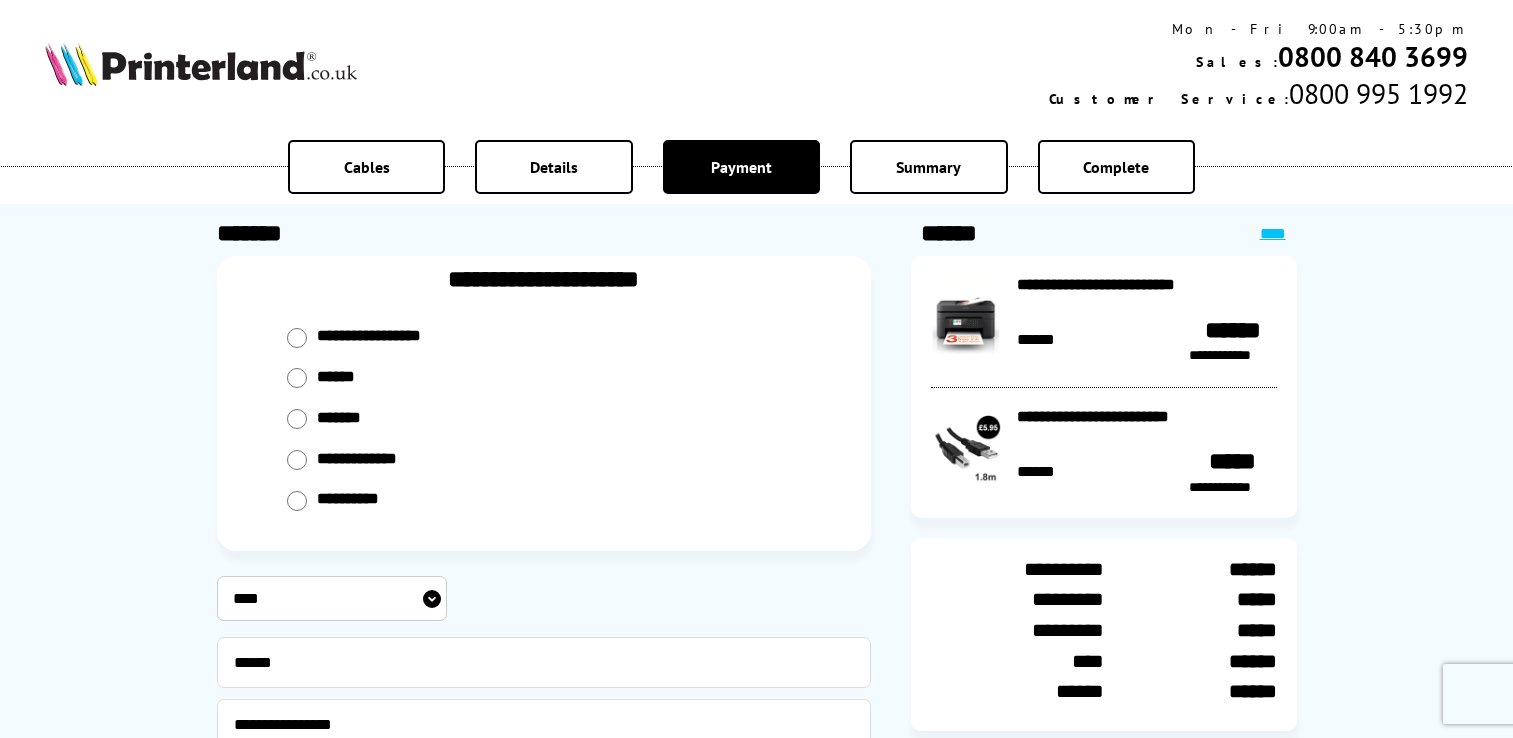scroll, scrollTop: 0, scrollLeft: 0, axis: both 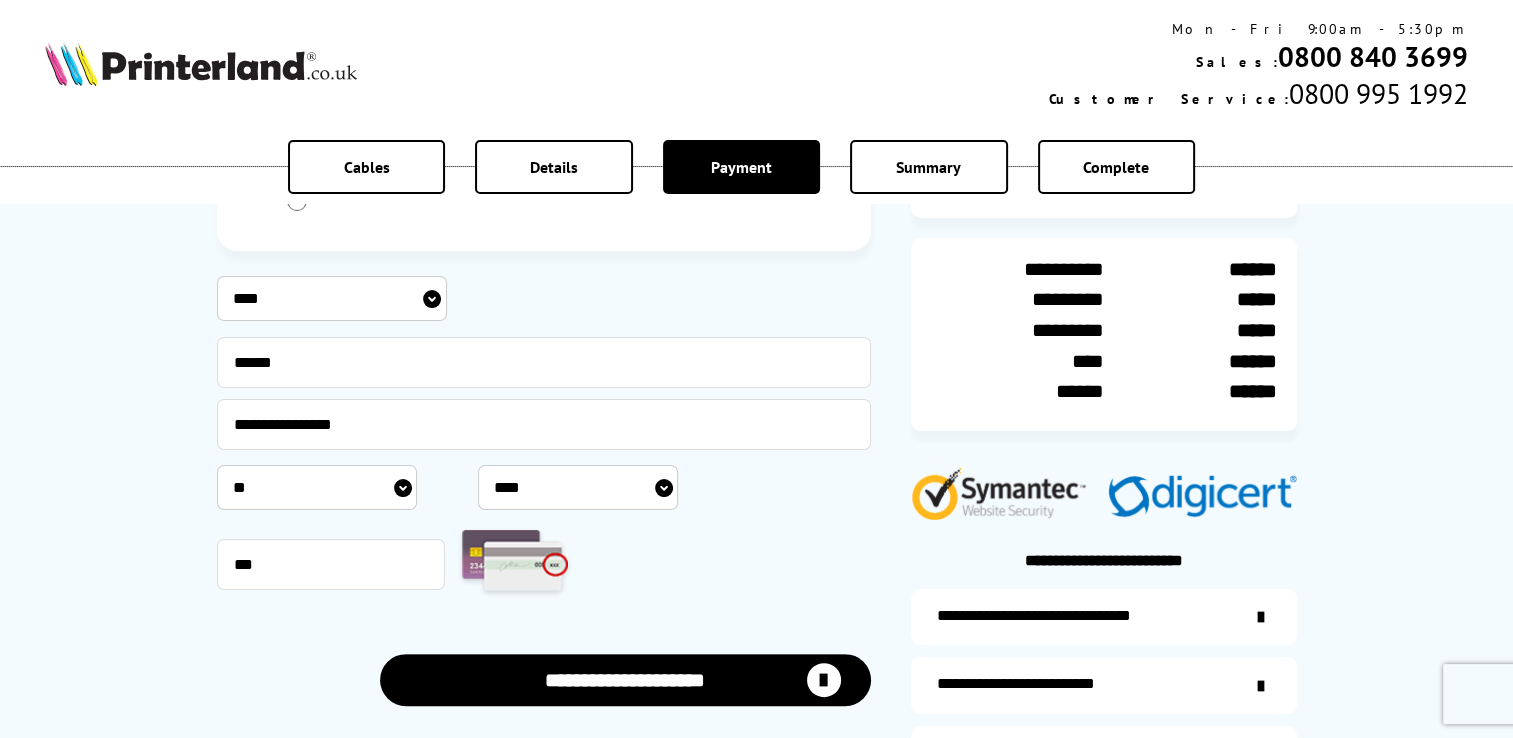 click on "**********" at bounding box center [625, 679] 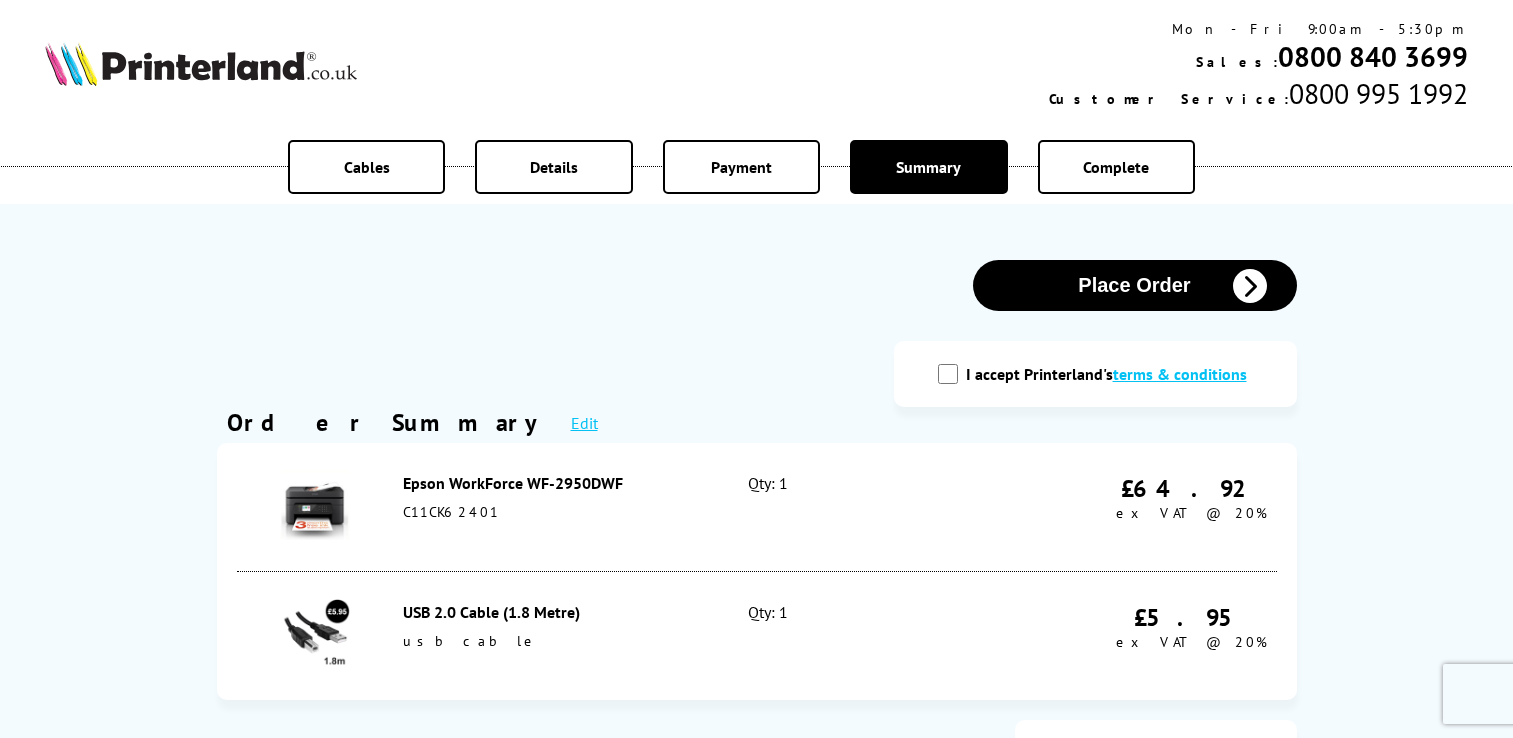 scroll, scrollTop: 0, scrollLeft: 0, axis: both 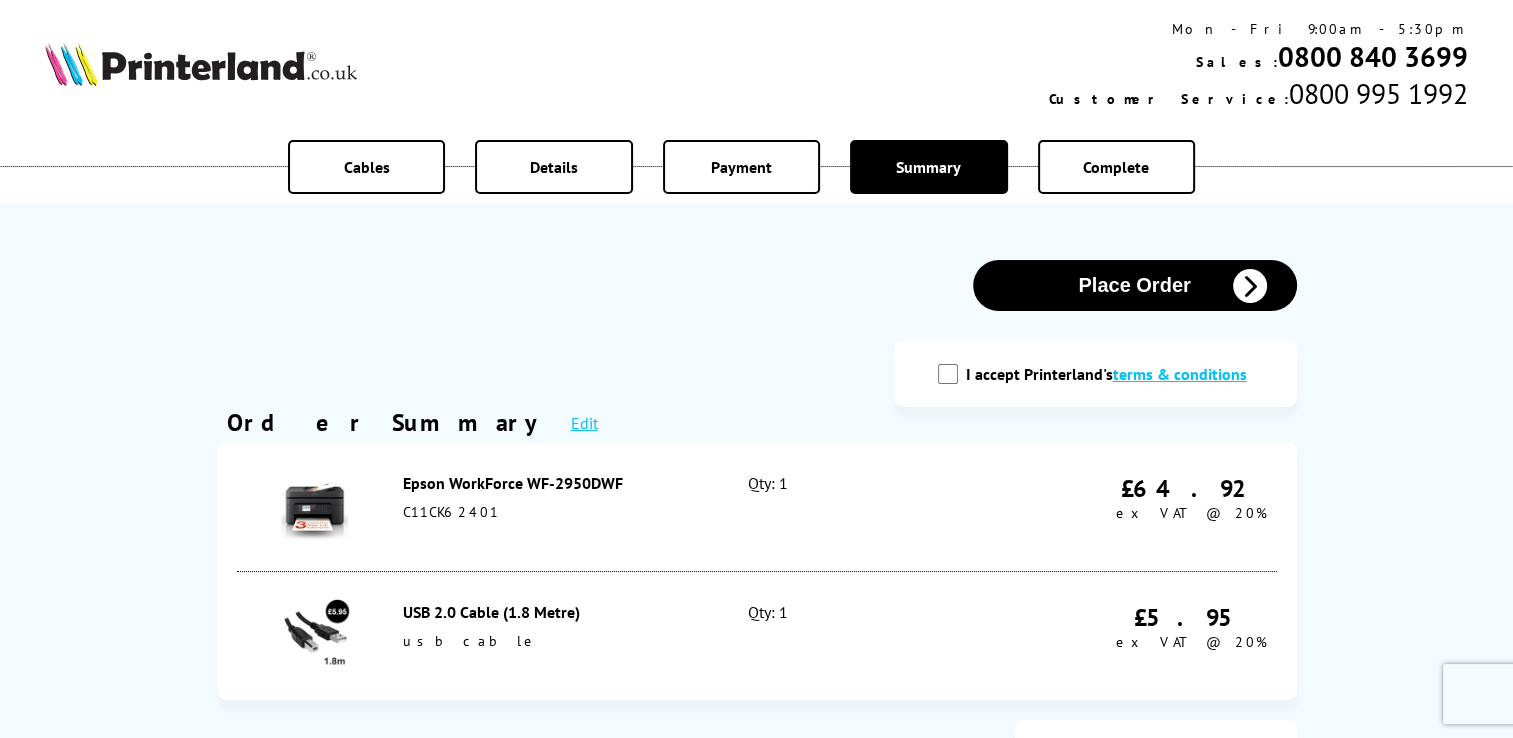 click on "I accept Printerland's  terms & conditions" at bounding box center (948, 374) 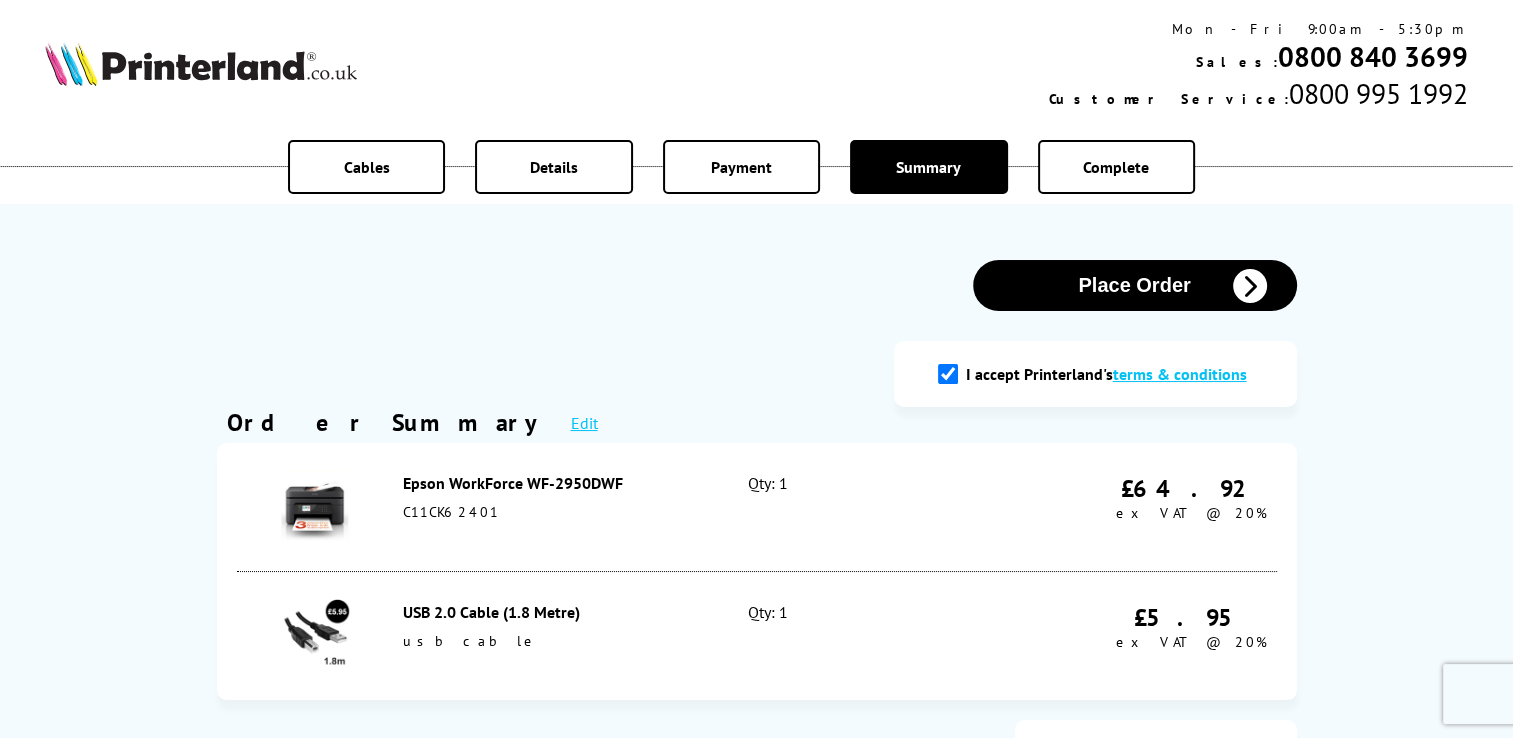 click on "Place Order" at bounding box center (1135, 285) 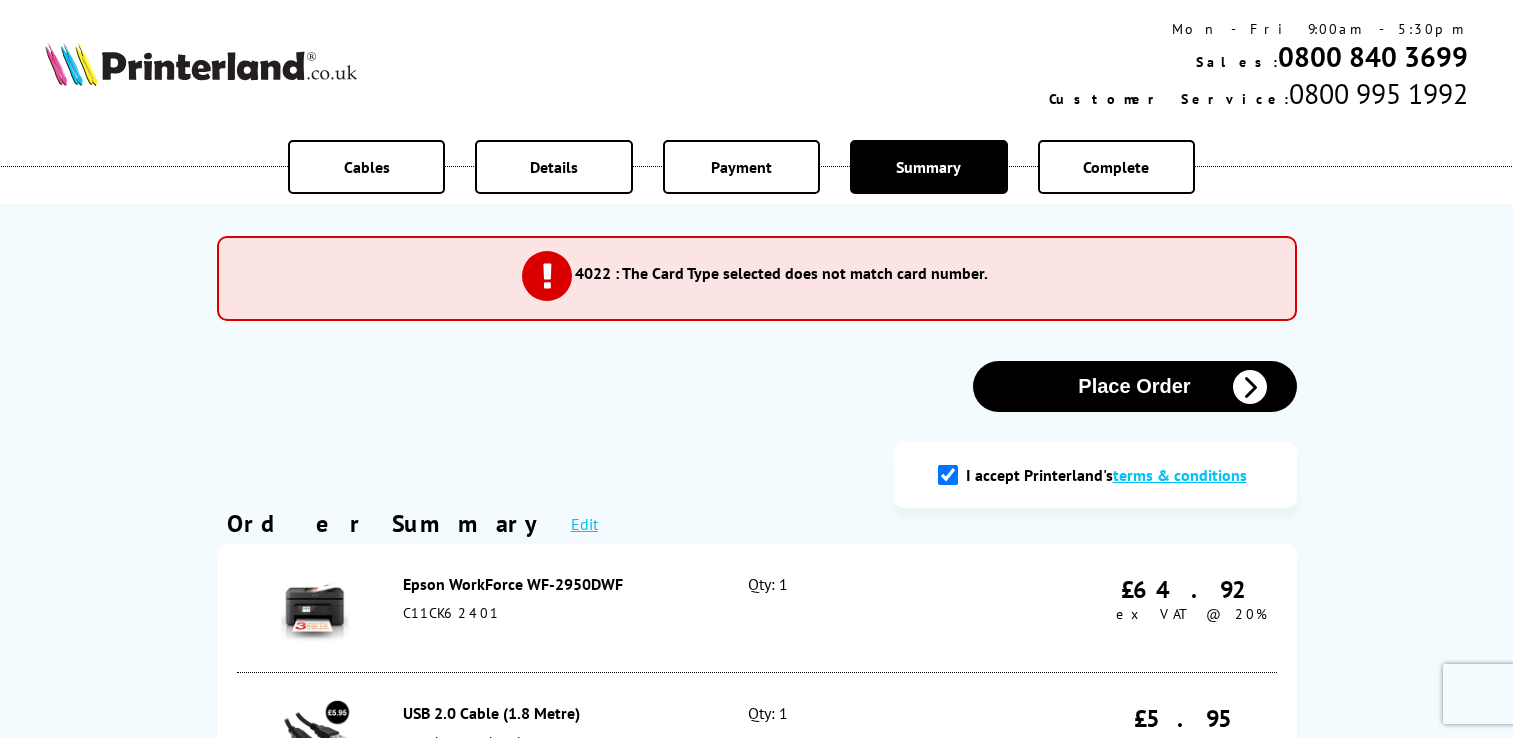 scroll, scrollTop: 0, scrollLeft: 0, axis: both 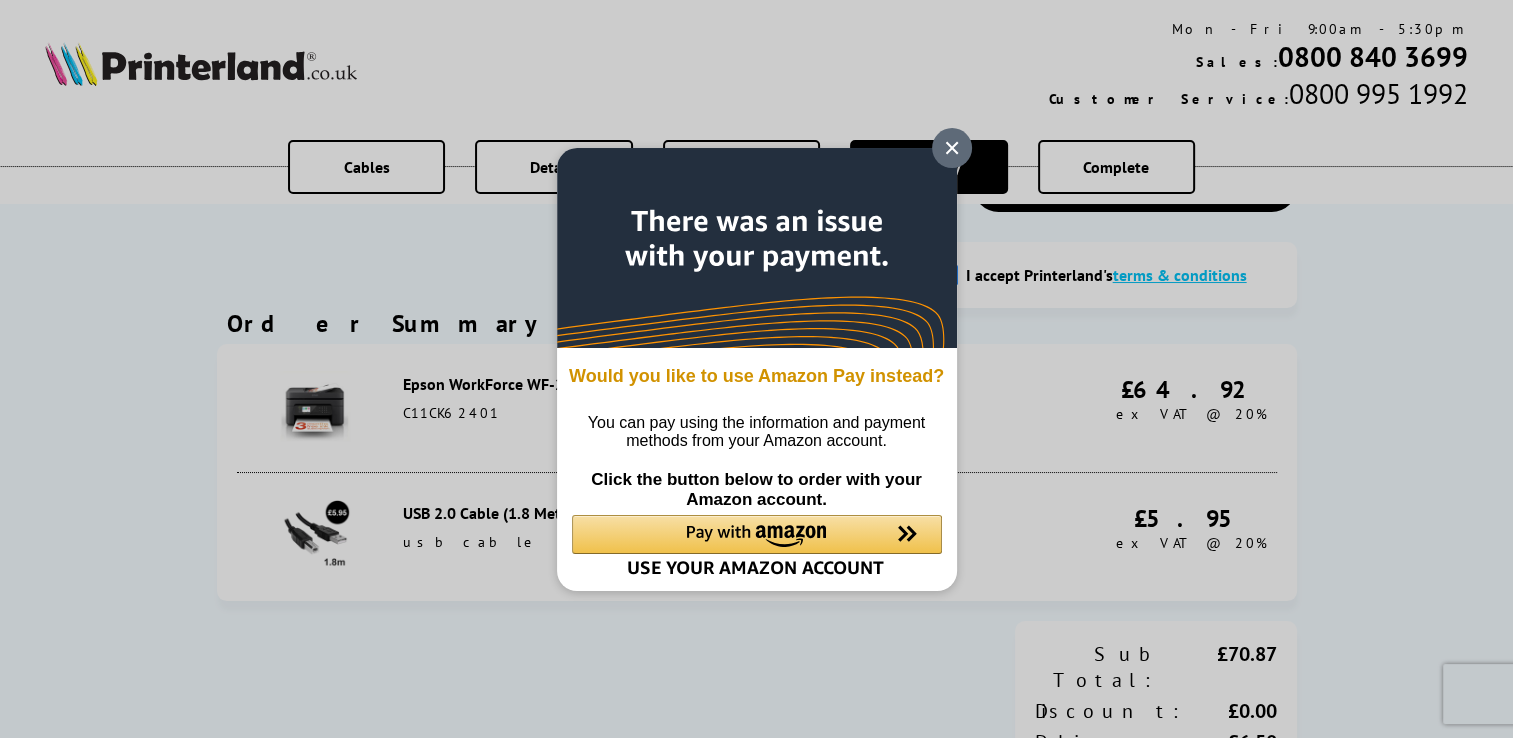 click 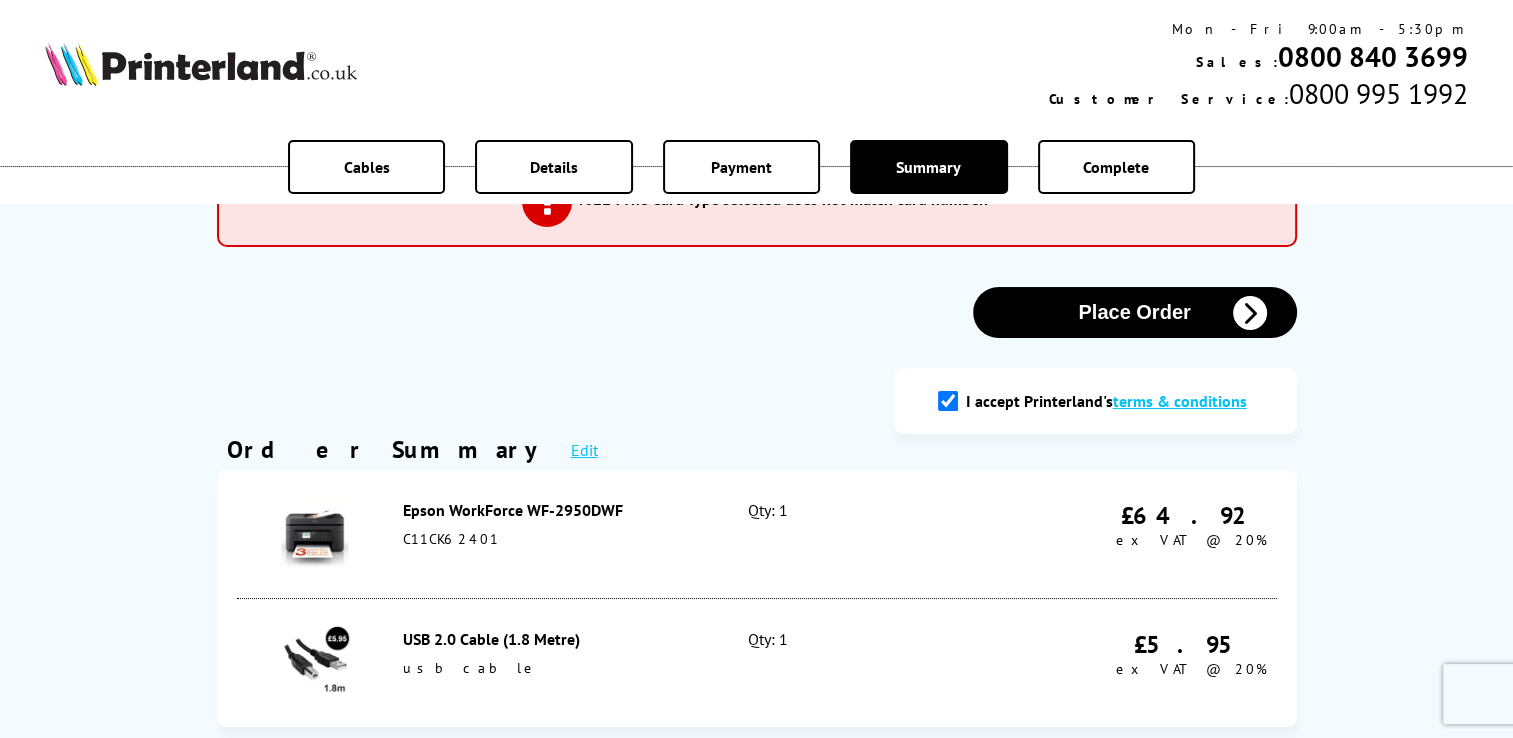 scroll, scrollTop: 0, scrollLeft: 0, axis: both 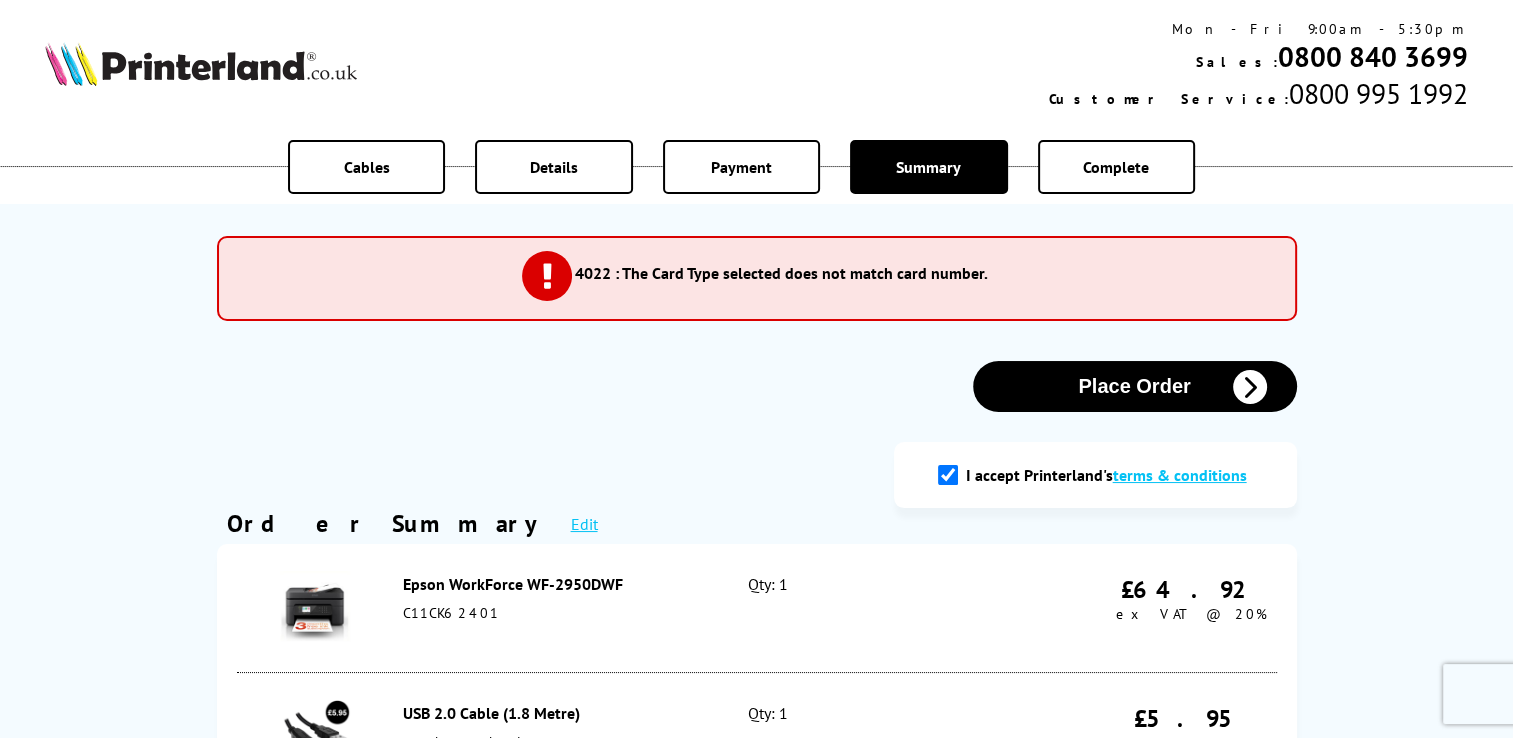 click on "Payment" at bounding box center [741, 167] 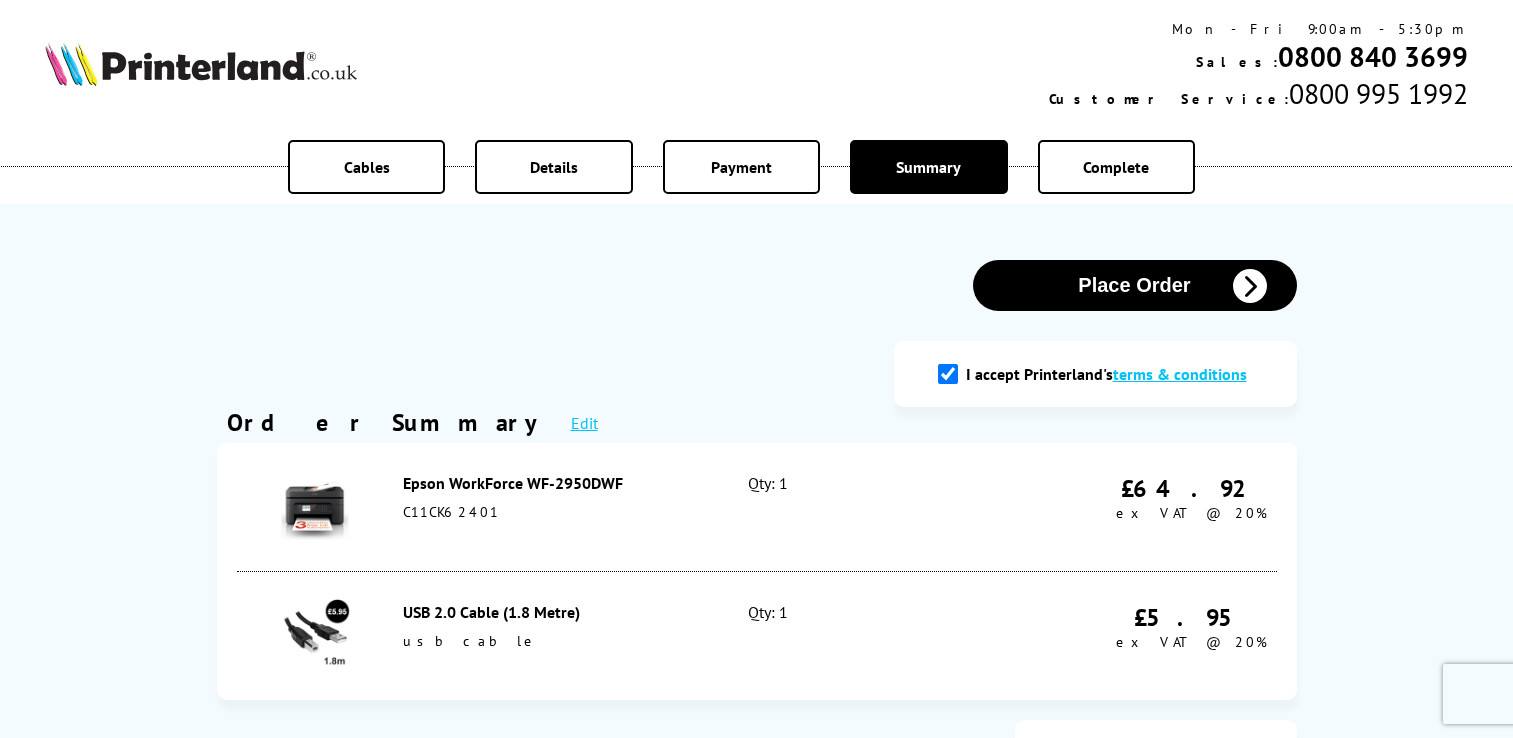 scroll, scrollTop: 0, scrollLeft: 0, axis: both 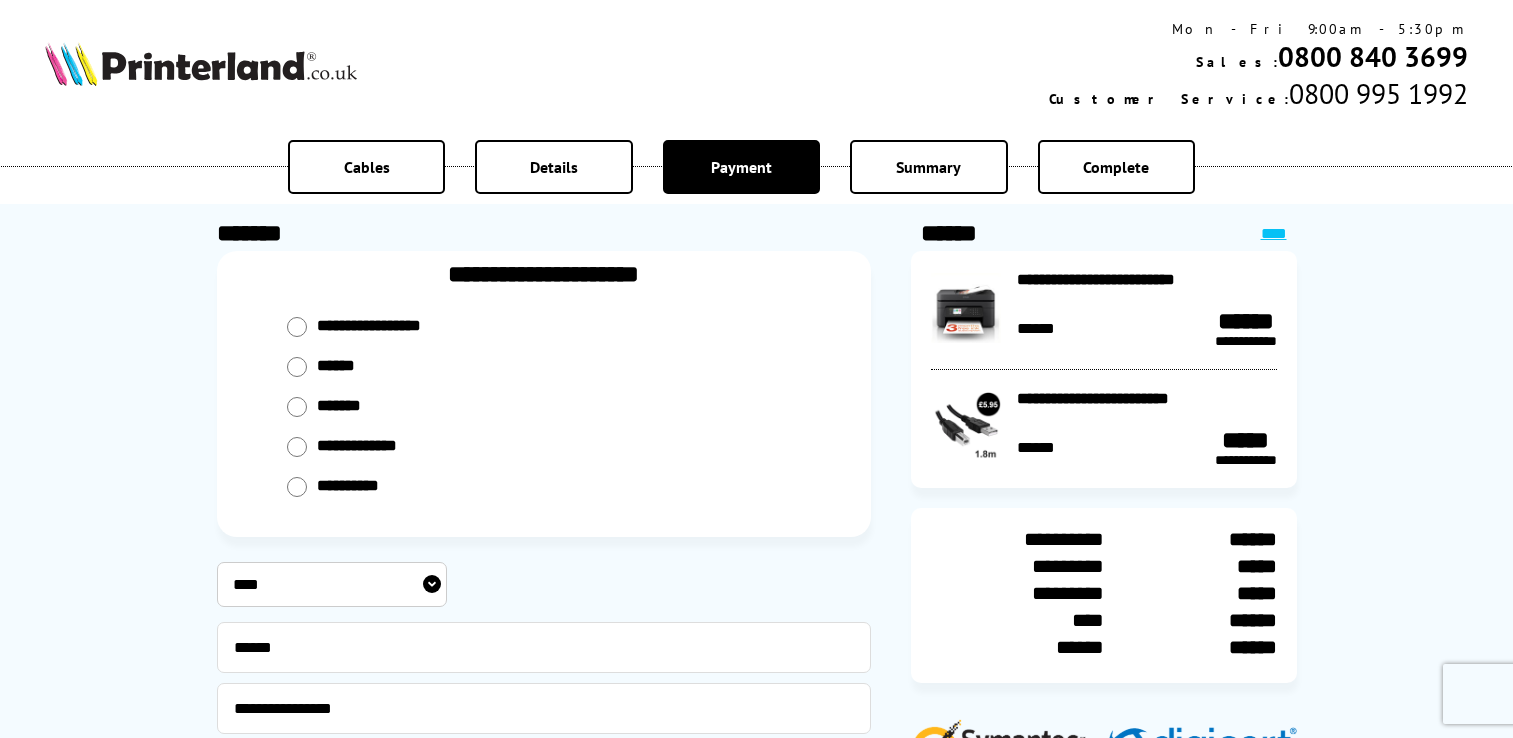 select on "****" 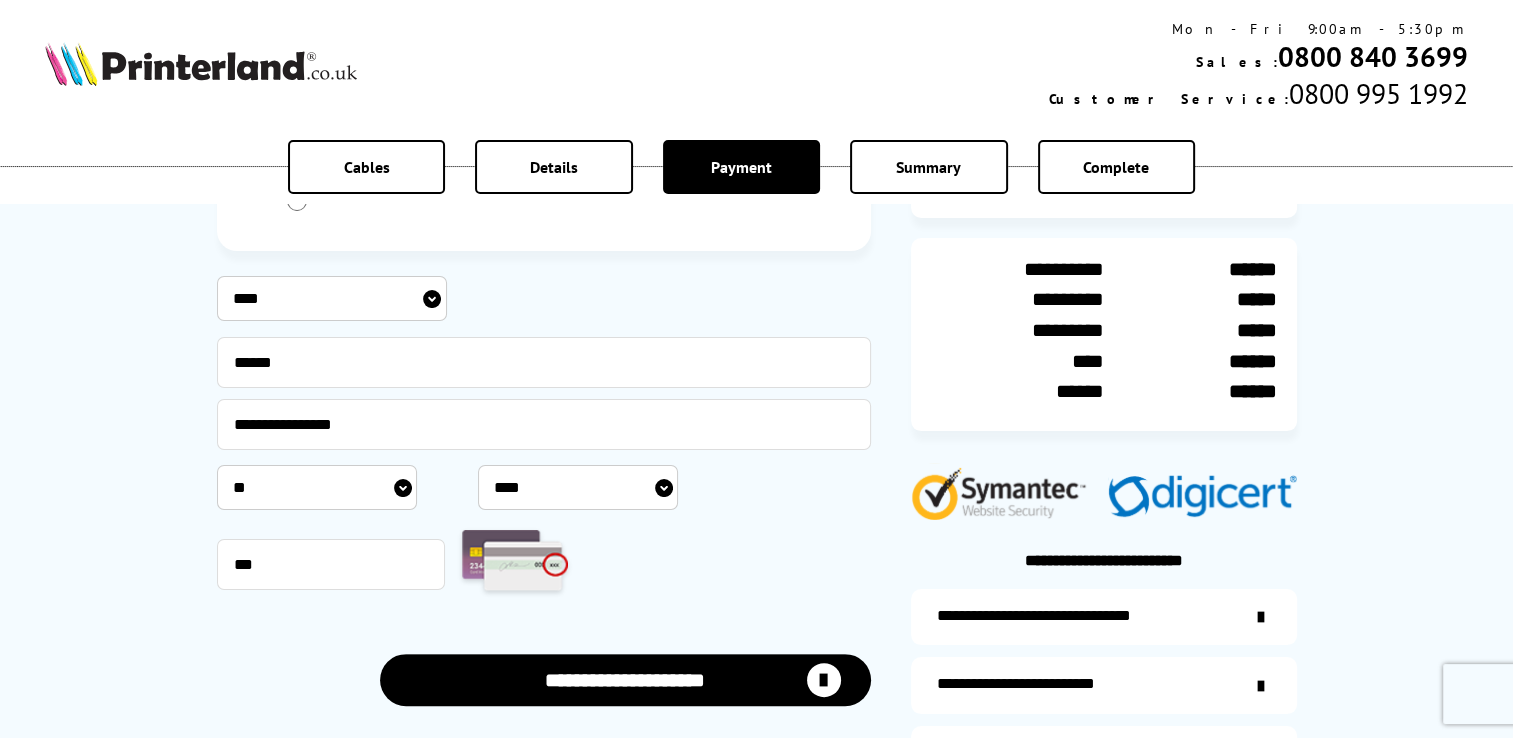 scroll, scrollTop: 0, scrollLeft: 0, axis: both 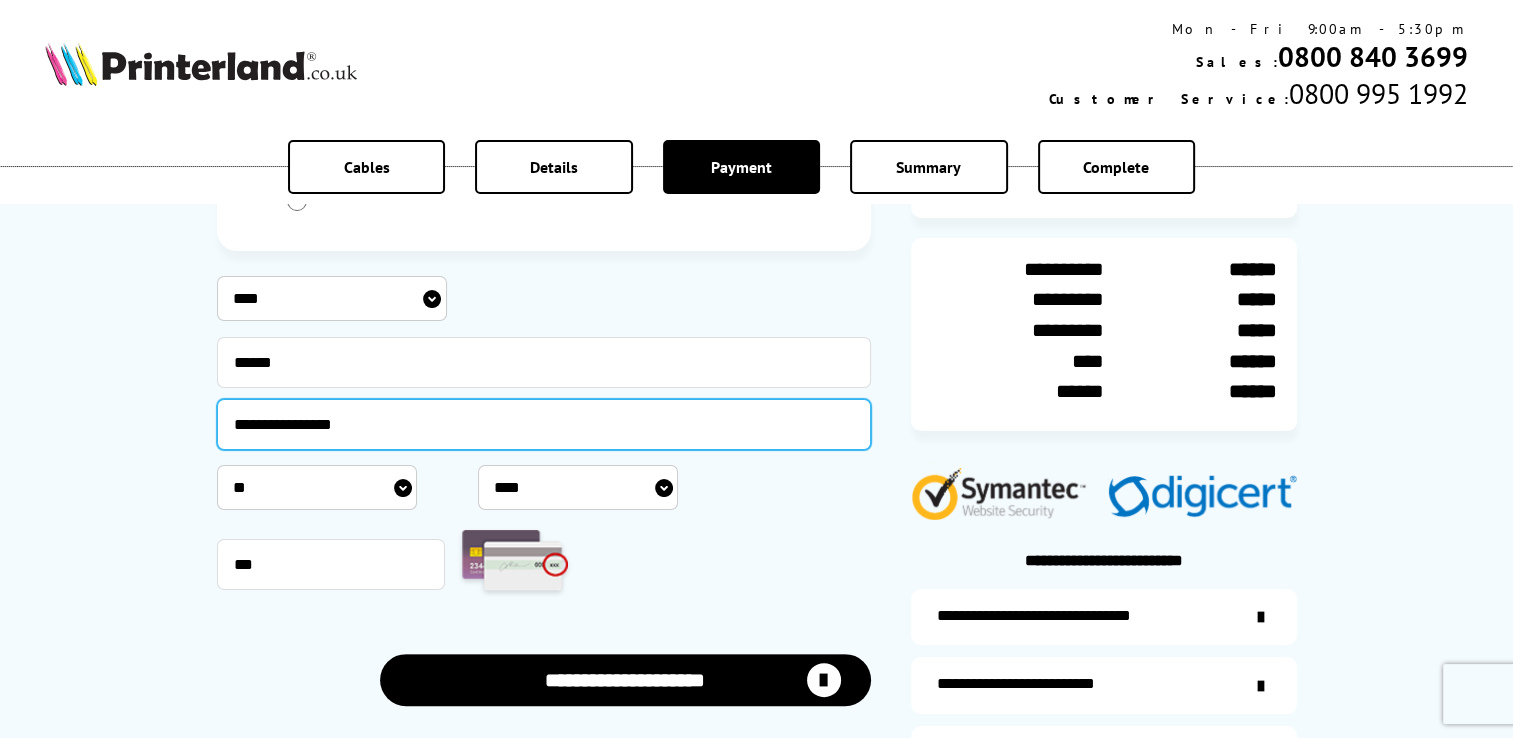 click on "**********" at bounding box center [544, 424] 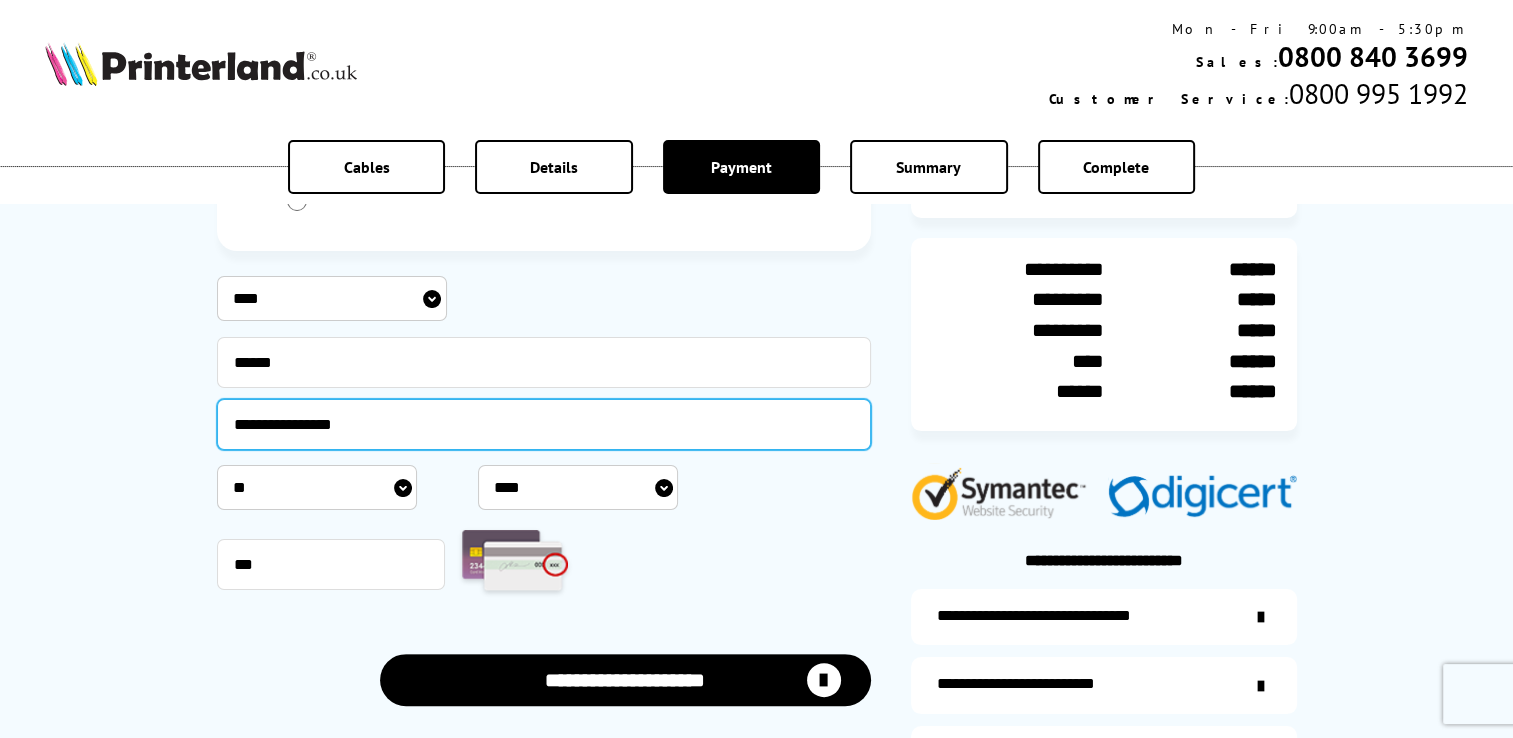 drag, startPoint x: 540, startPoint y: 414, endPoint x: 76, endPoint y: 406, distance: 464.06897 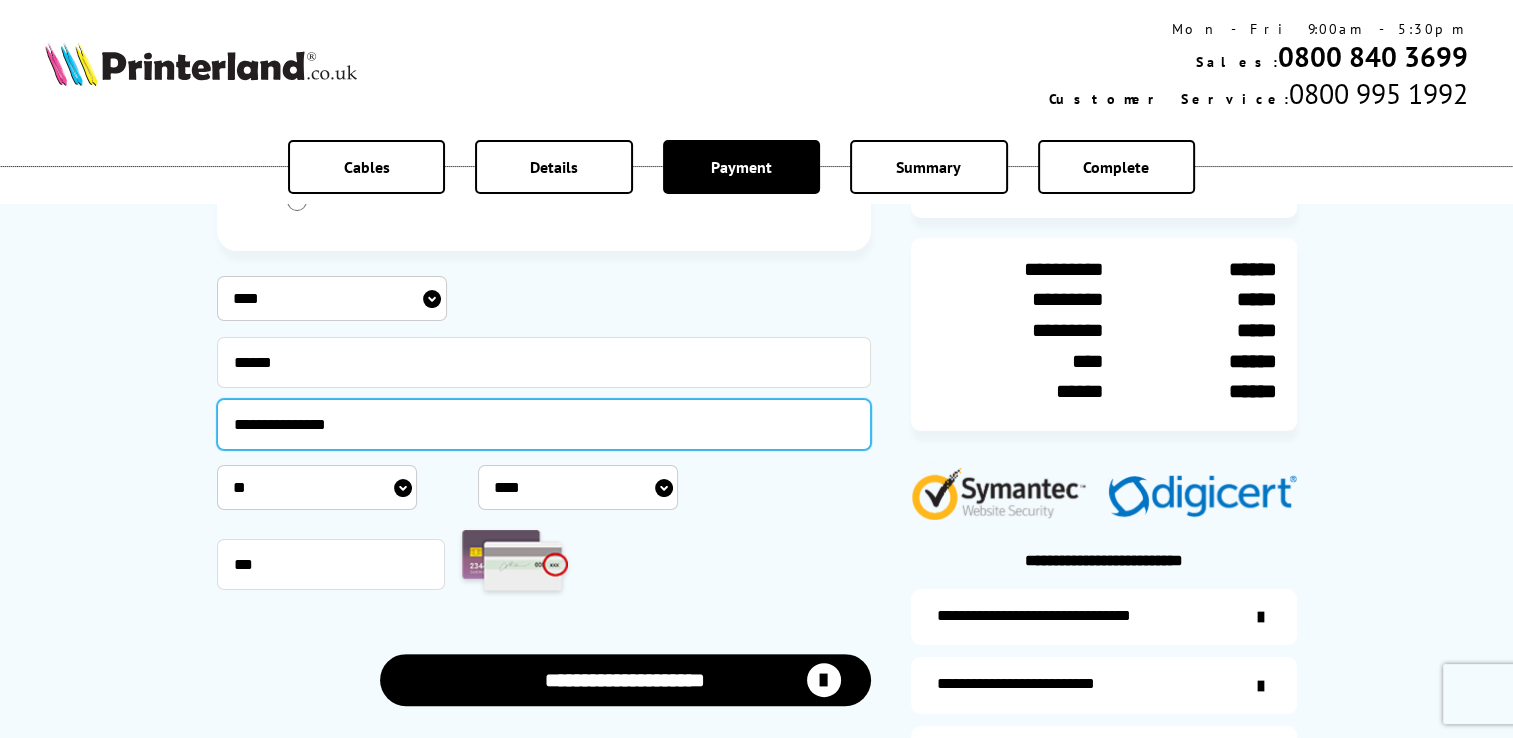 type on "**********" 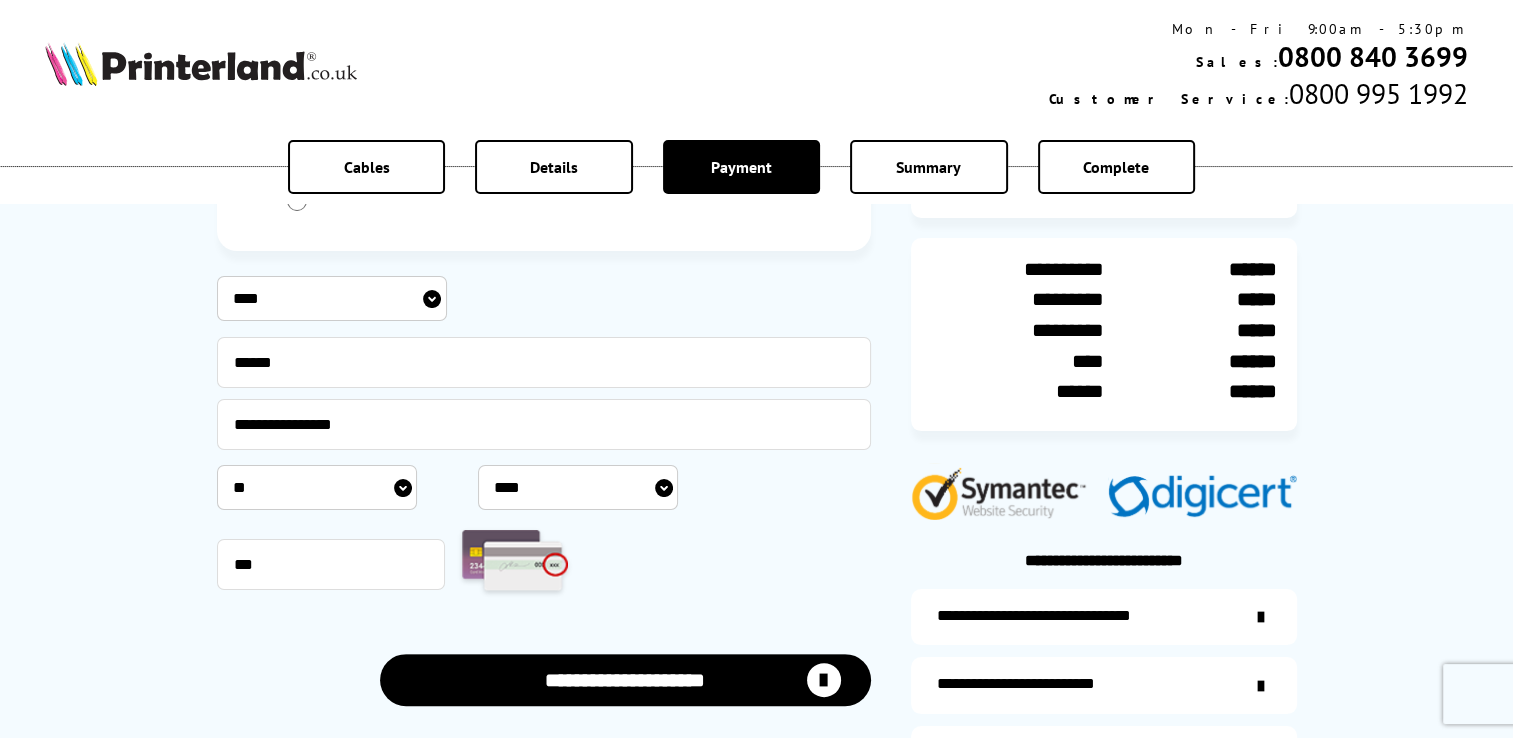 click on "**********" at bounding box center [756, 292] 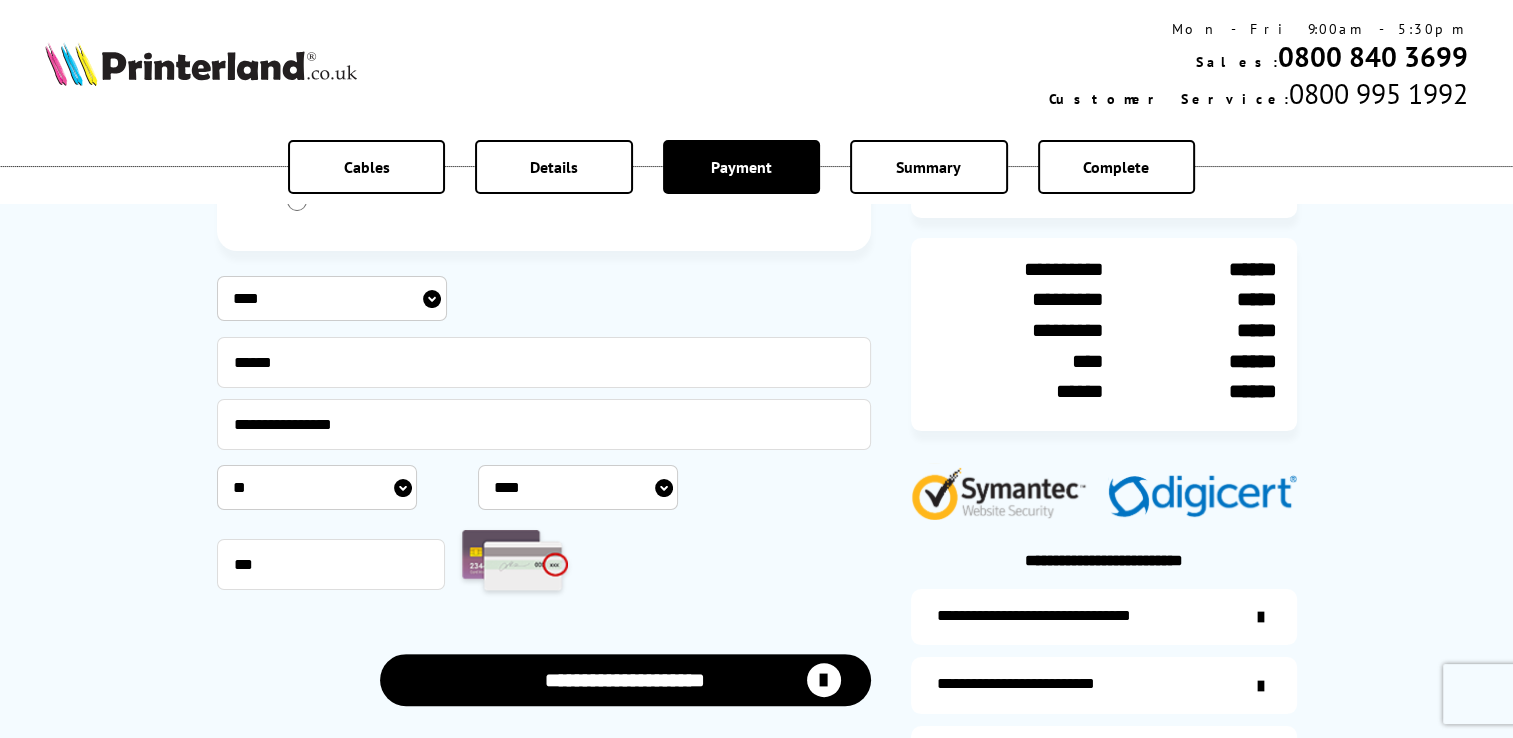 click on "**********" at bounding box center [625, 679] 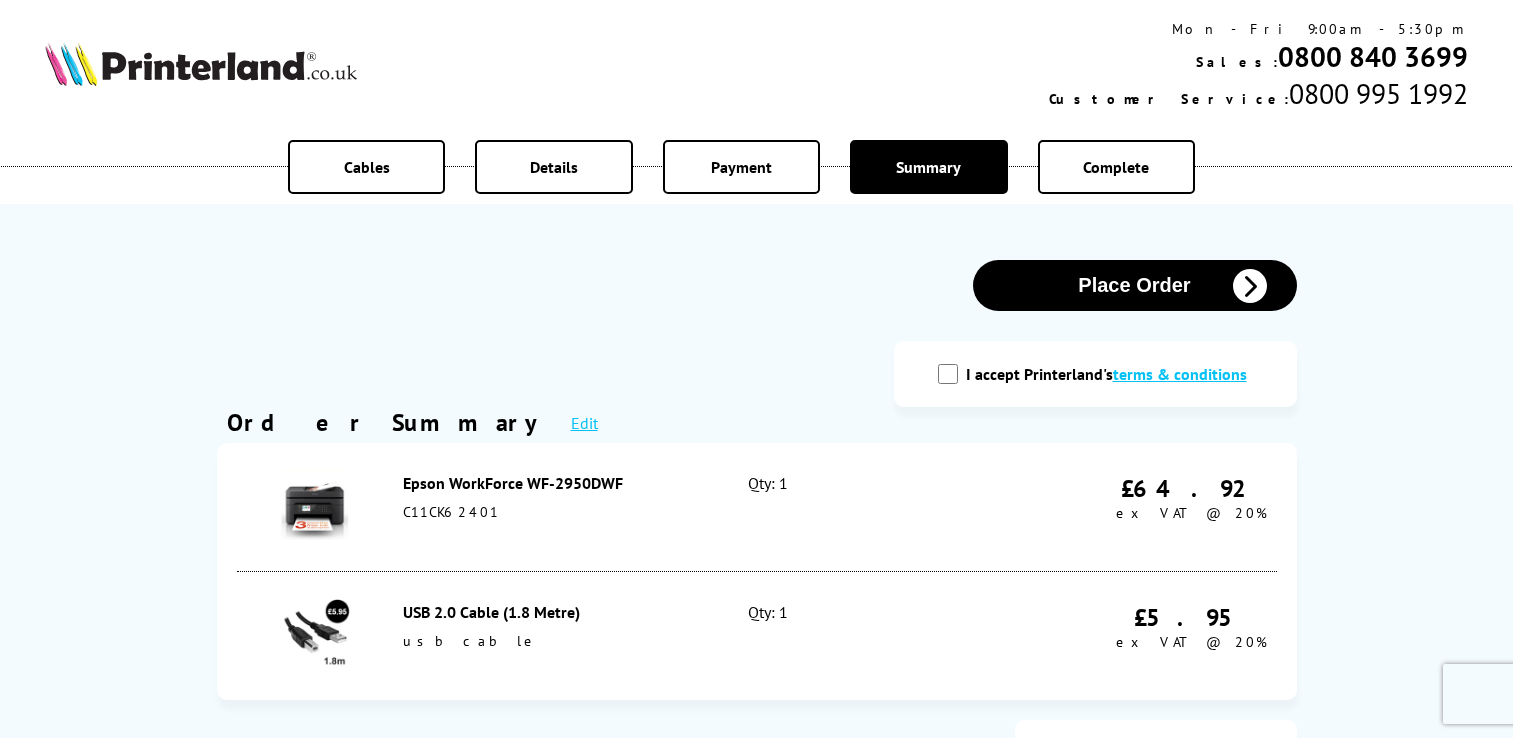 scroll, scrollTop: 0, scrollLeft: 0, axis: both 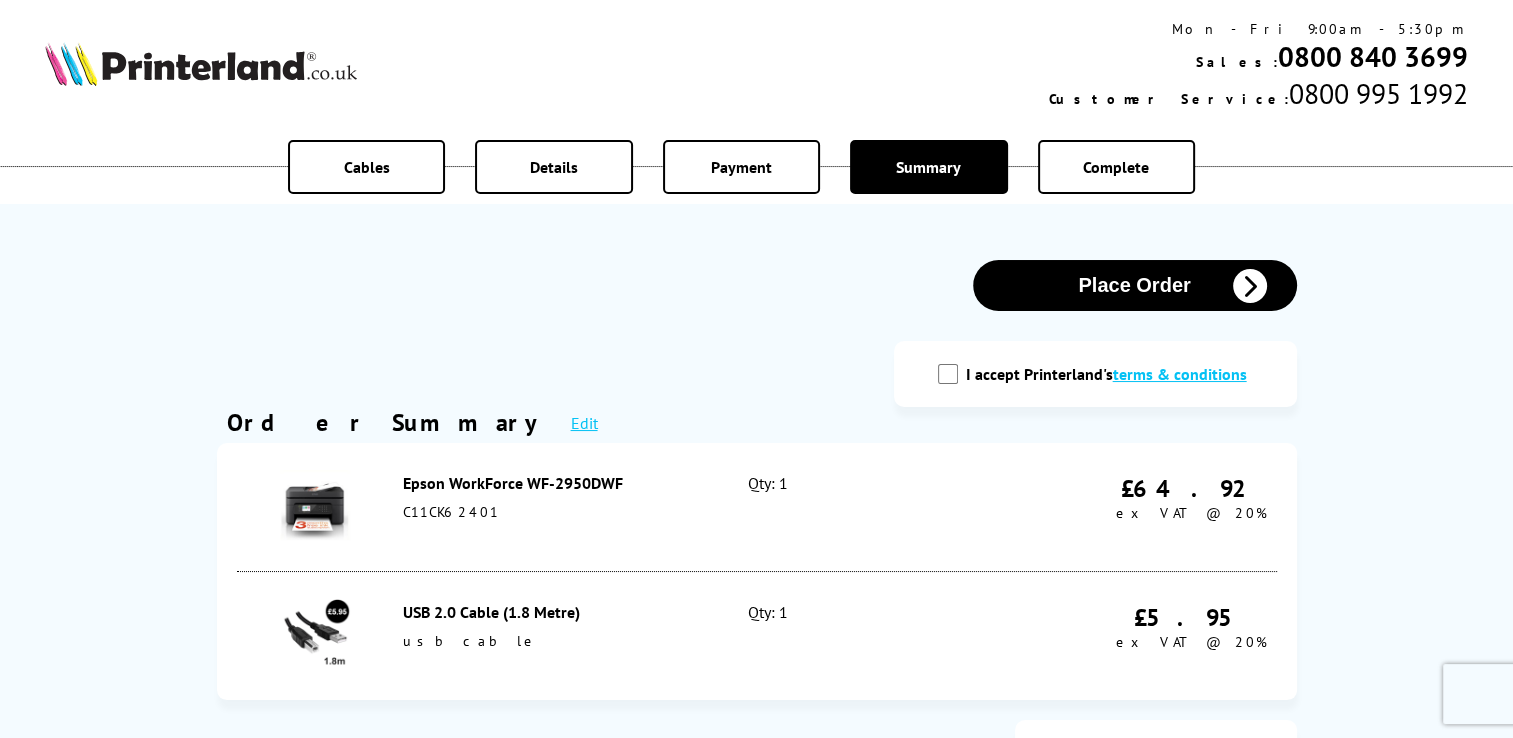 click on "I accept Printerland's  terms & conditions" at bounding box center (948, 374) 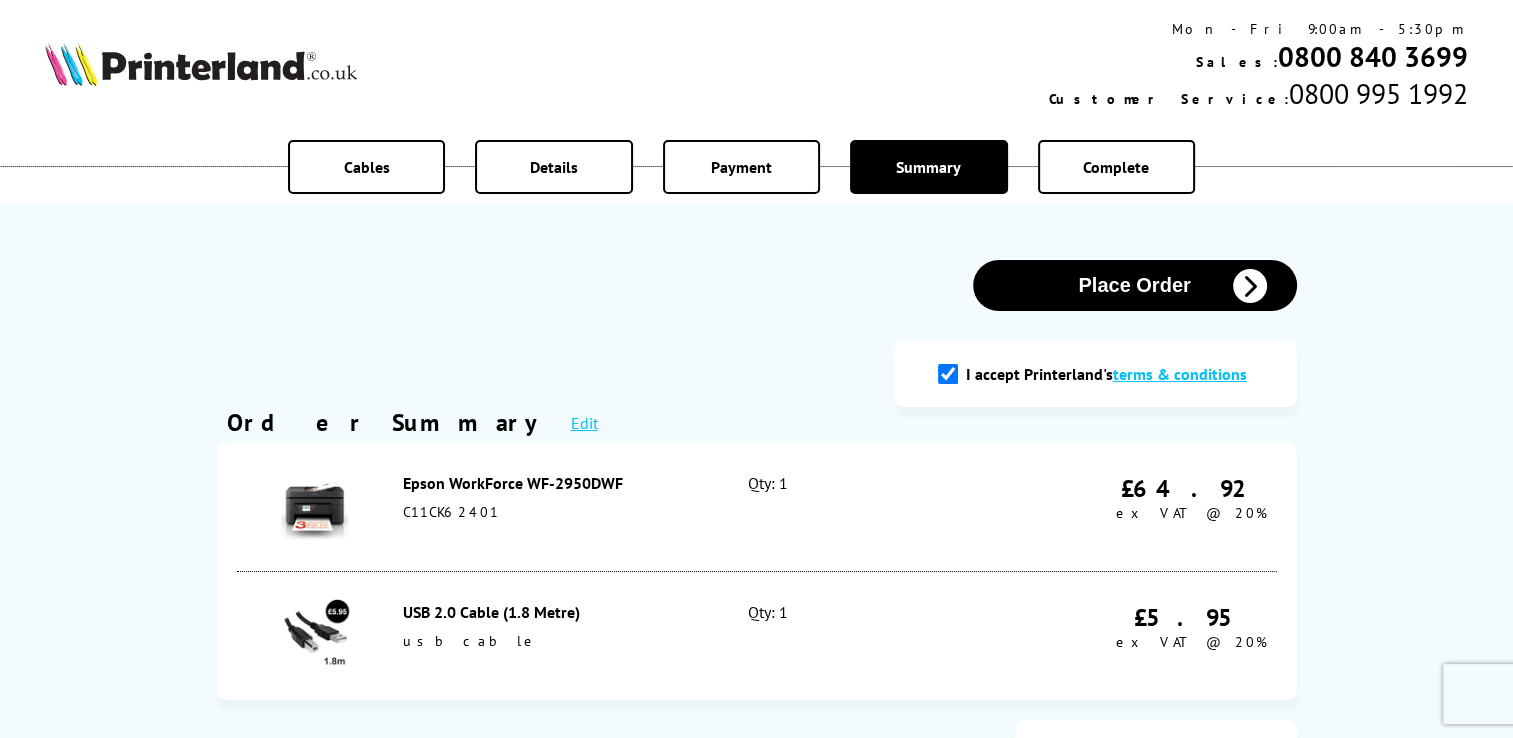 click on "Log-in to Your Account
Register
Place Order
Edit" at bounding box center (757, 824) 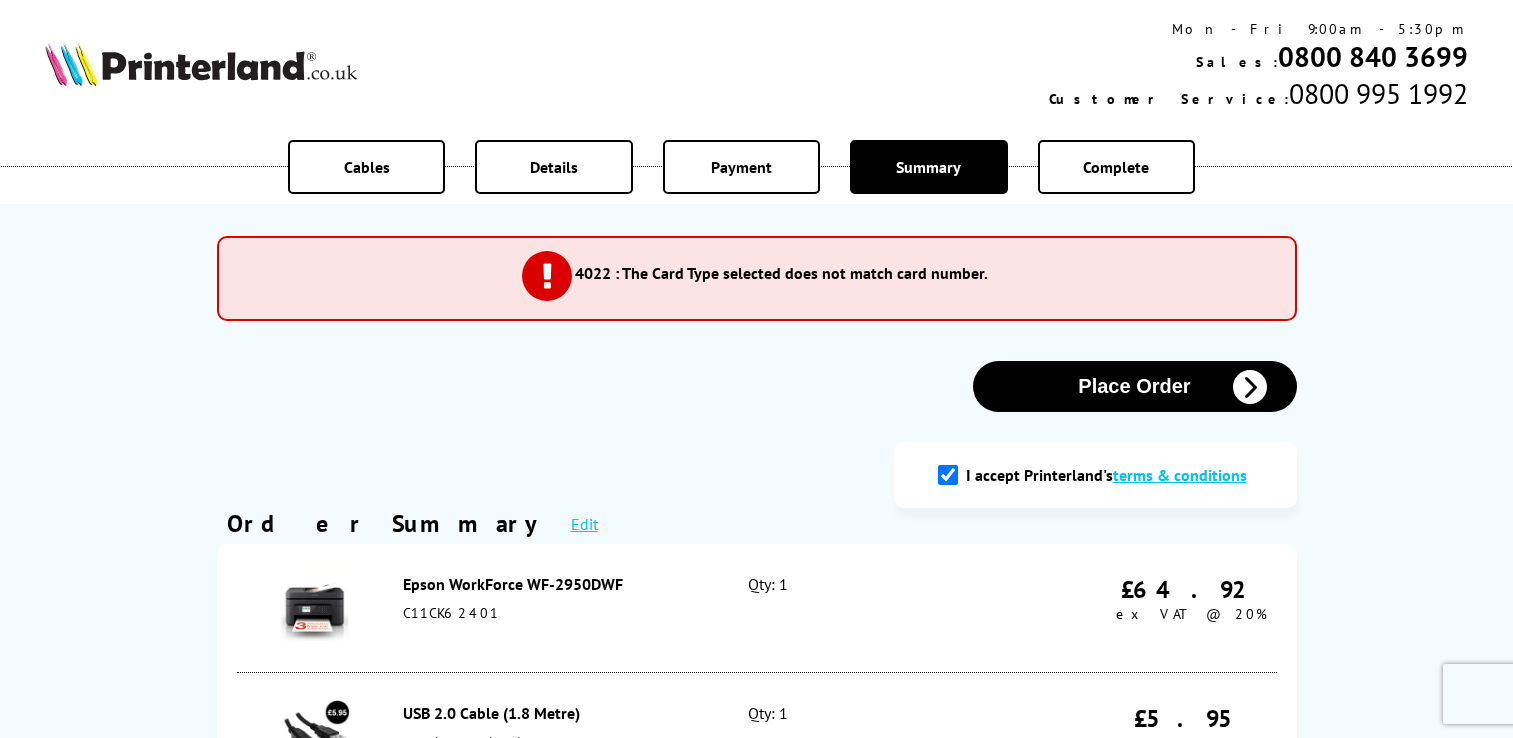 scroll, scrollTop: 0, scrollLeft: 0, axis: both 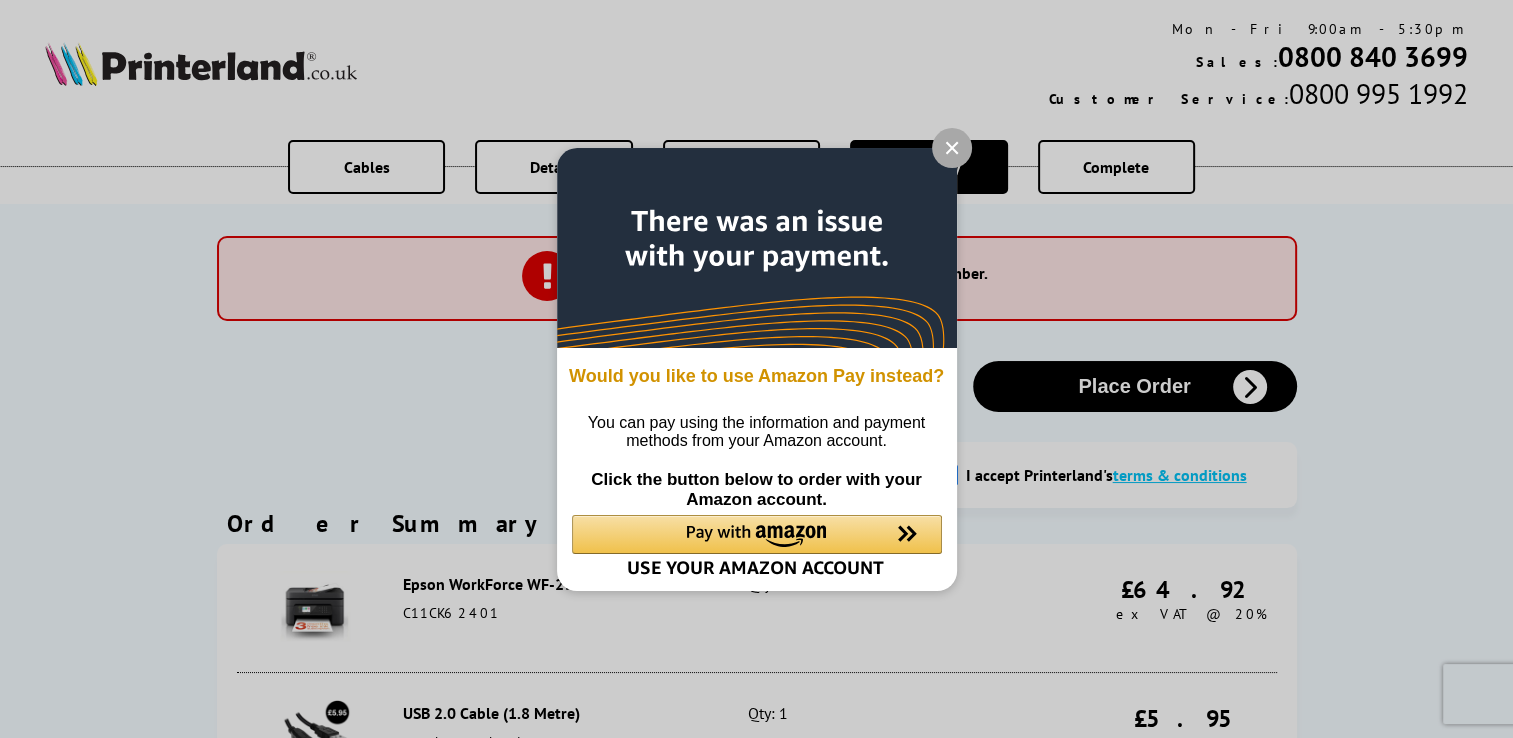 click on "Would you like to use Amazon Pay instead? You can pay using the information and payment methods from your Amazon account. Click the button below to order with your Amazon account." at bounding box center (756, 369) 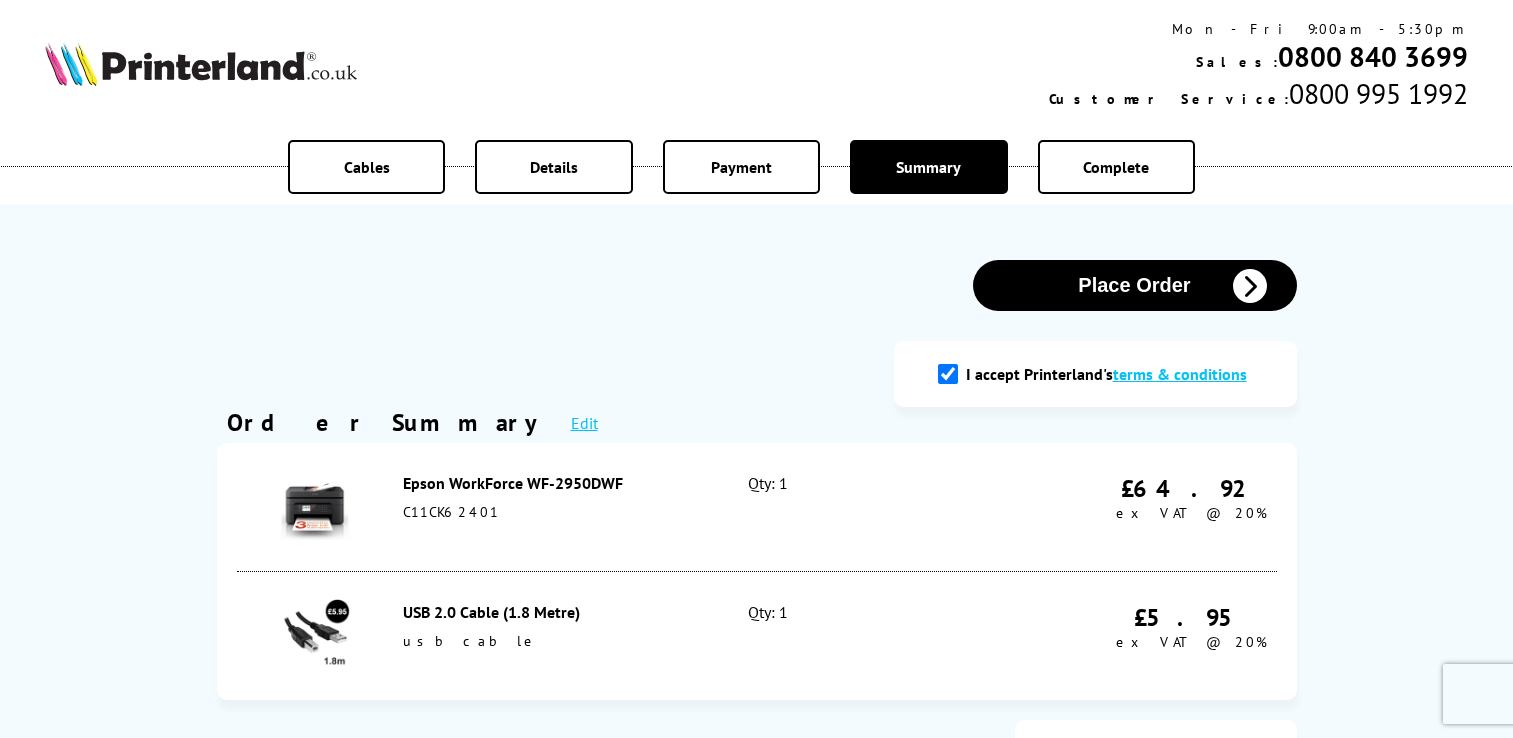 scroll, scrollTop: 0, scrollLeft: 0, axis: both 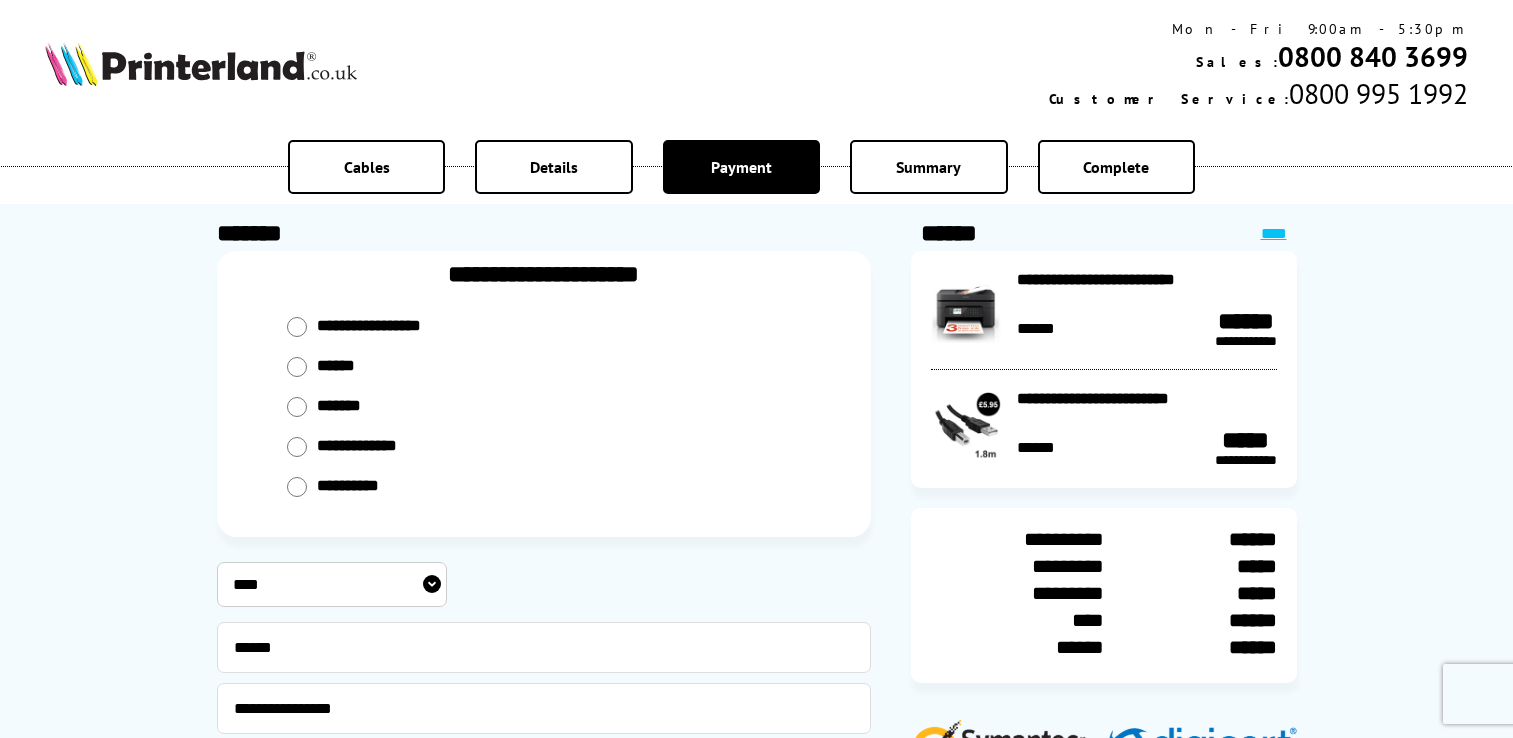select on "****" 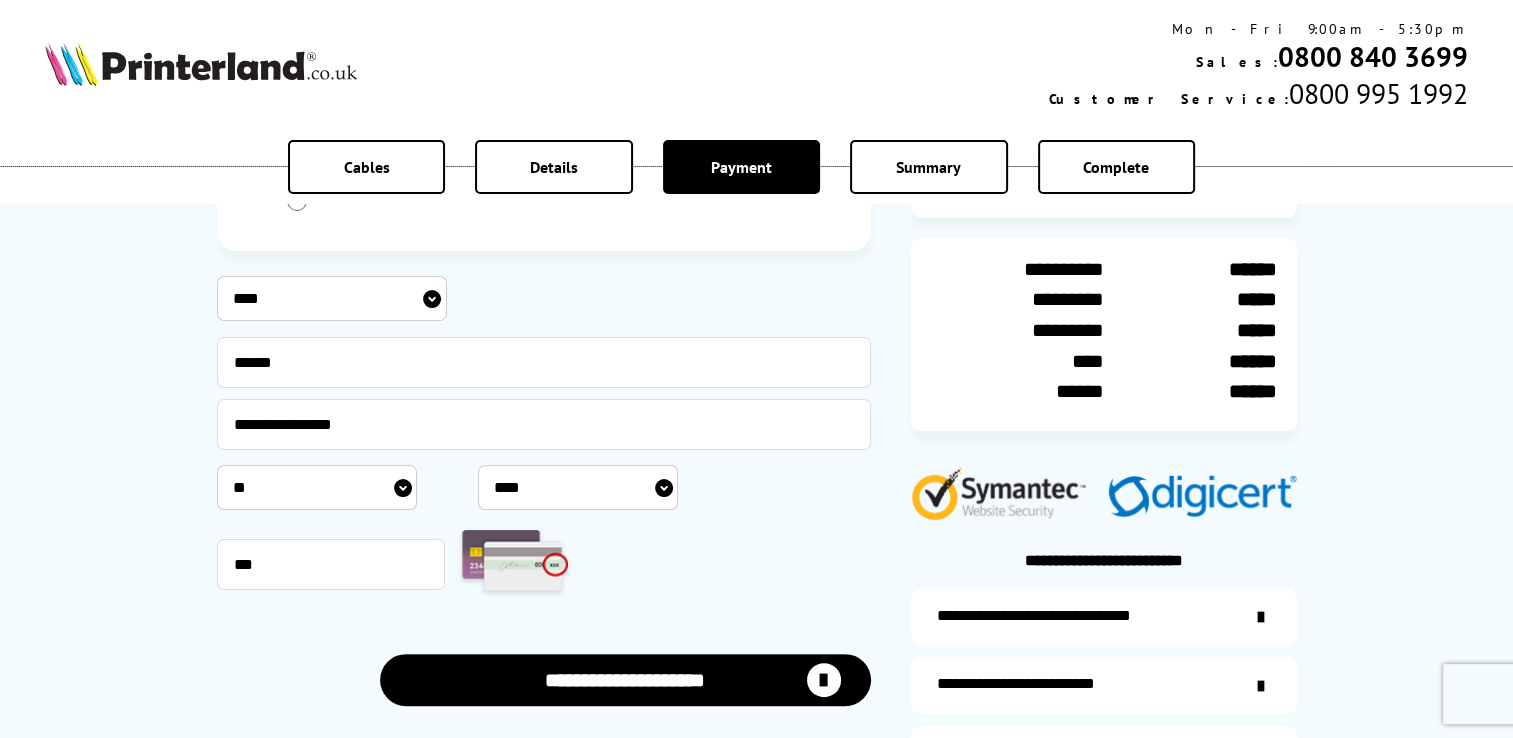 scroll, scrollTop: 0, scrollLeft: 0, axis: both 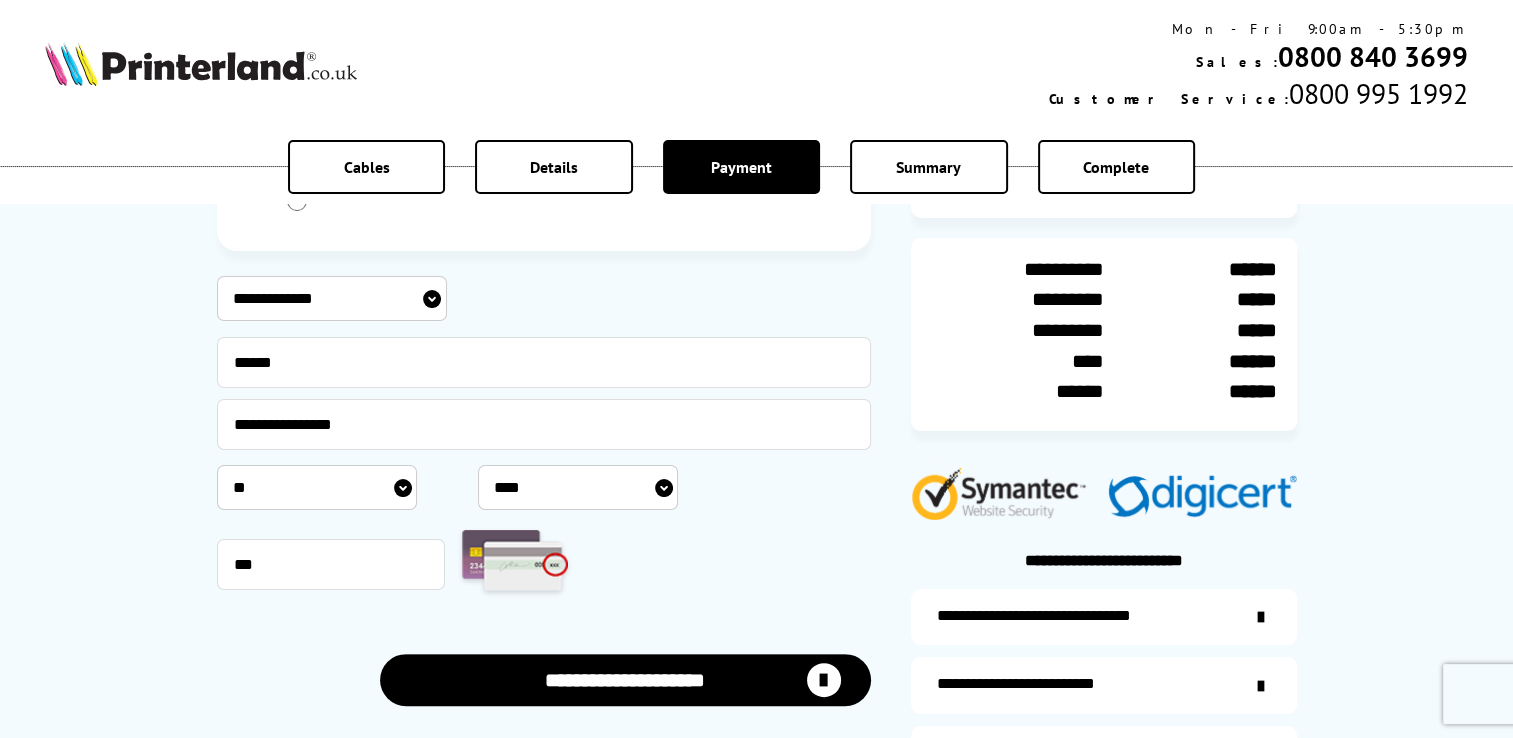 click on "**********" at bounding box center [625, 679] 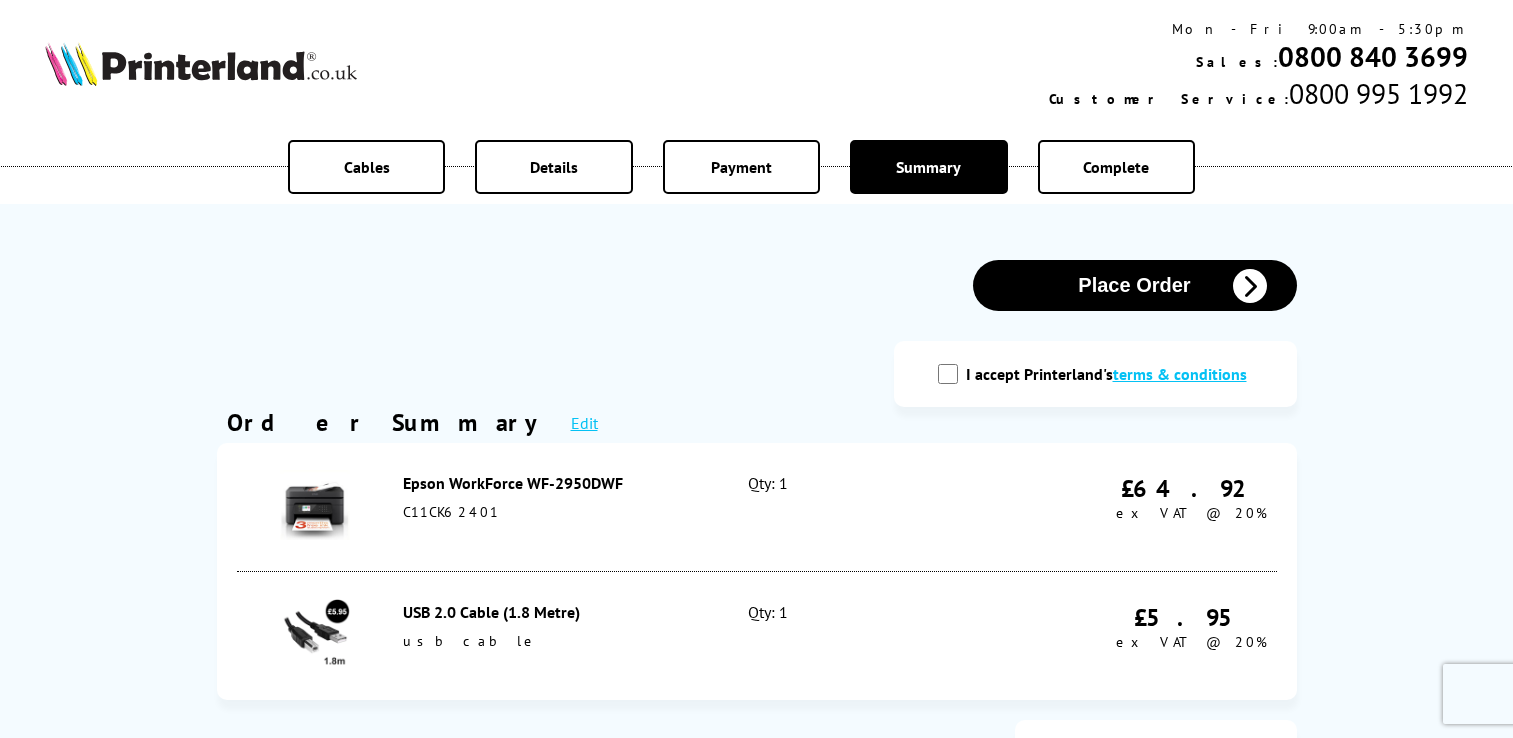 scroll, scrollTop: 0, scrollLeft: 0, axis: both 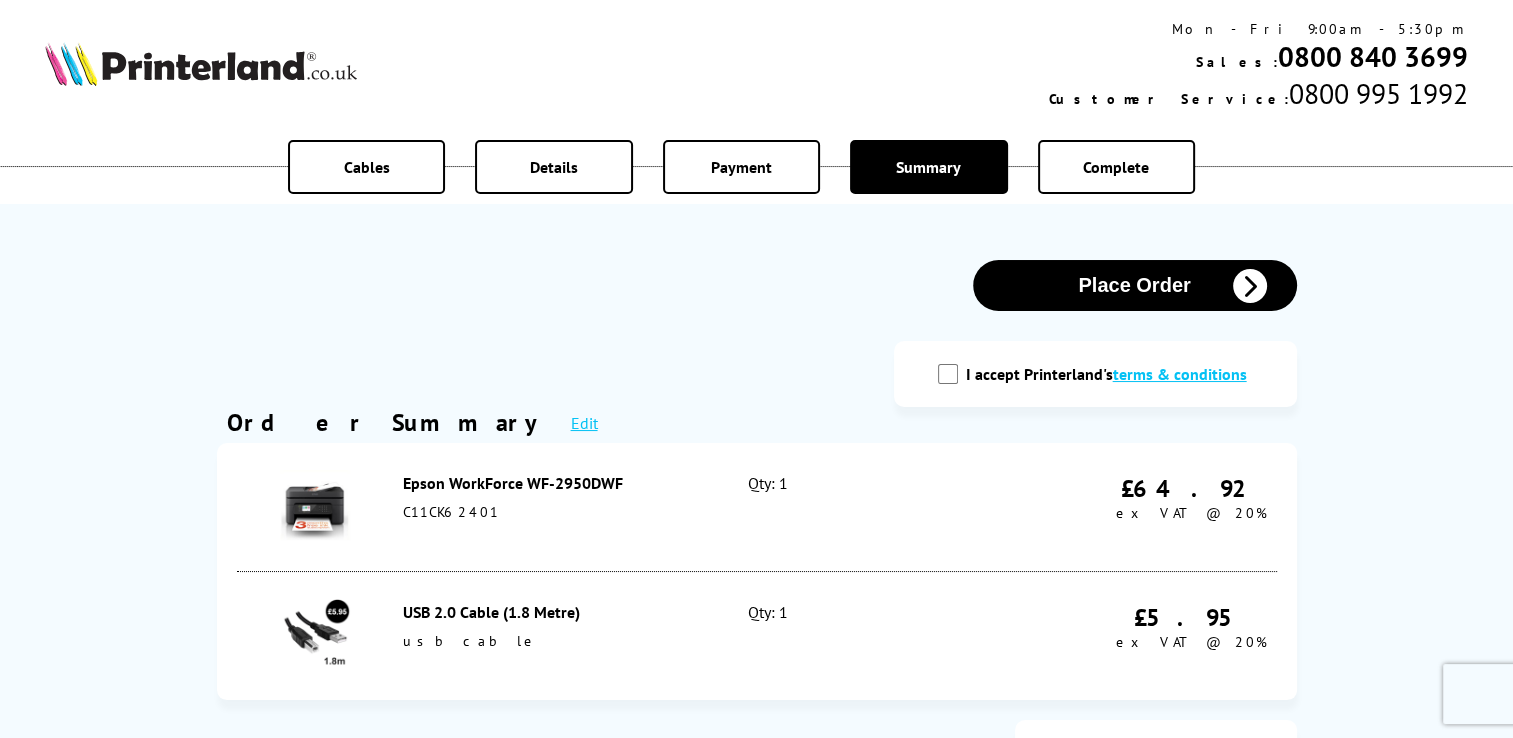 click on "I accept Printerland's  terms & conditions" at bounding box center [1095, 374] 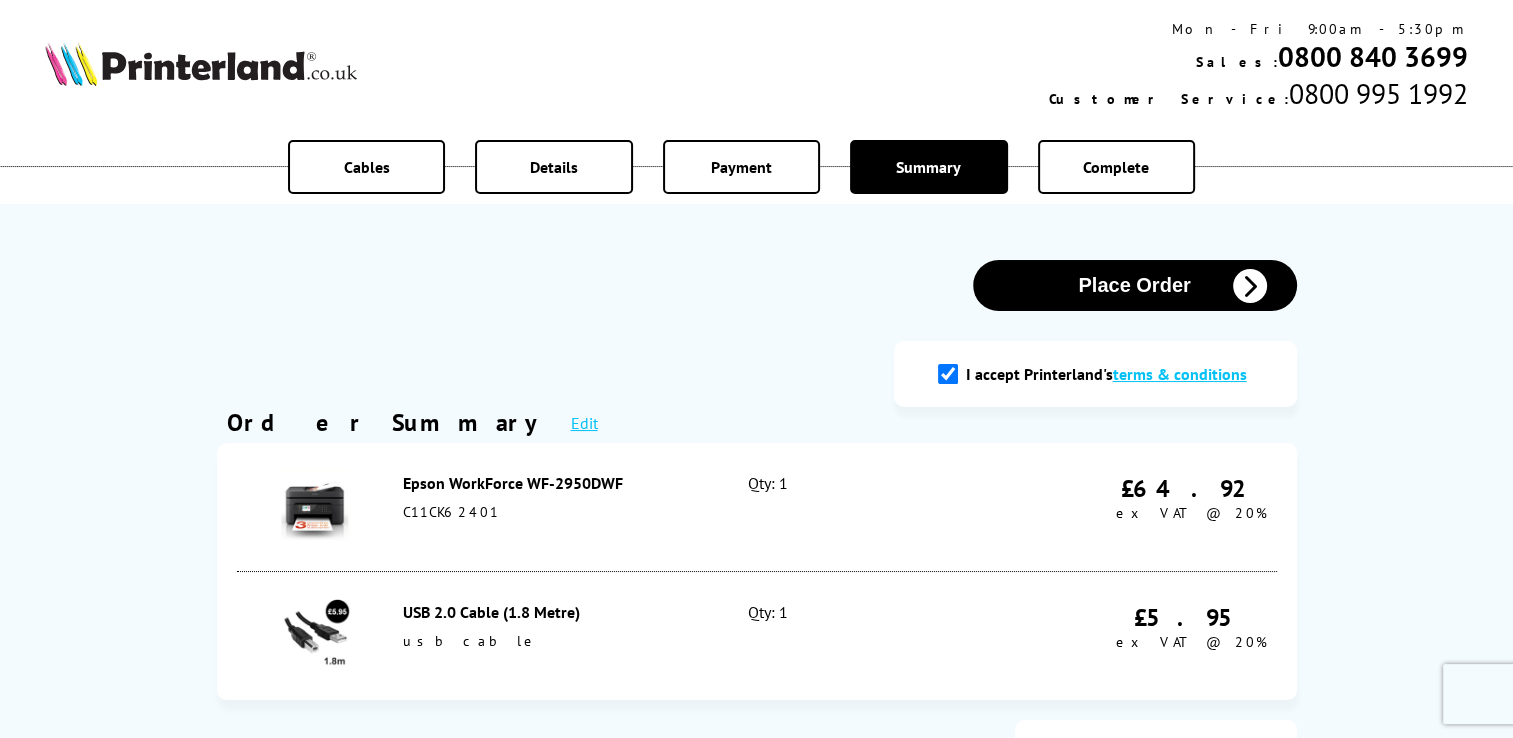 click on "Place Order" at bounding box center [1135, 285] 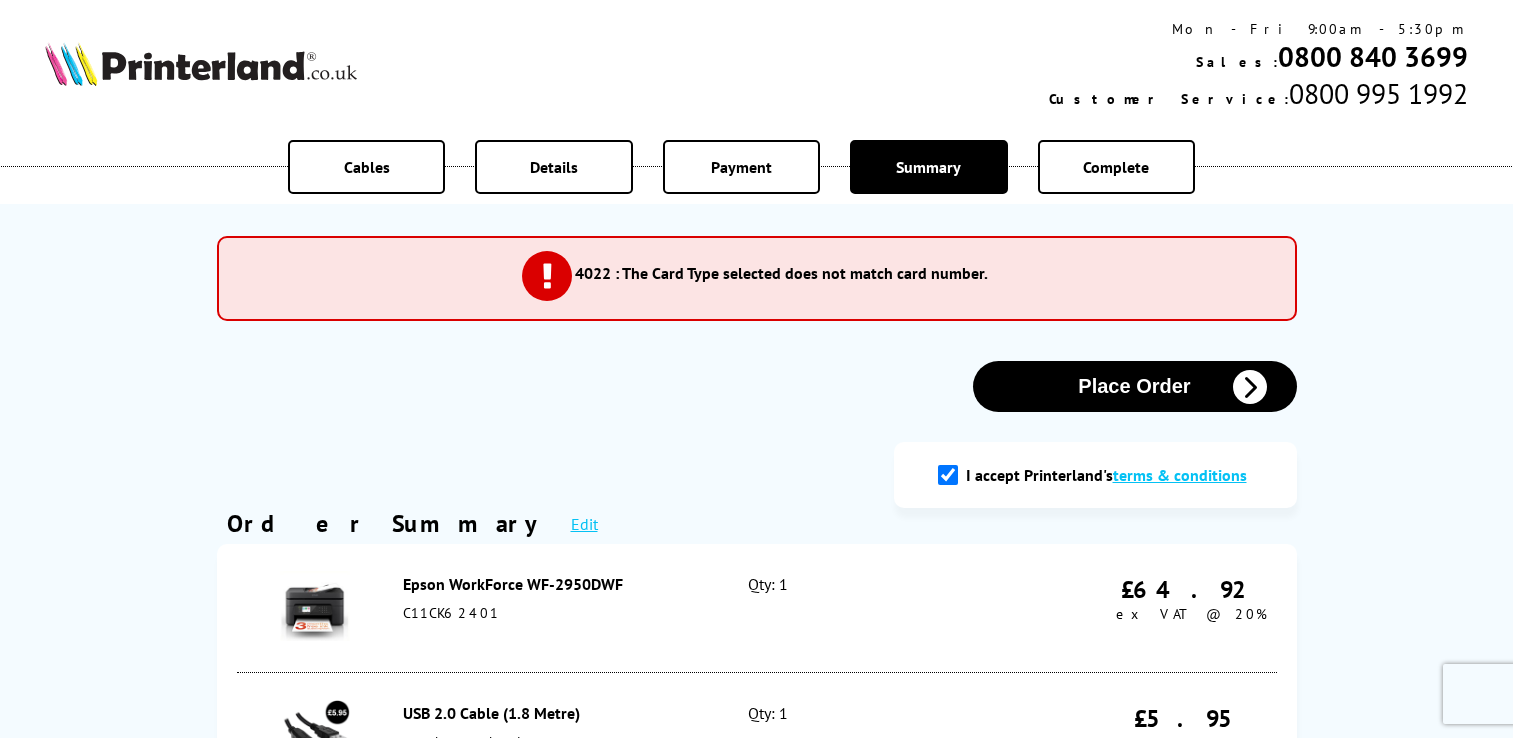 scroll, scrollTop: 0, scrollLeft: 0, axis: both 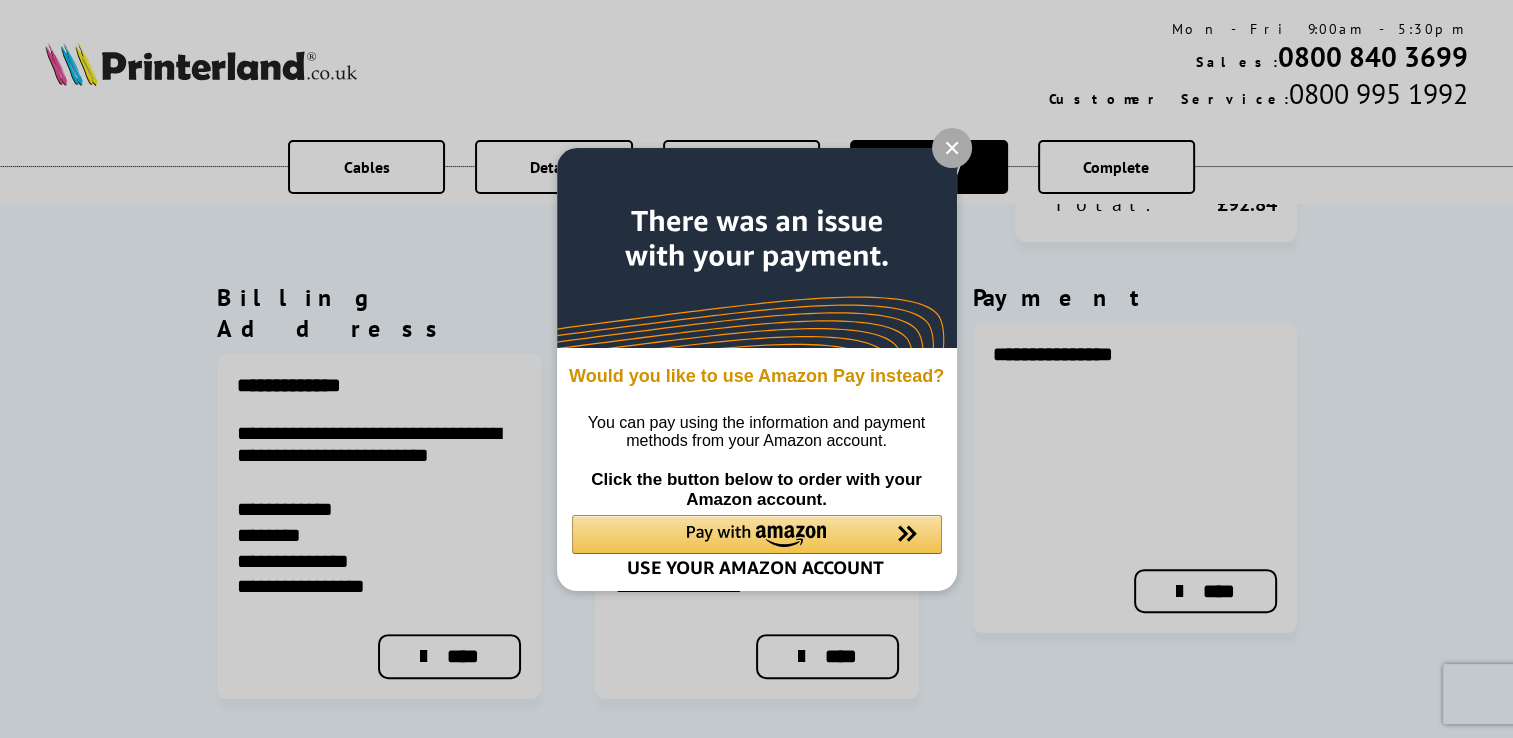 click 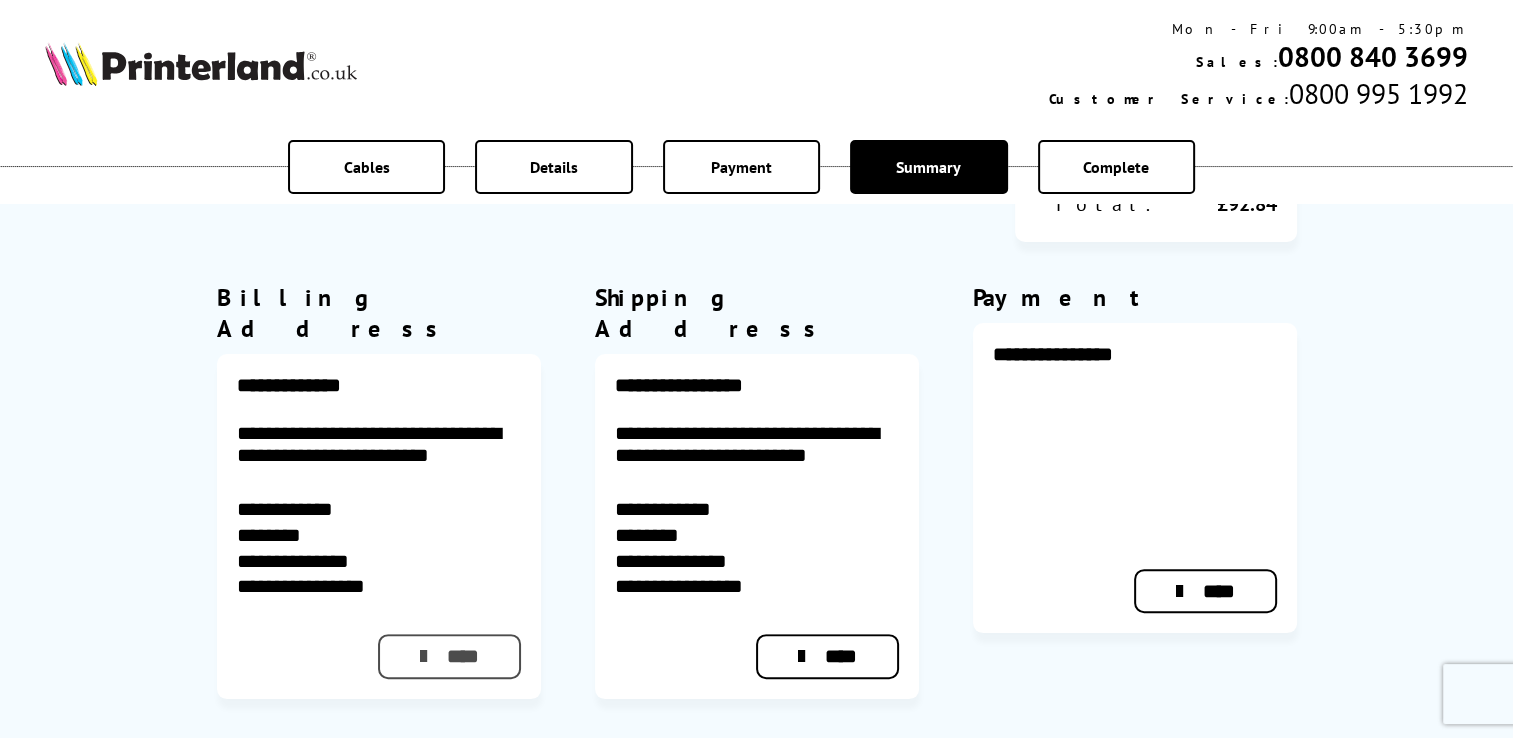 click on "****" at bounding box center (449, 656) 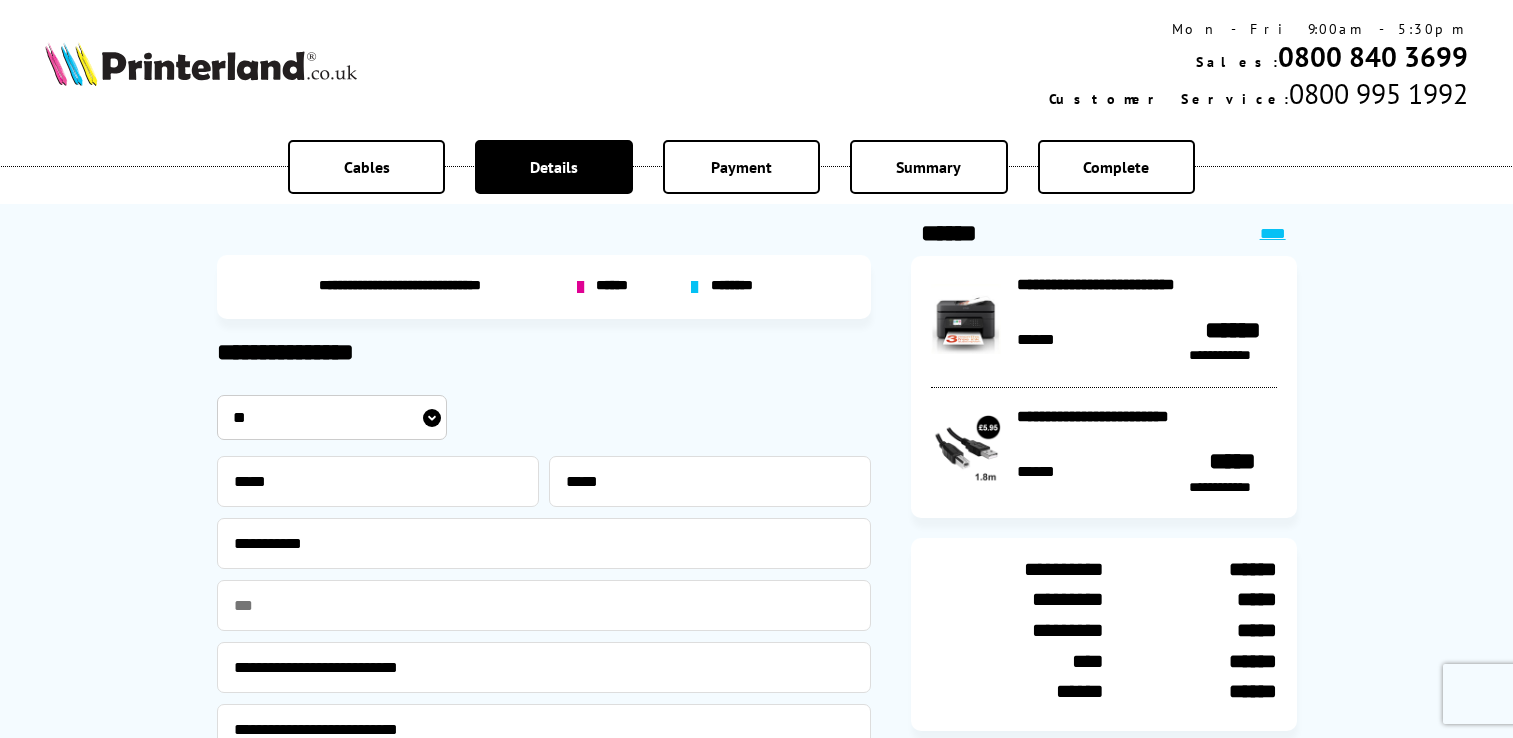 scroll, scrollTop: 0, scrollLeft: 0, axis: both 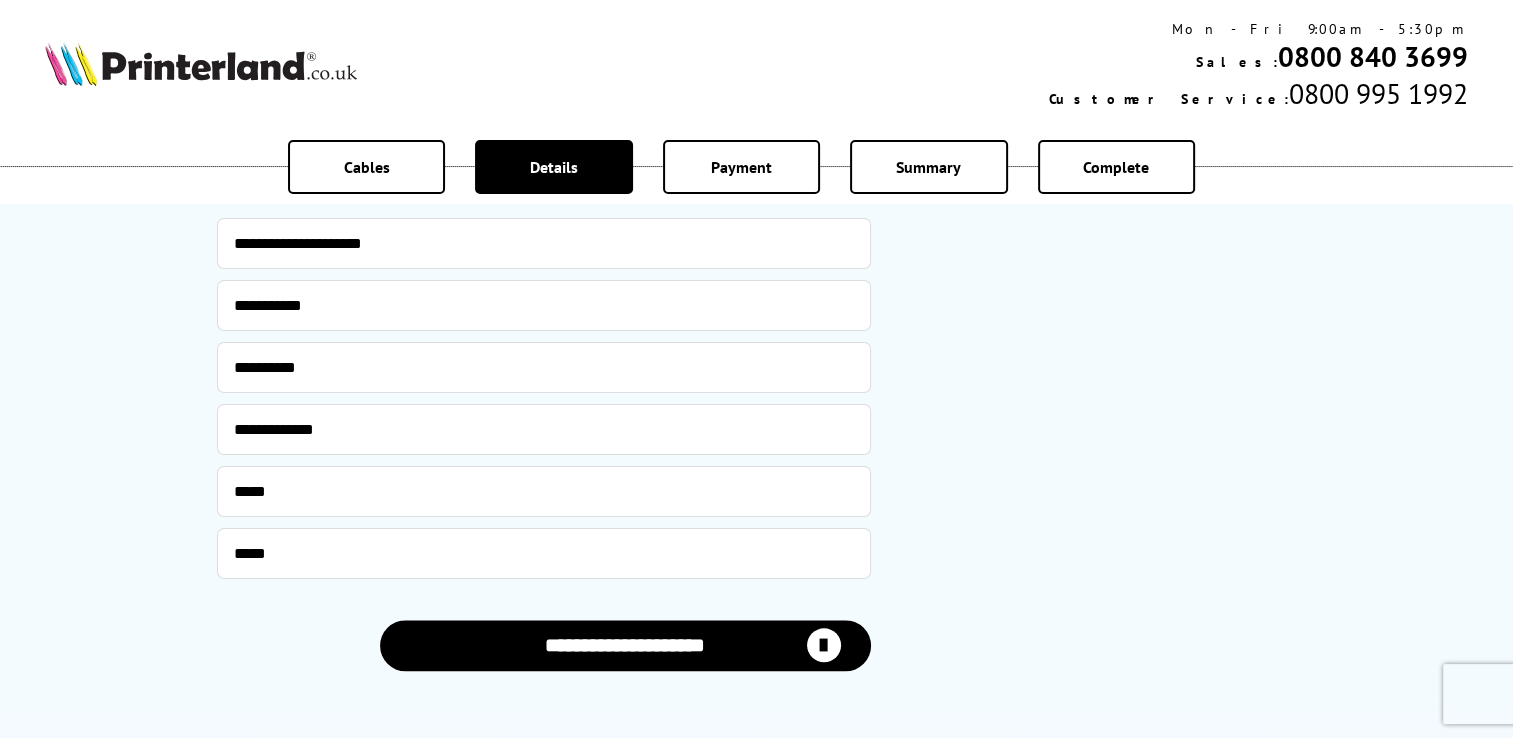 click on "Mon - Fri 9:00am - 5:30pm
Sales:  0800 840 3699
Customer Service:  0800 995 1992
Basket Total
£92.84" at bounding box center [756, 66] 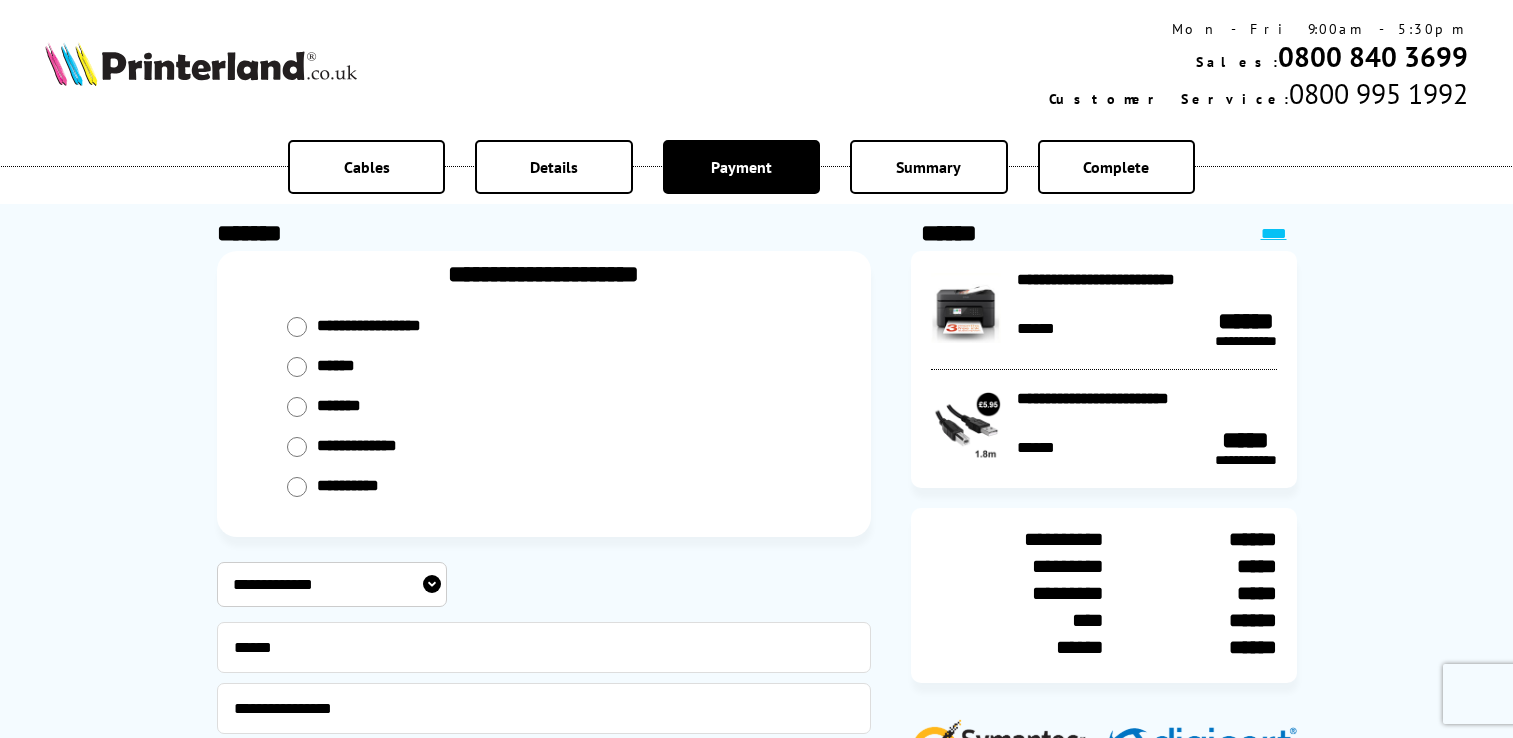 select on "**********" 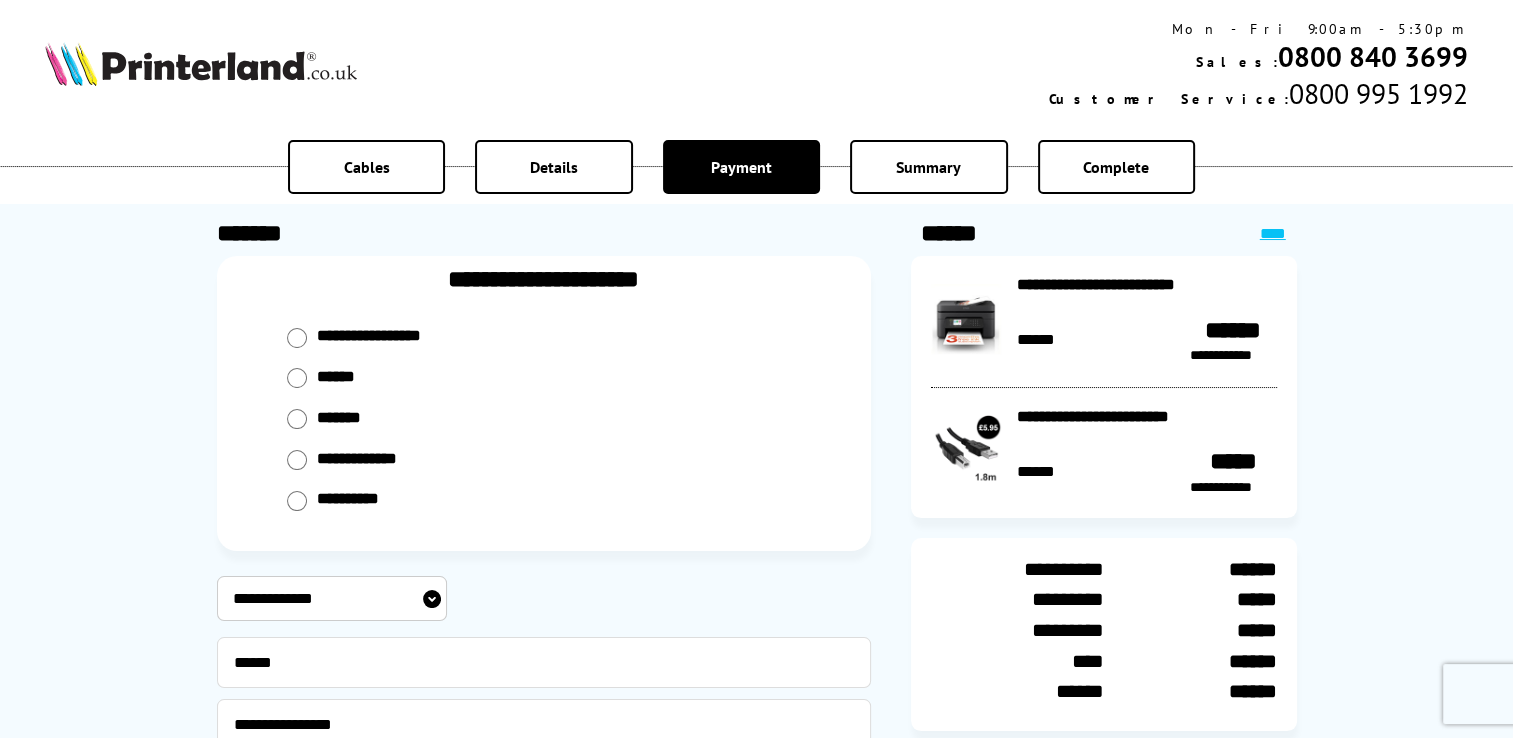 scroll, scrollTop: 0, scrollLeft: 0, axis: both 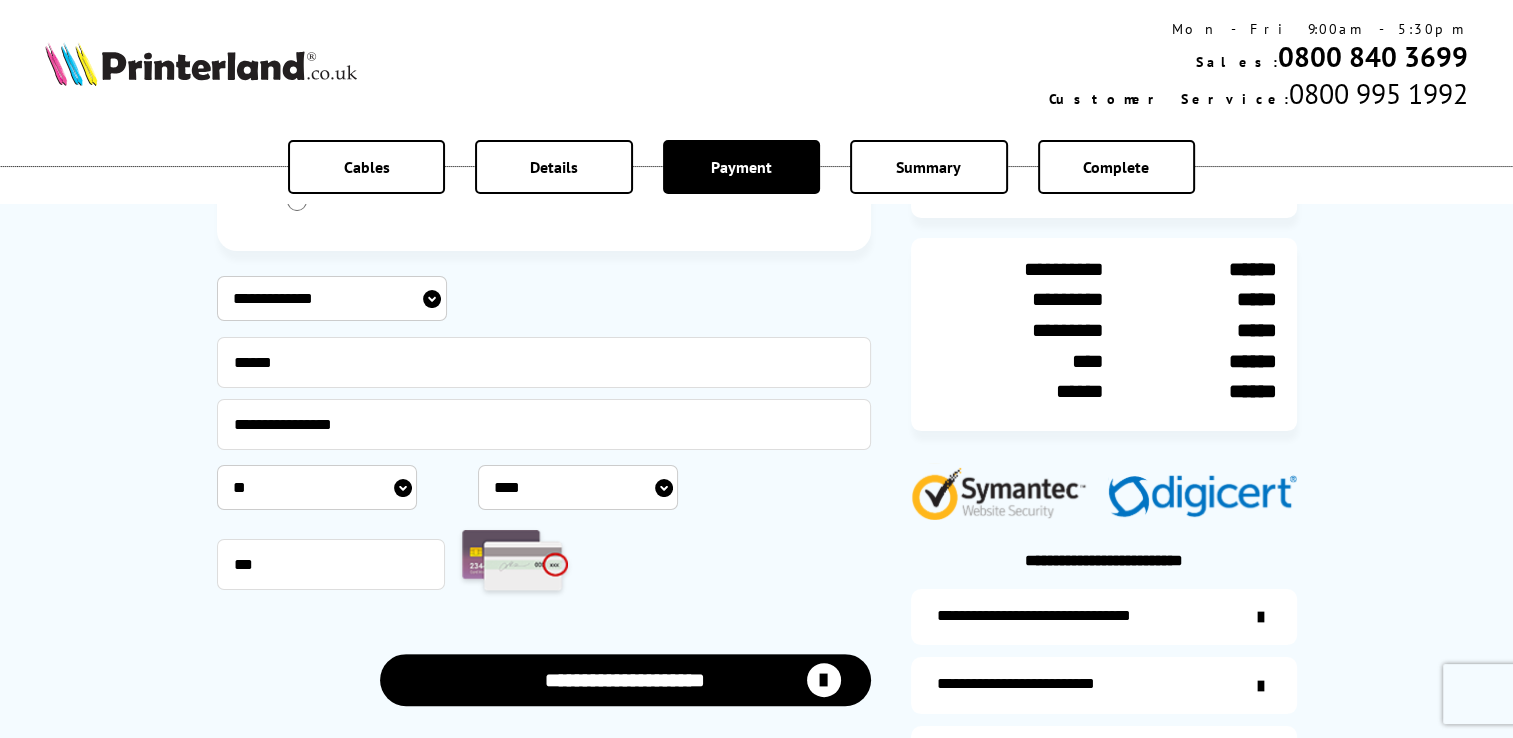 click on "**********" at bounding box center [332, 298] 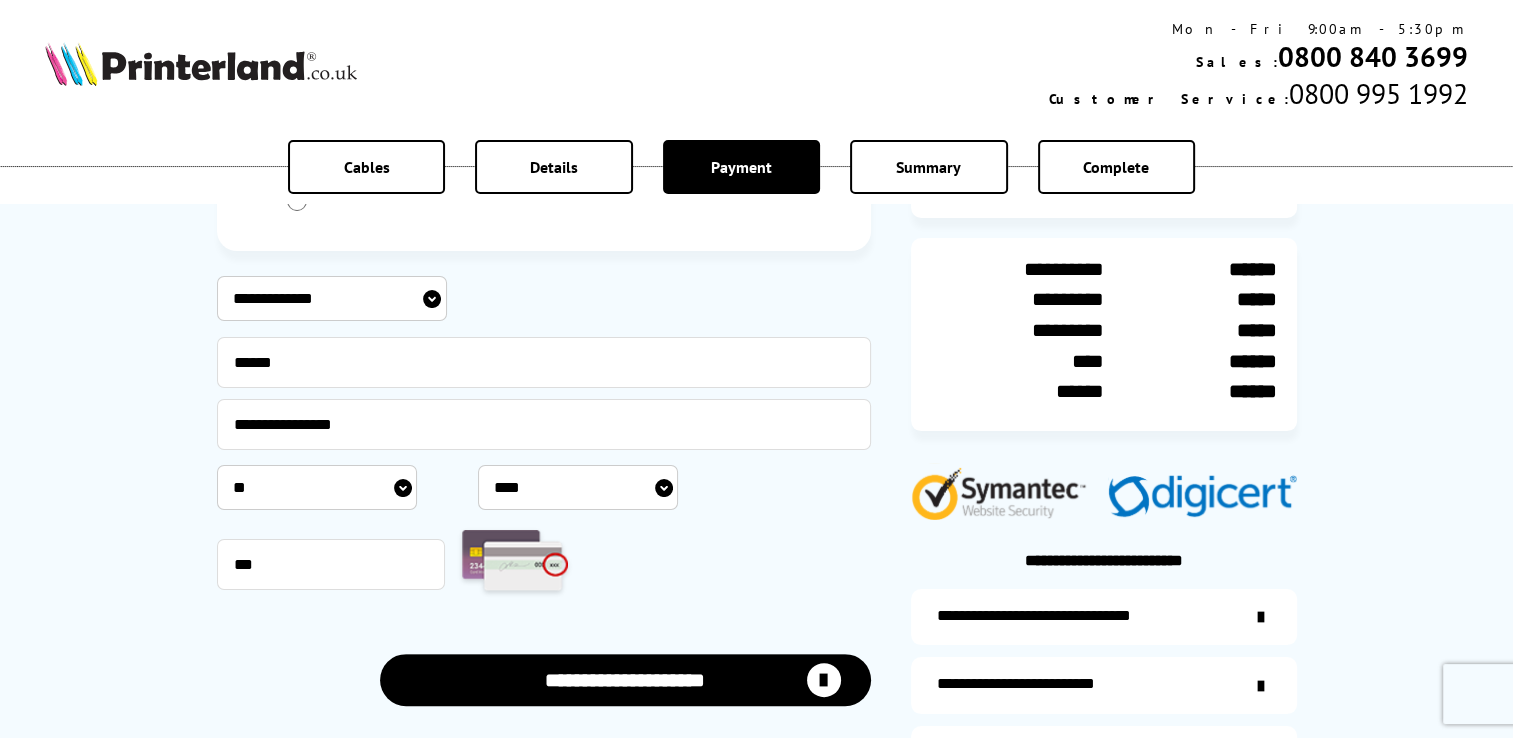 select on "**********" 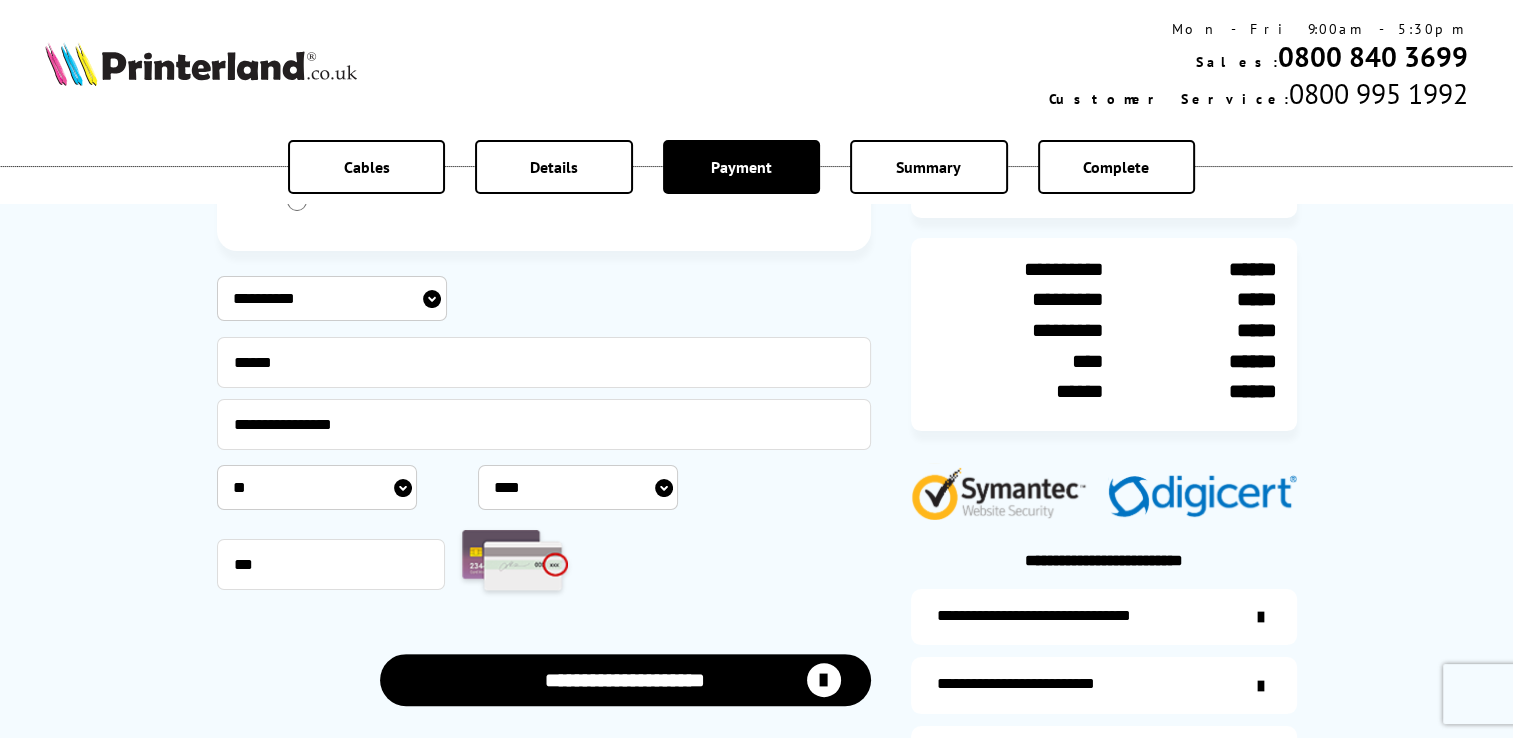 click on "**********" at bounding box center [332, 298] 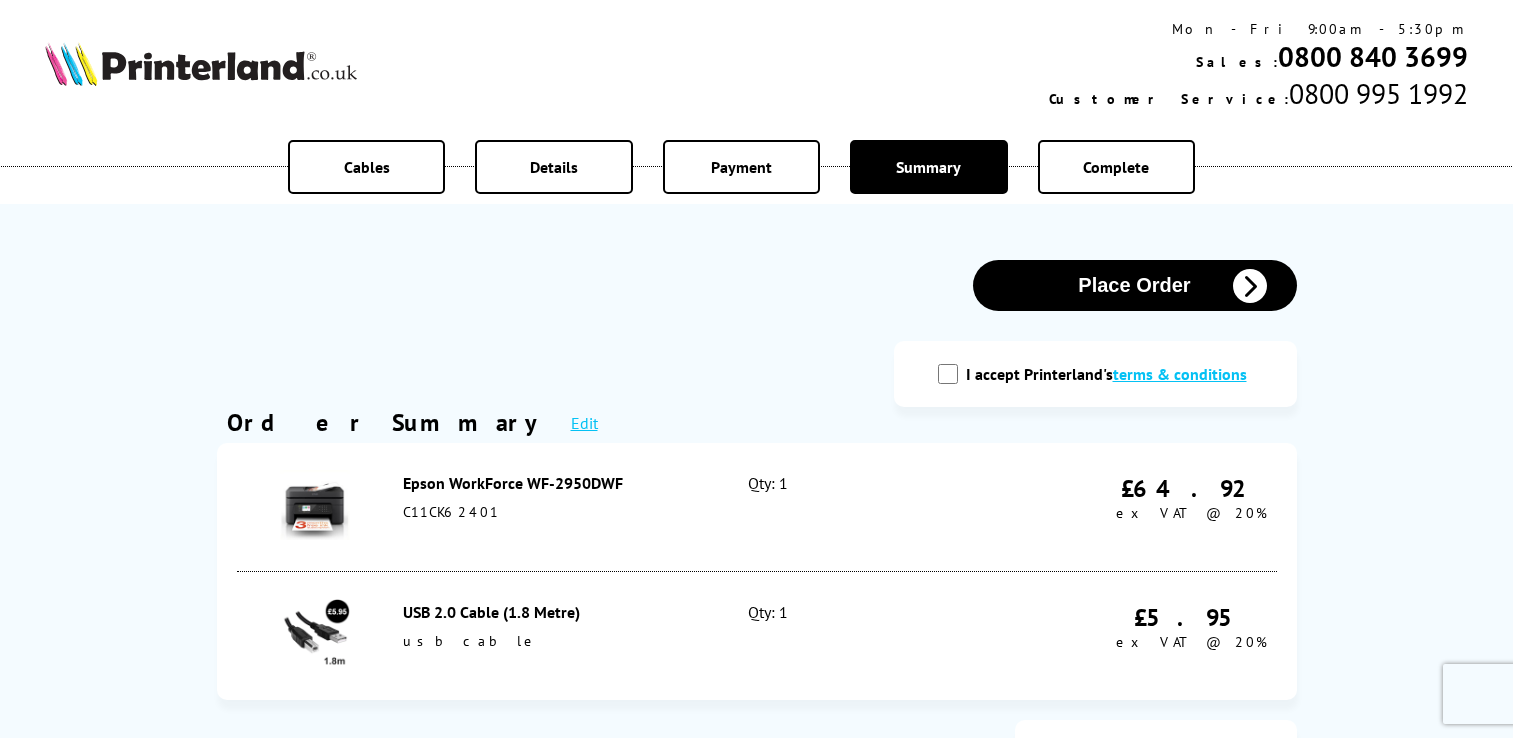 scroll, scrollTop: 0, scrollLeft: 0, axis: both 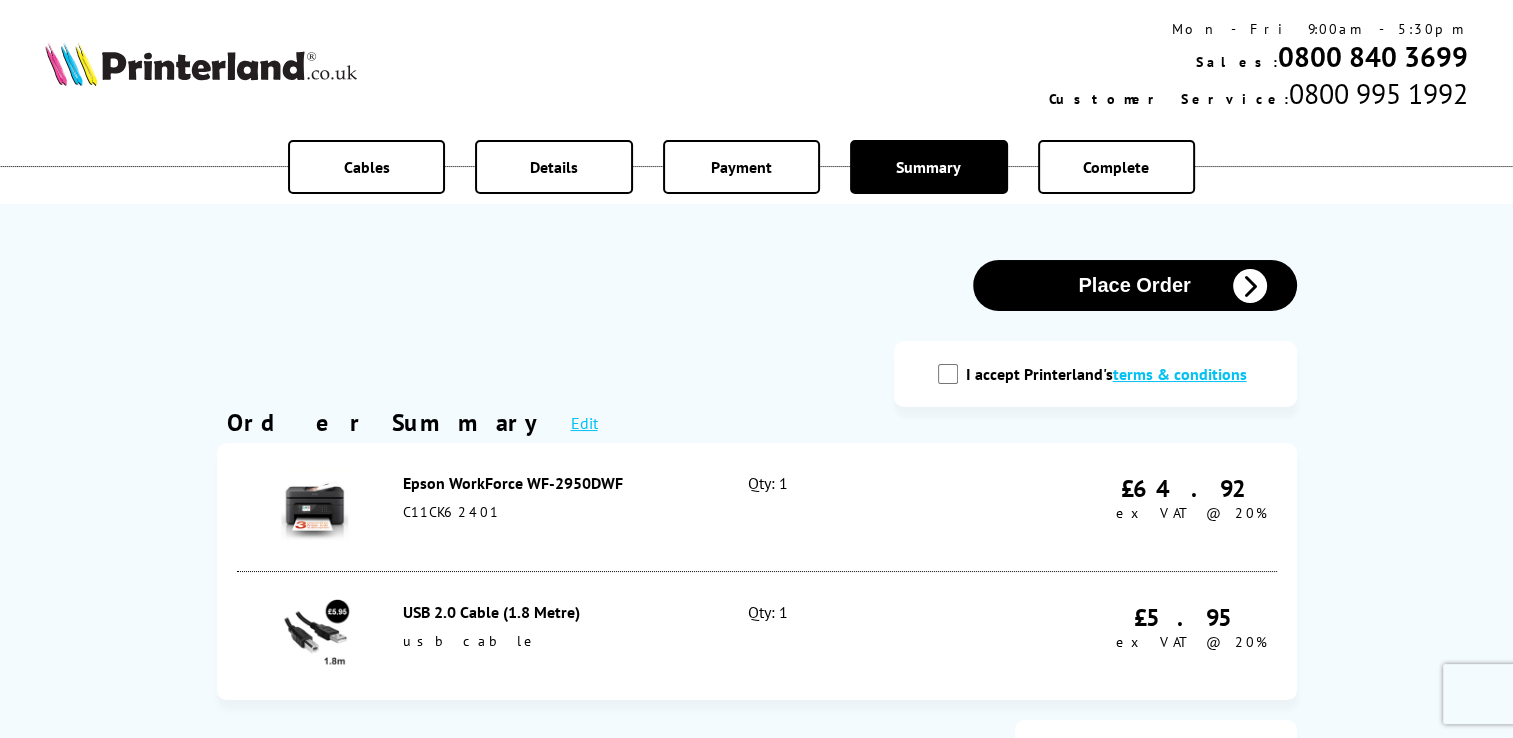 click on "I accept Printerland's  terms & conditions" at bounding box center [1095, 374] 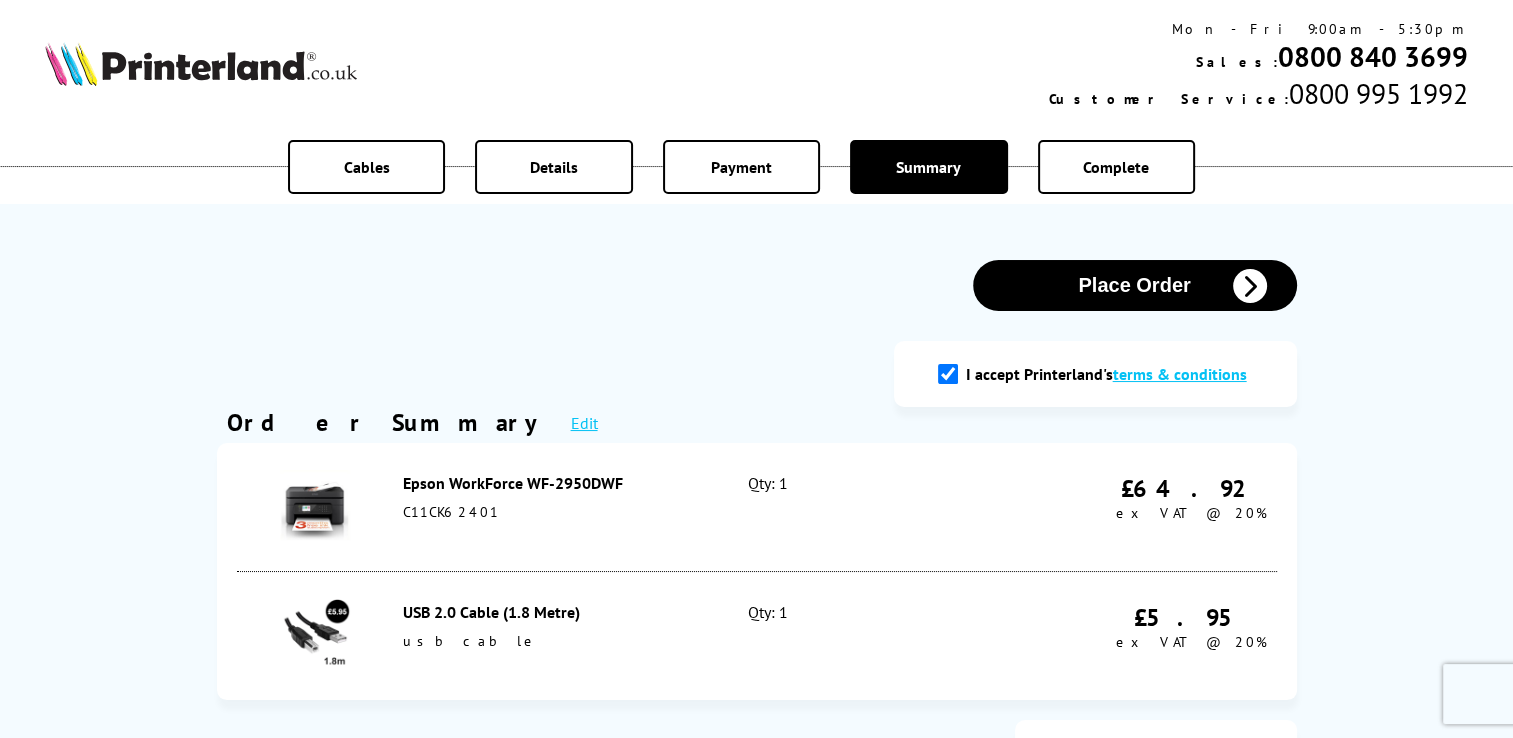 click on "Place Order" at bounding box center (1135, 285) 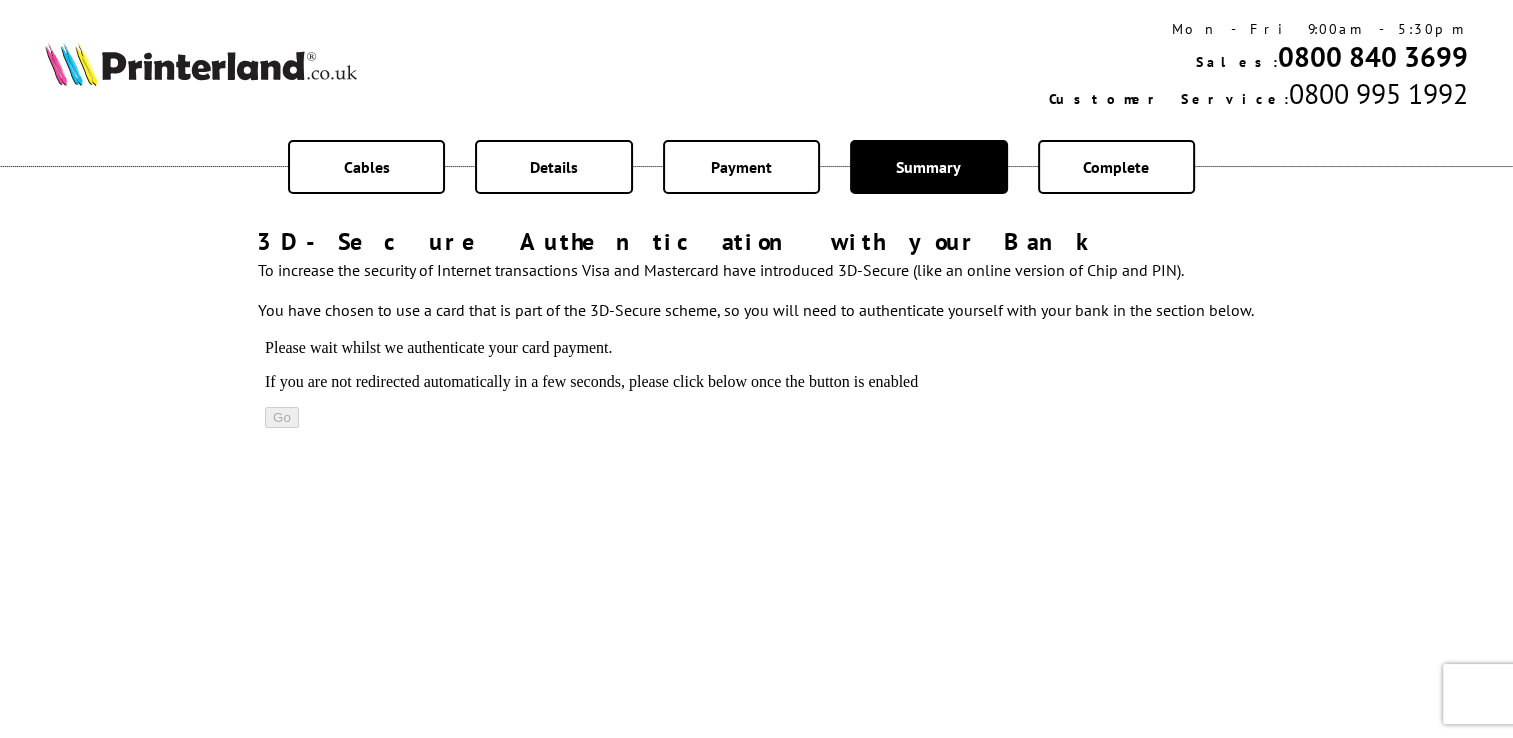 scroll, scrollTop: 0, scrollLeft: 0, axis: both 